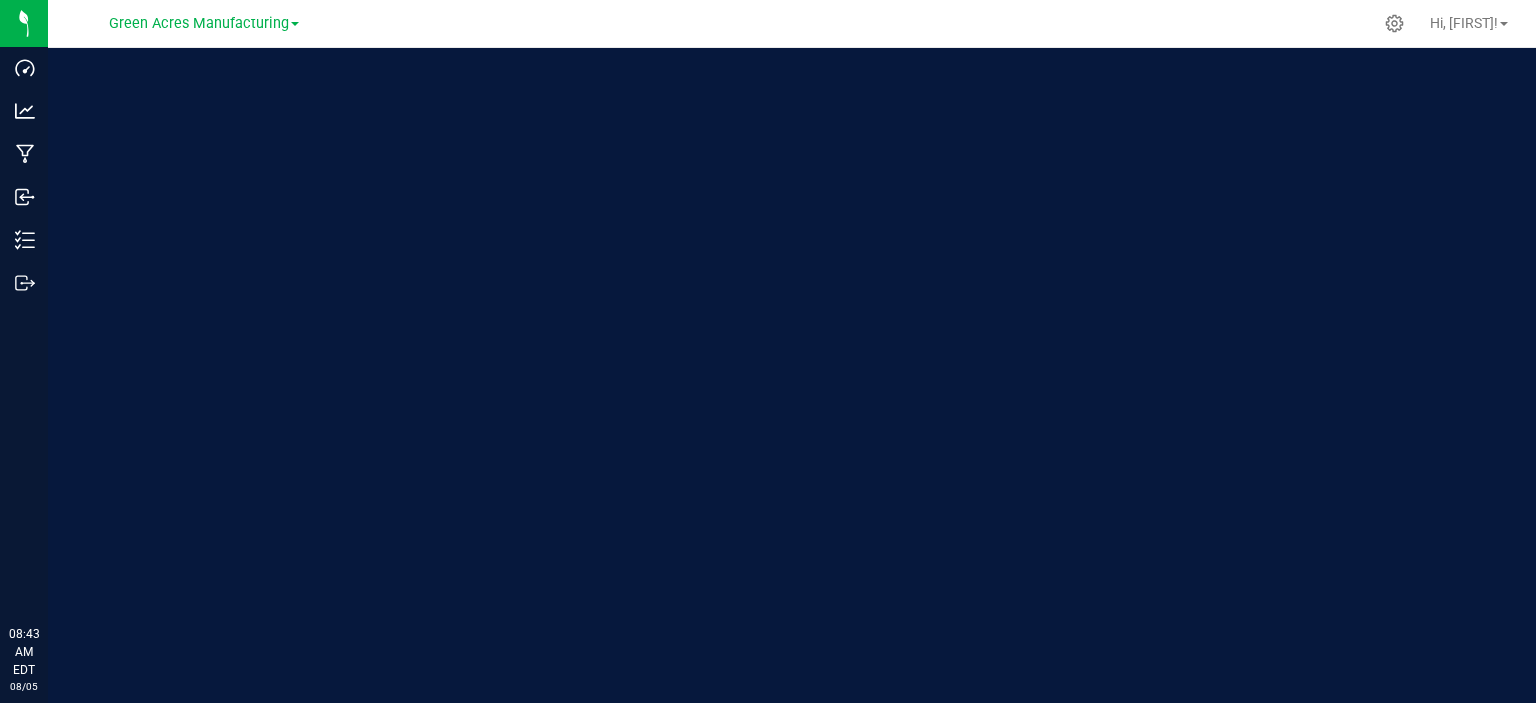 scroll, scrollTop: 0, scrollLeft: 0, axis: both 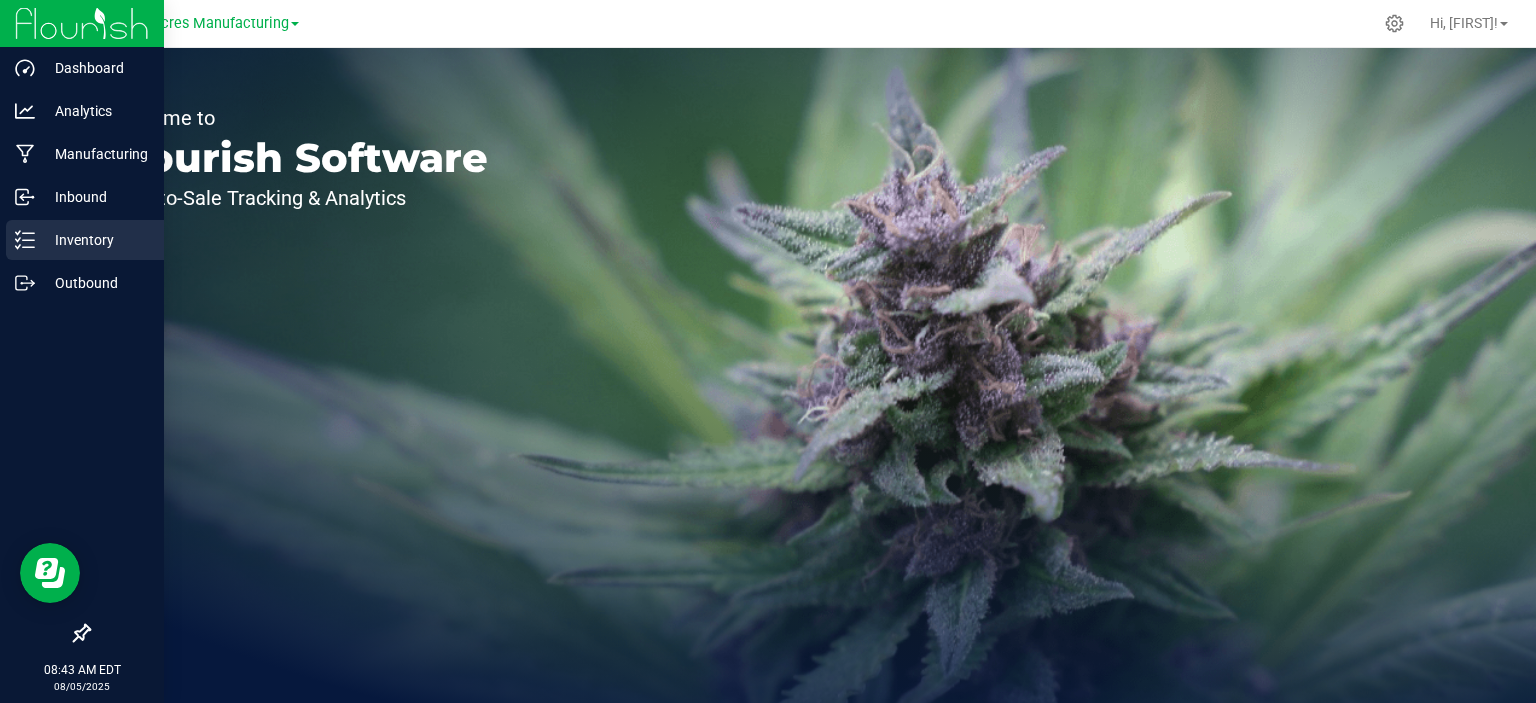 click on "Inventory" at bounding box center (95, 240) 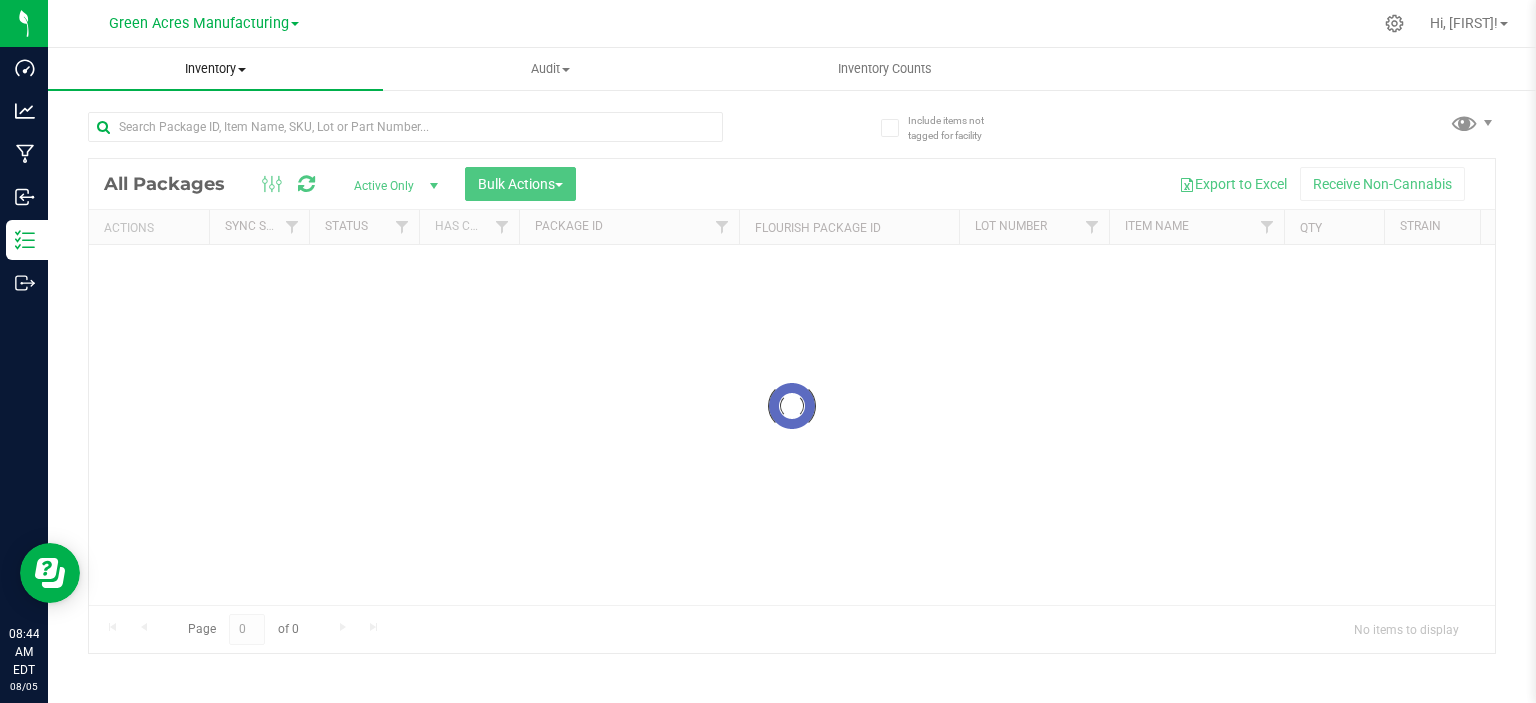click on "Inventory" at bounding box center [215, 69] 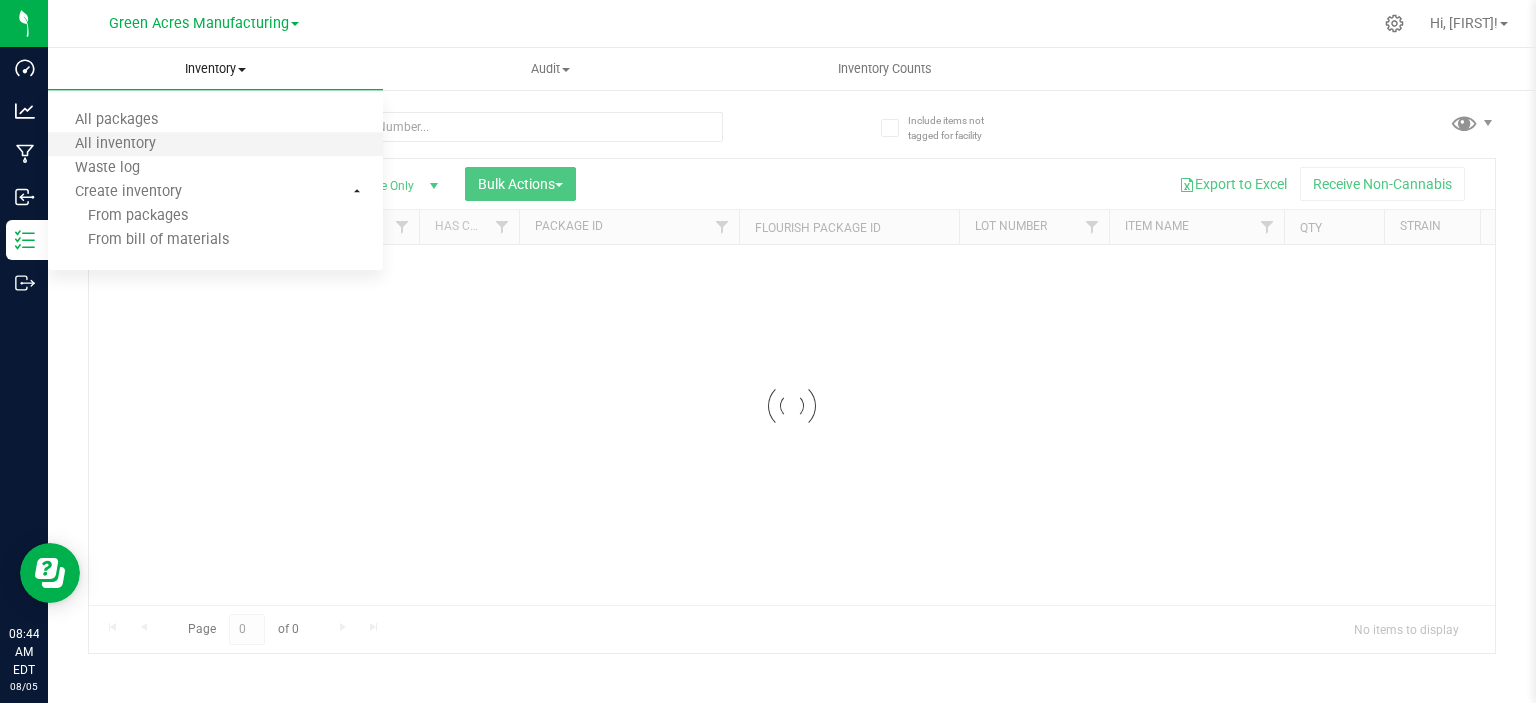 click on "All inventory" at bounding box center [215, 145] 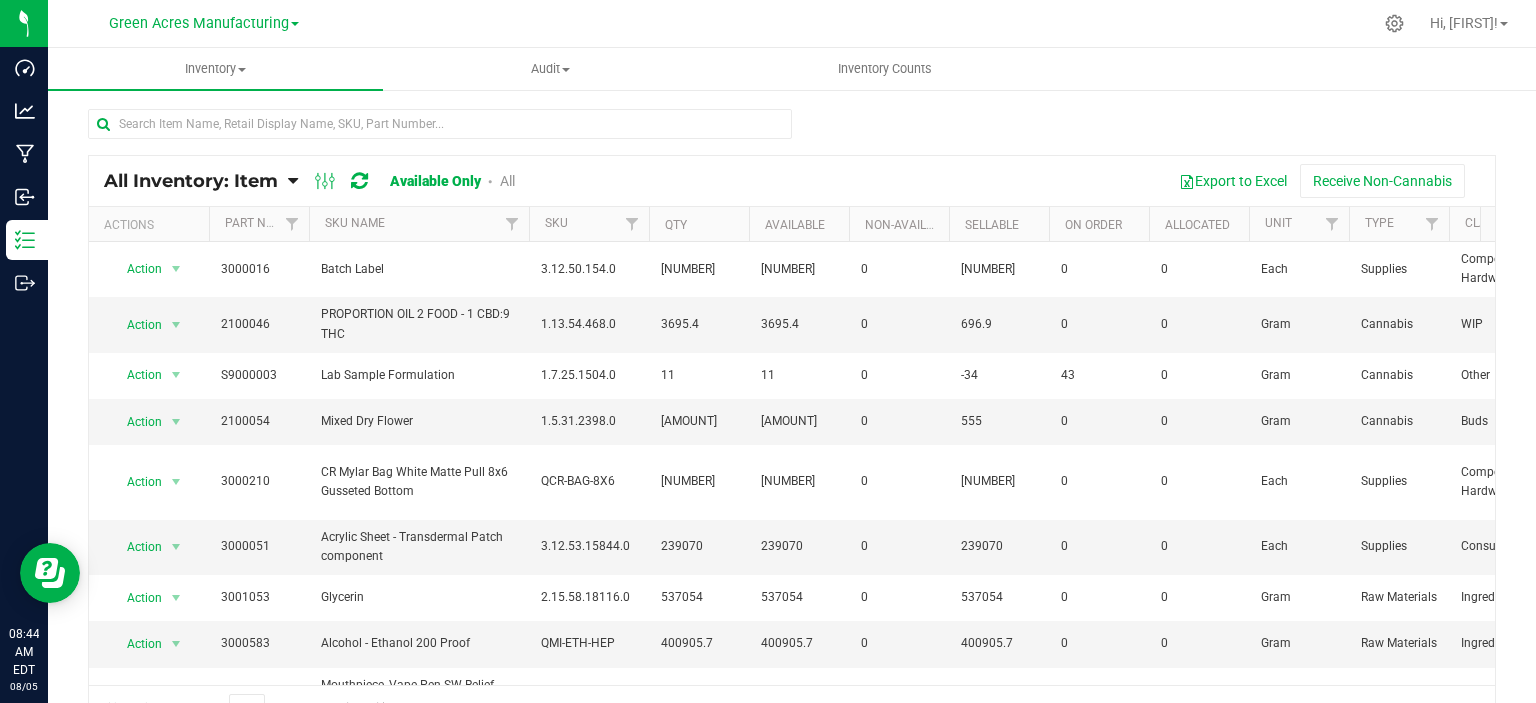 click on "3695.4" at bounding box center (799, 324) 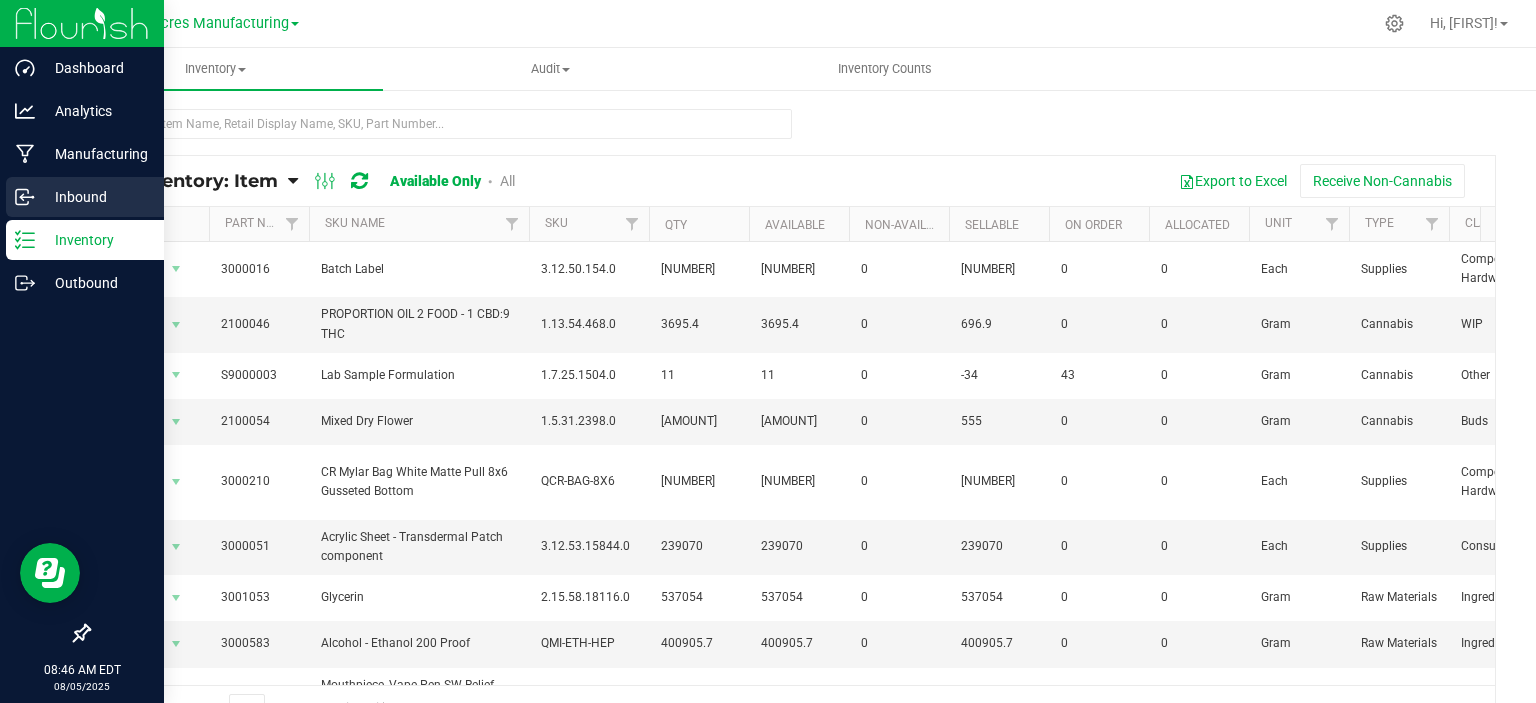 click on "Inbound" at bounding box center [95, 197] 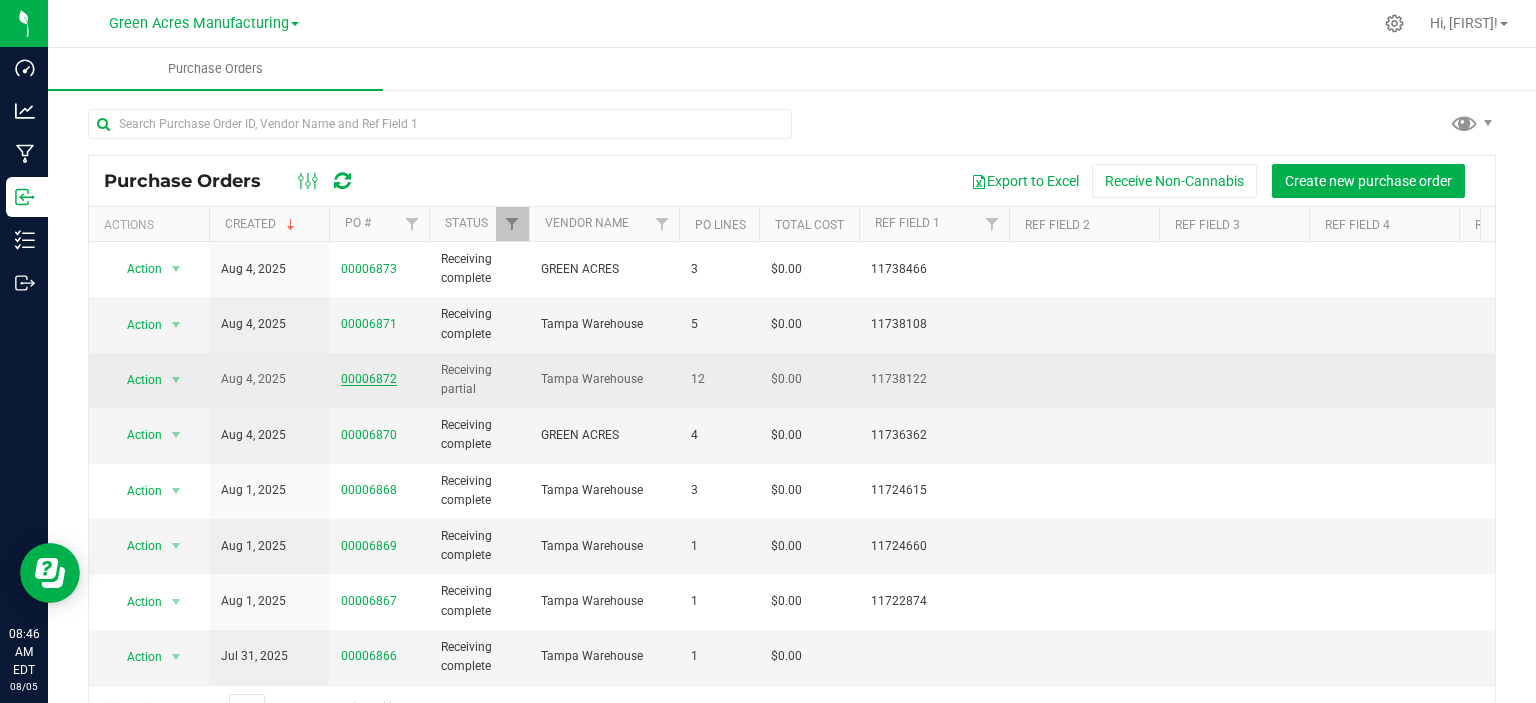 click on "00006872" at bounding box center [369, 379] 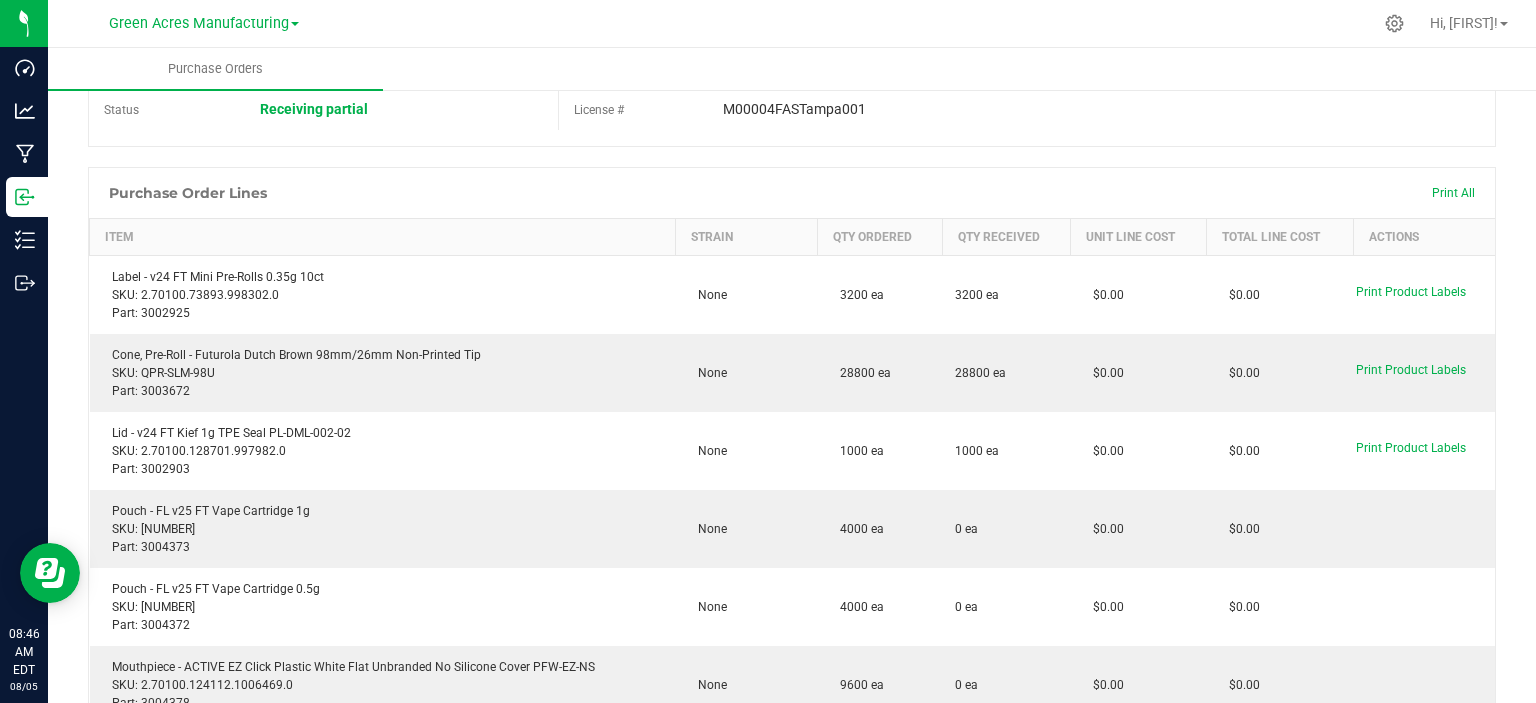 scroll, scrollTop: 0, scrollLeft: 0, axis: both 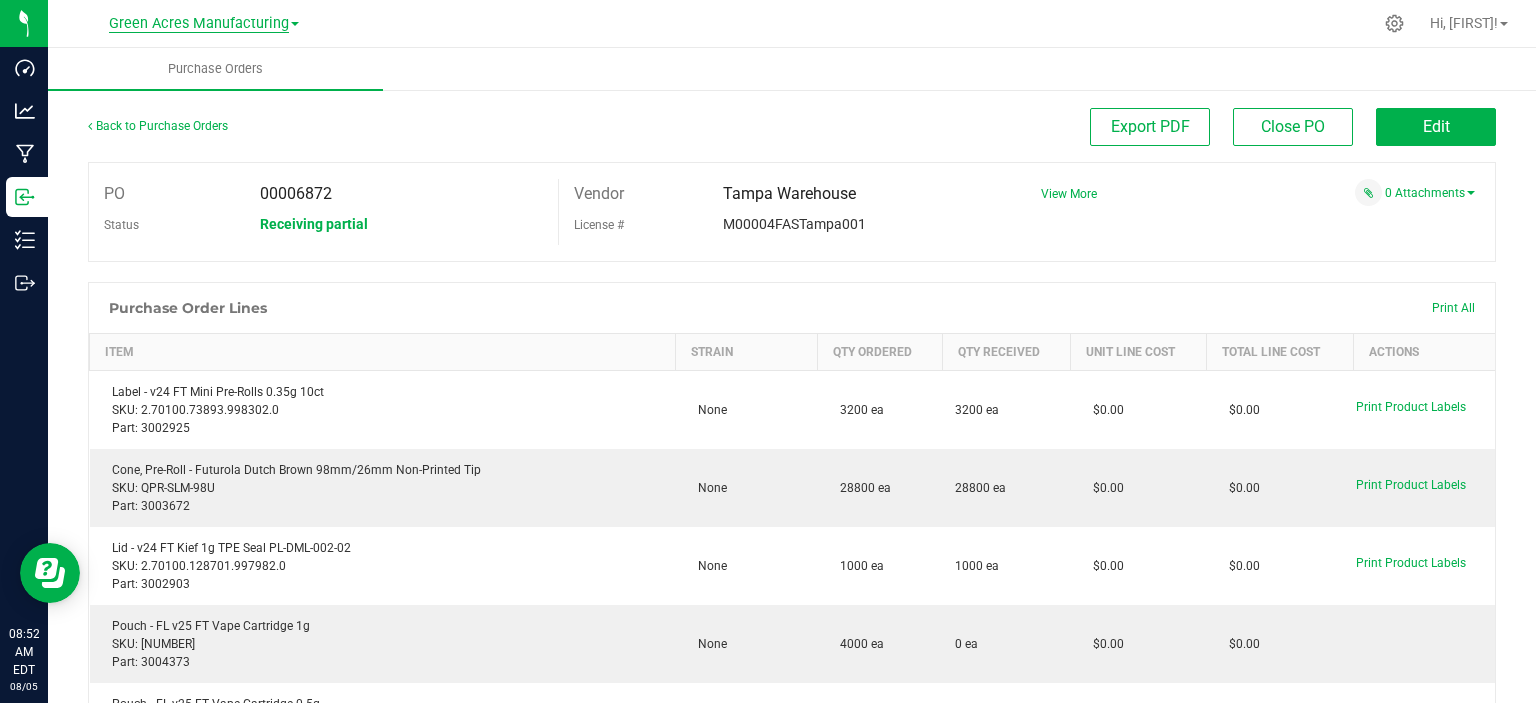 click on "Green Acres Manufacturing" at bounding box center [199, 24] 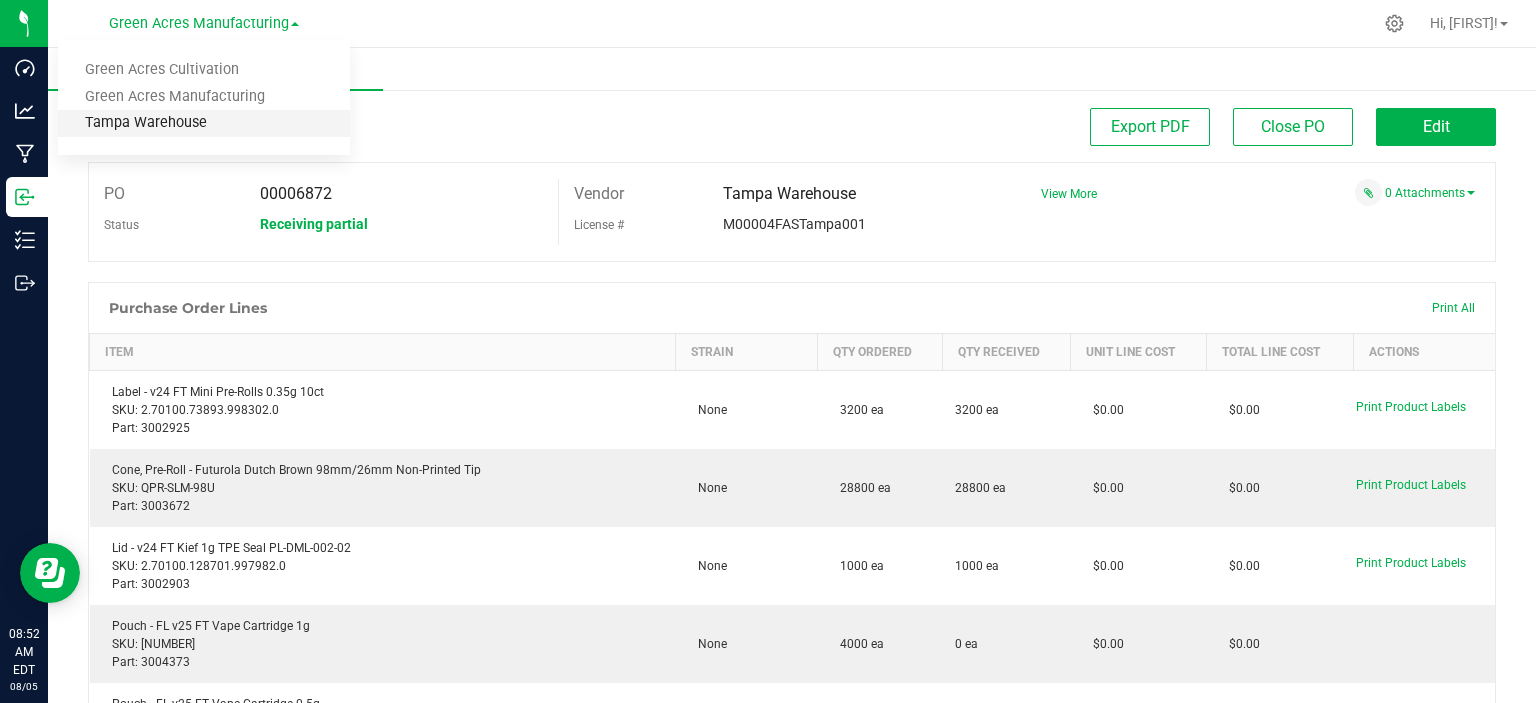 click on "Tampa Warehouse" at bounding box center (204, 123) 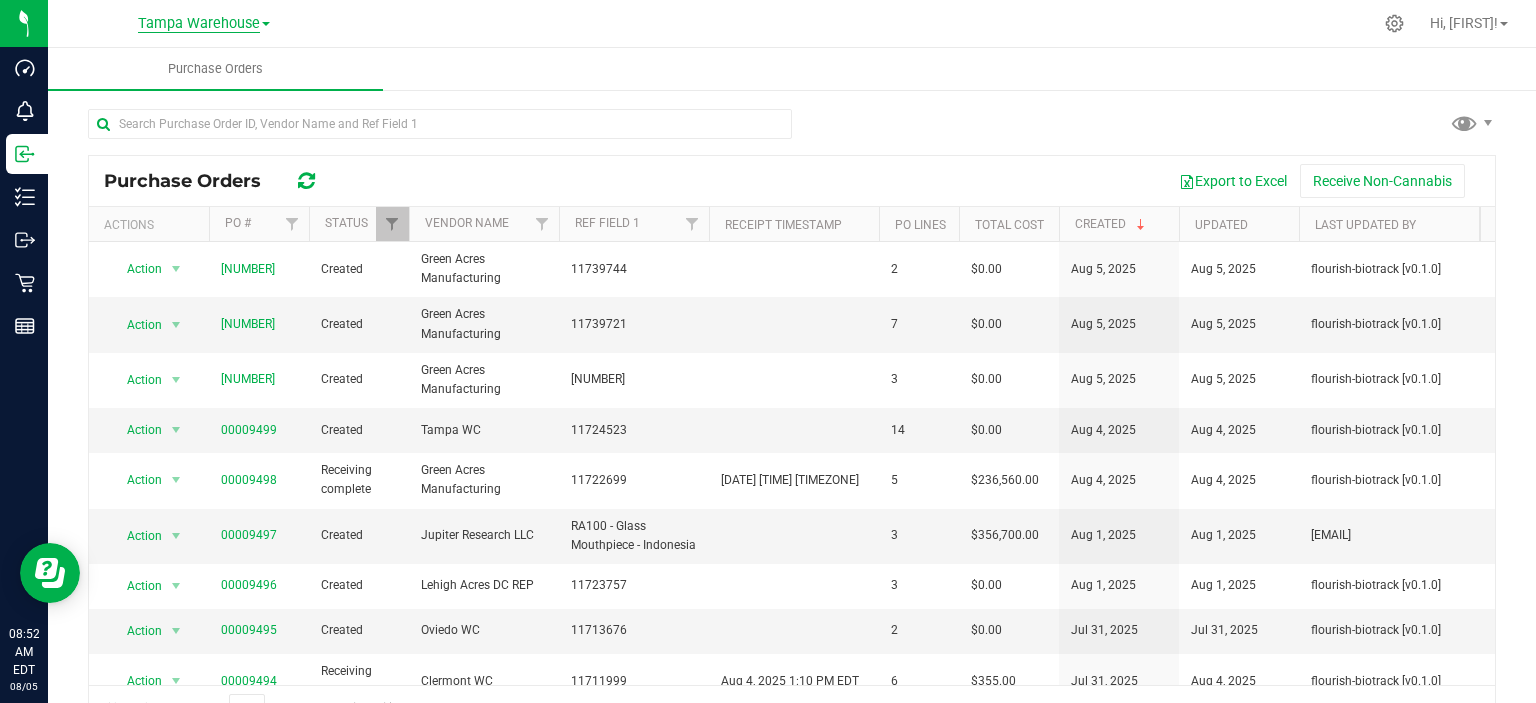 click on "Tampa Warehouse" at bounding box center (199, 24) 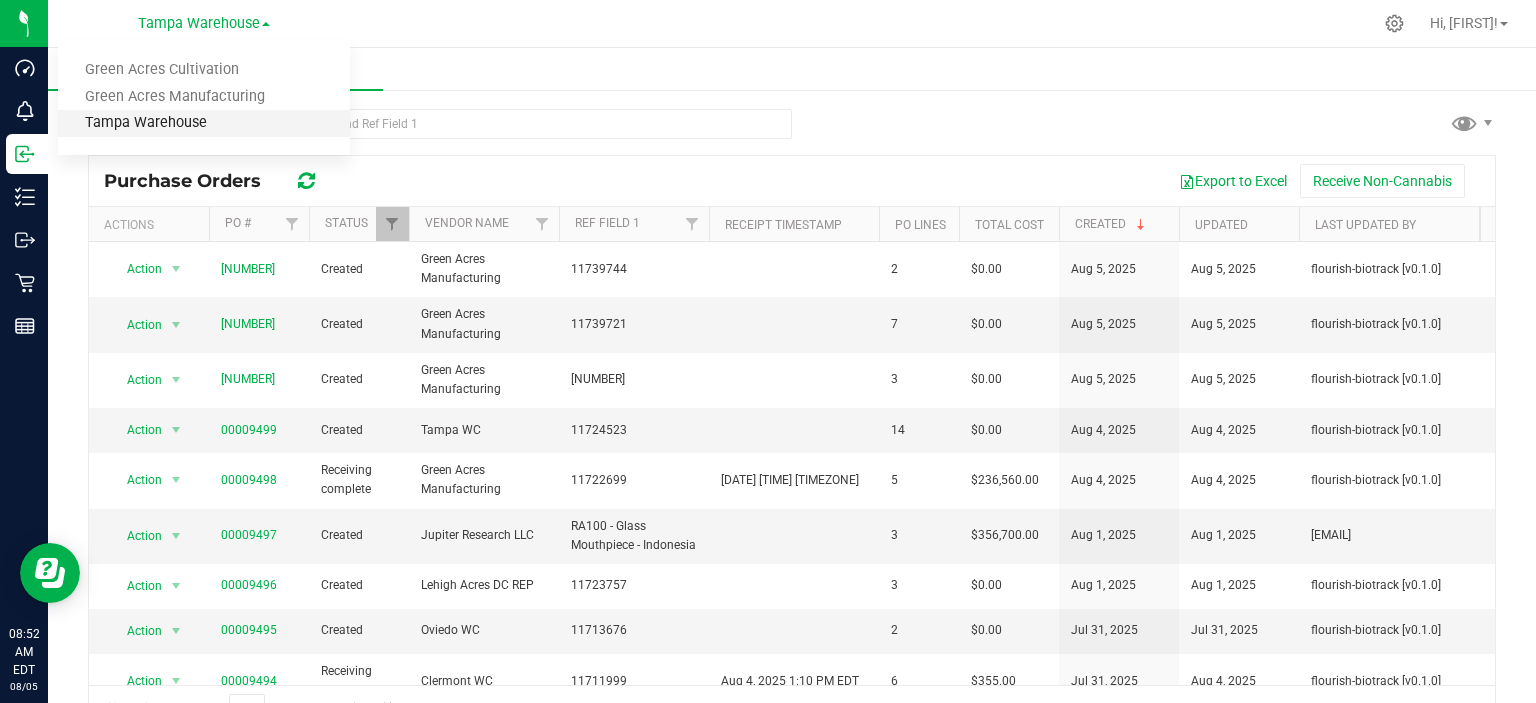 click on "Tampa Warehouse" at bounding box center [204, 123] 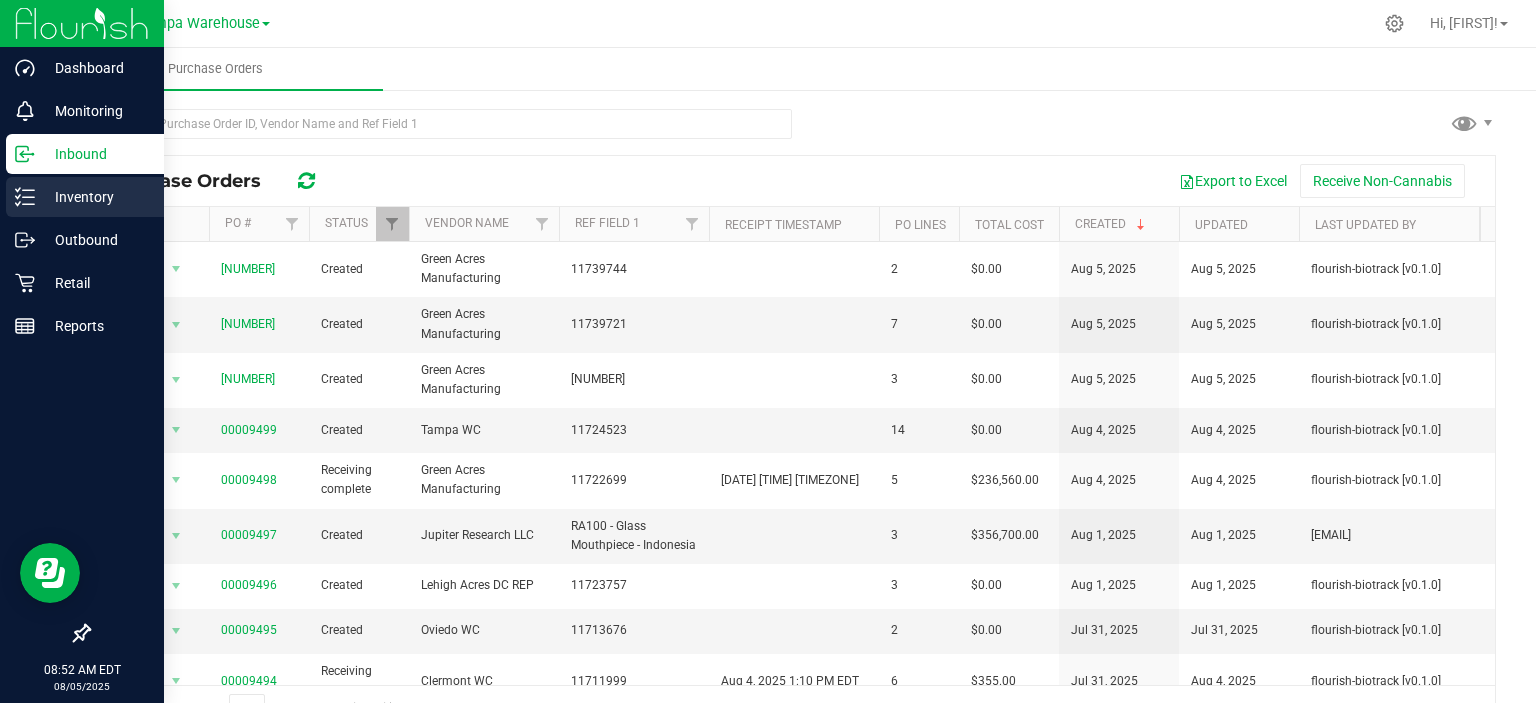 click 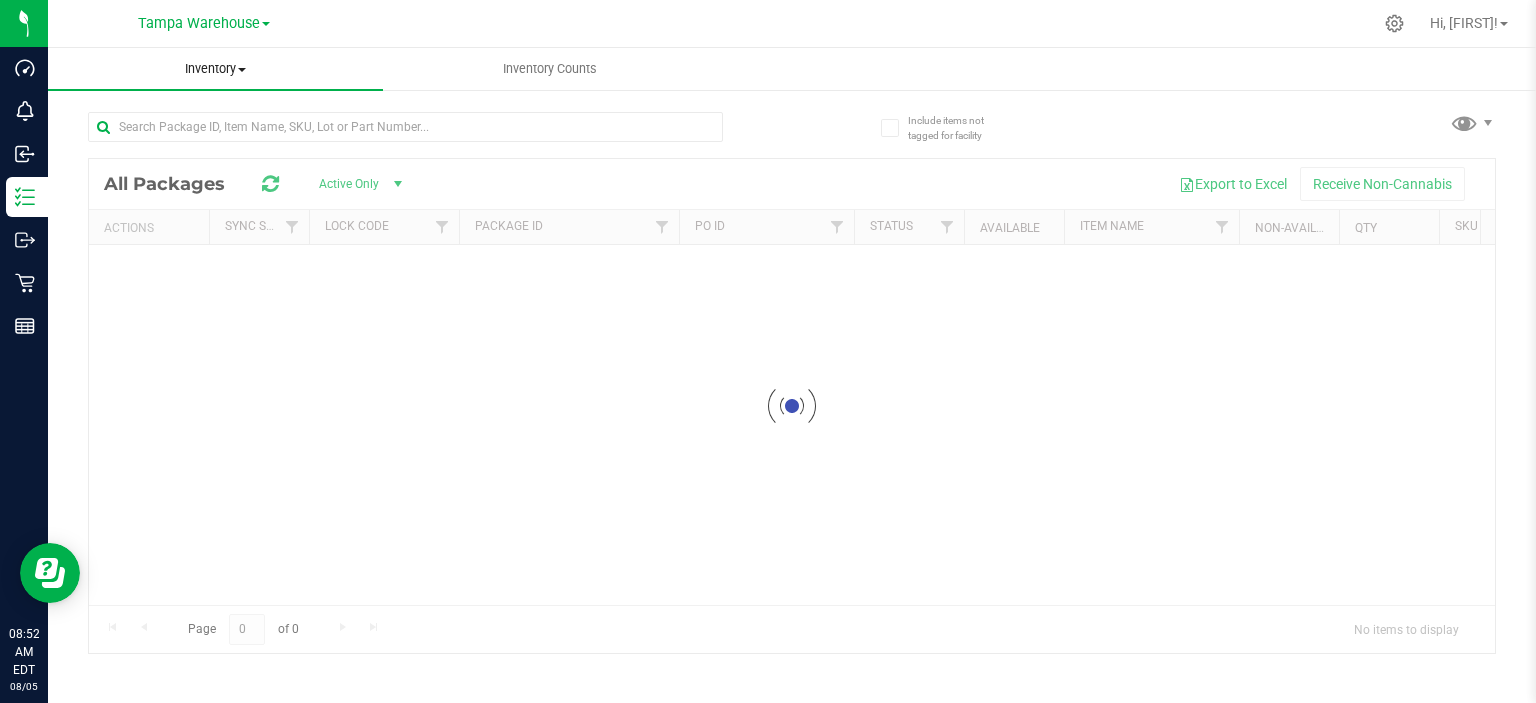 click on "Inventory" at bounding box center (215, 69) 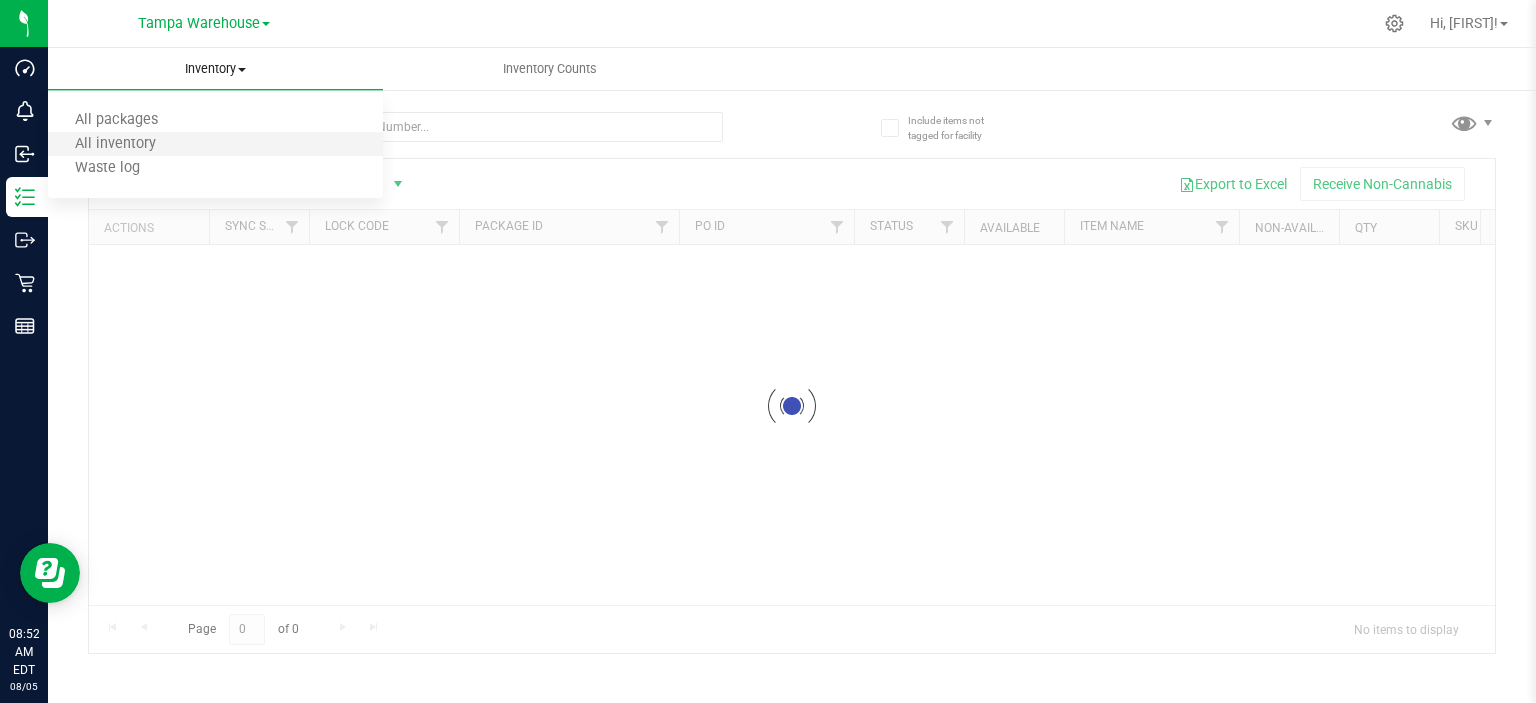 click on "All inventory" at bounding box center (215, 145) 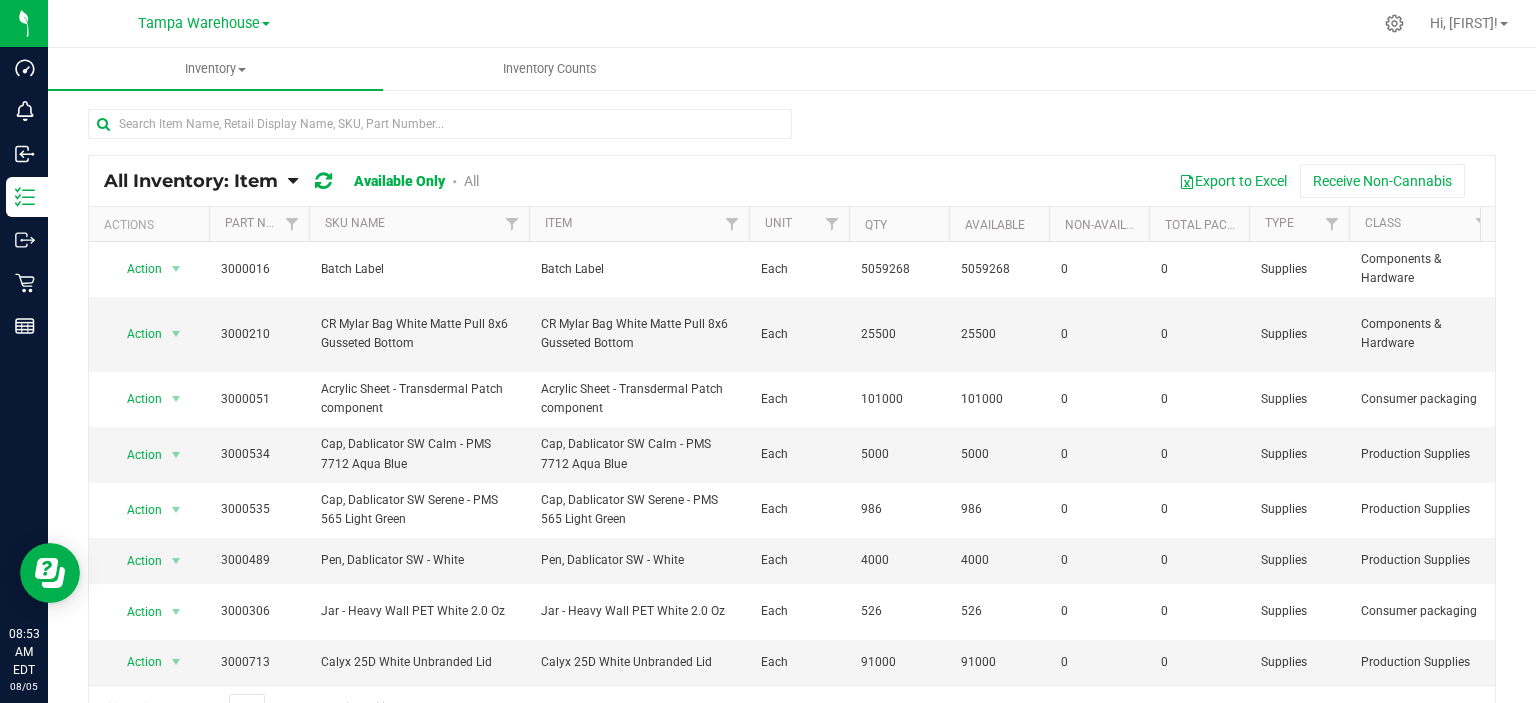 click on "All Inventory: Item" at bounding box center [191, 181] 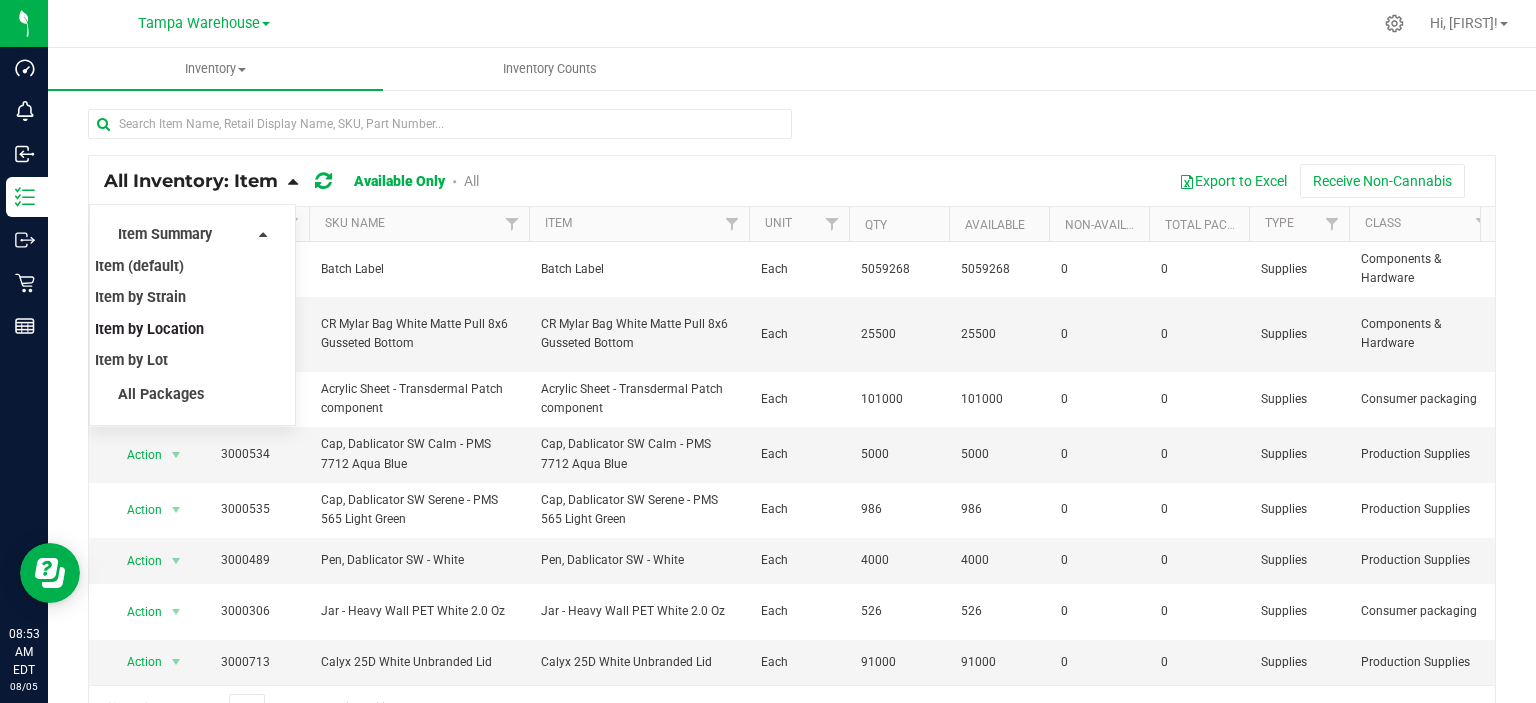 click on "Item by Location" at bounding box center [149, 329] 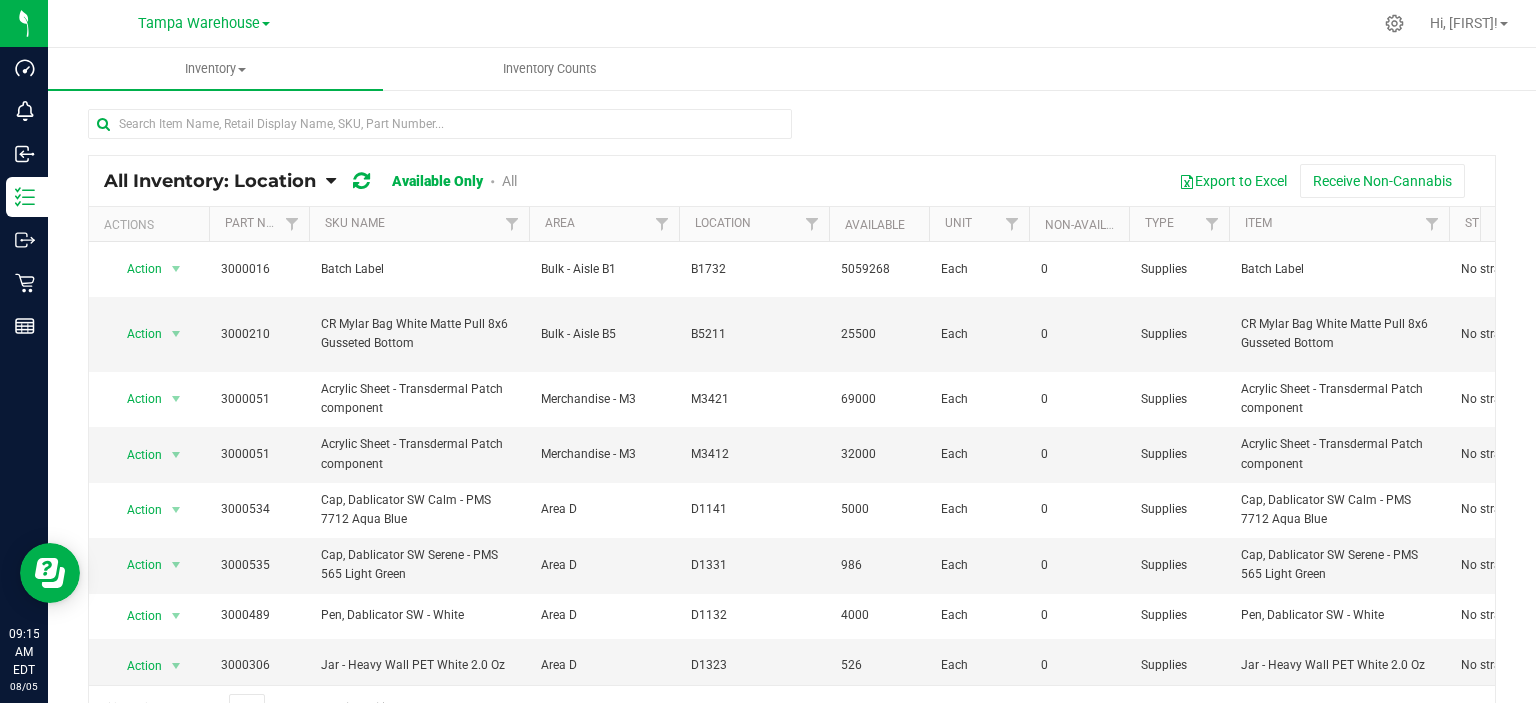 click on "All Inventory: Location" at bounding box center (210, 181) 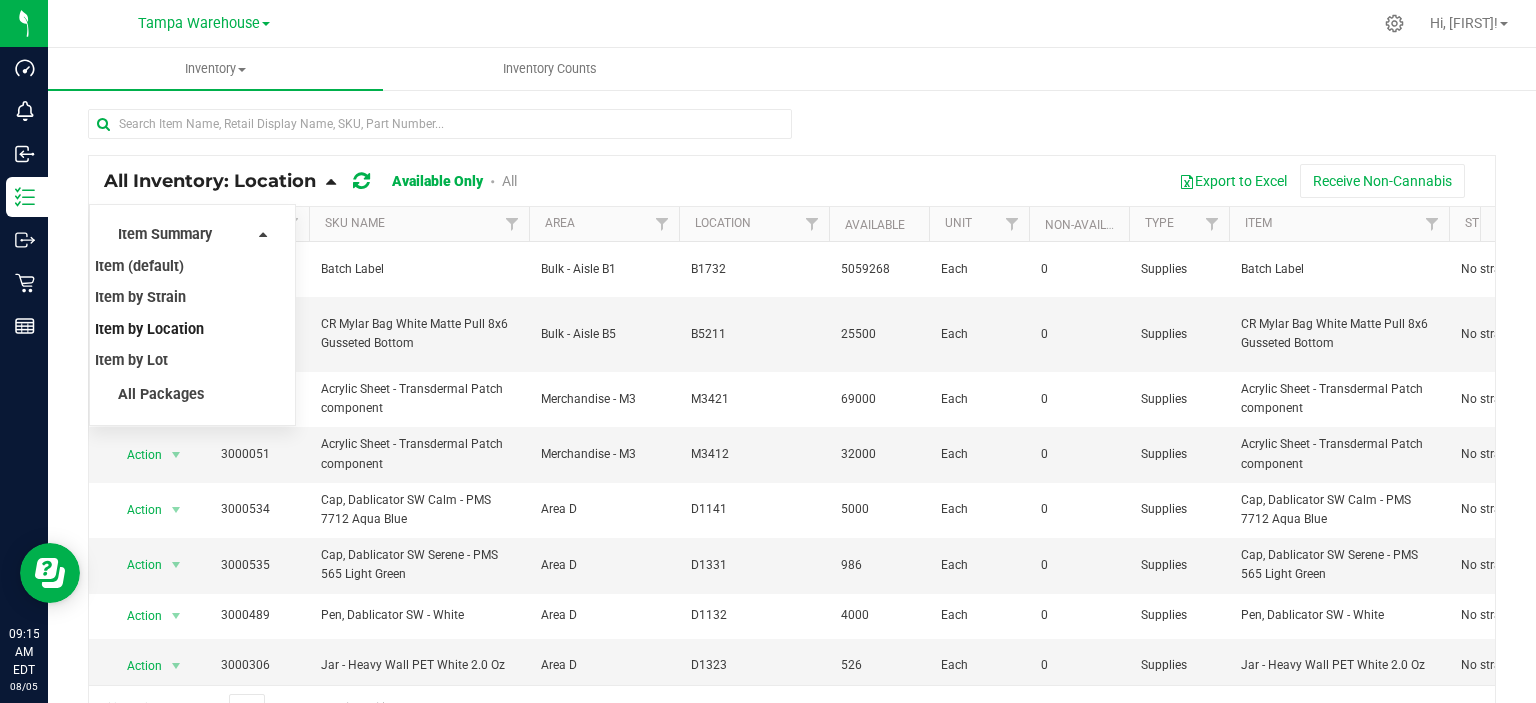 click on "All Inventory: Location" at bounding box center [210, 181] 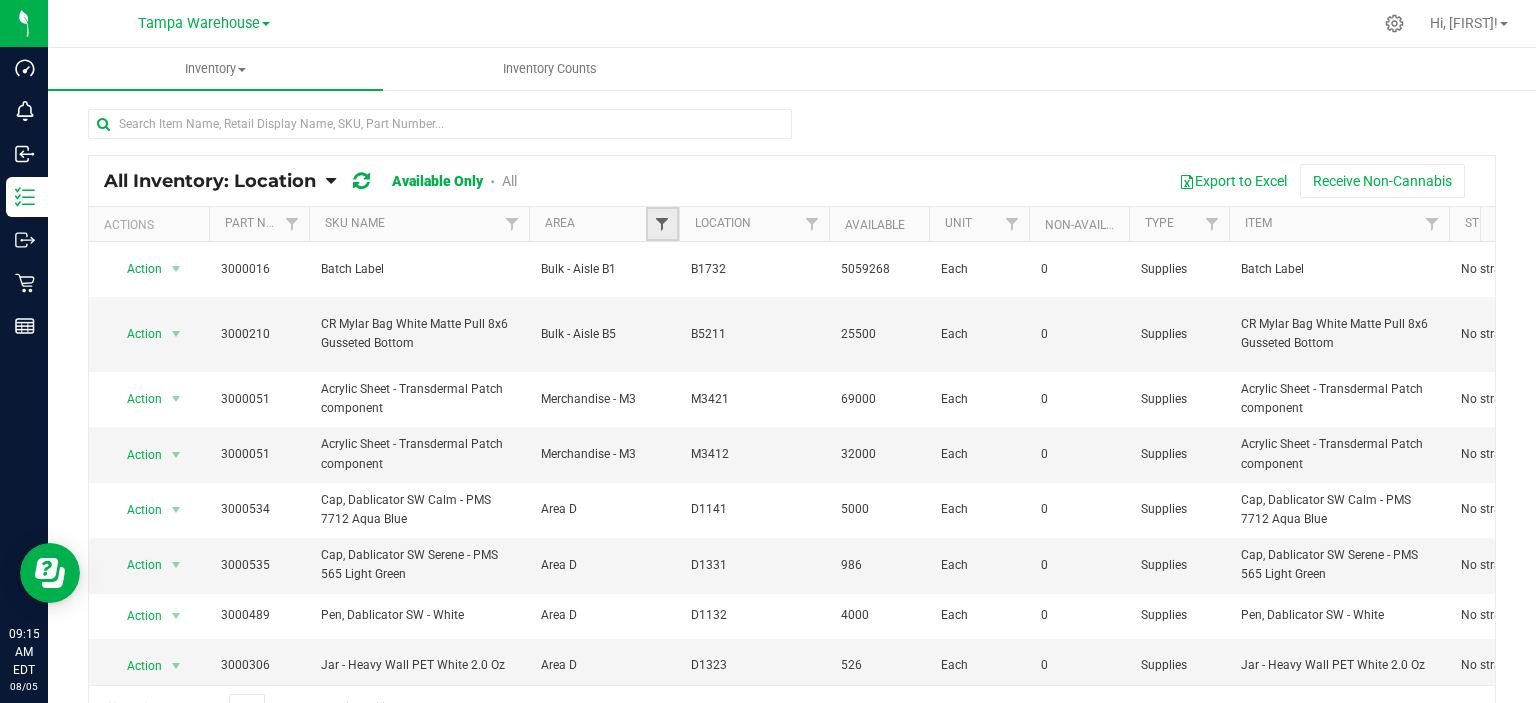 click at bounding box center (662, 224) 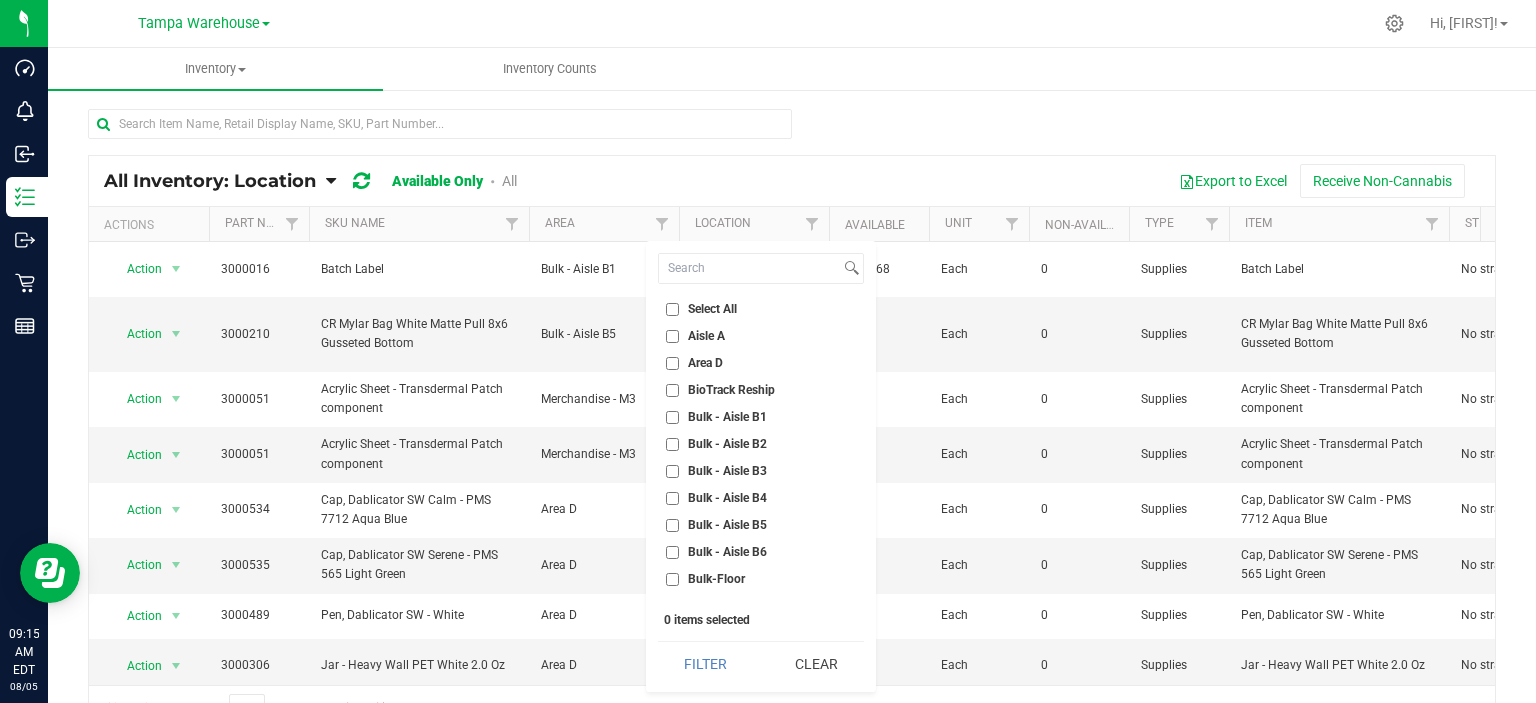 click on "Select All" at bounding box center [712, 309] 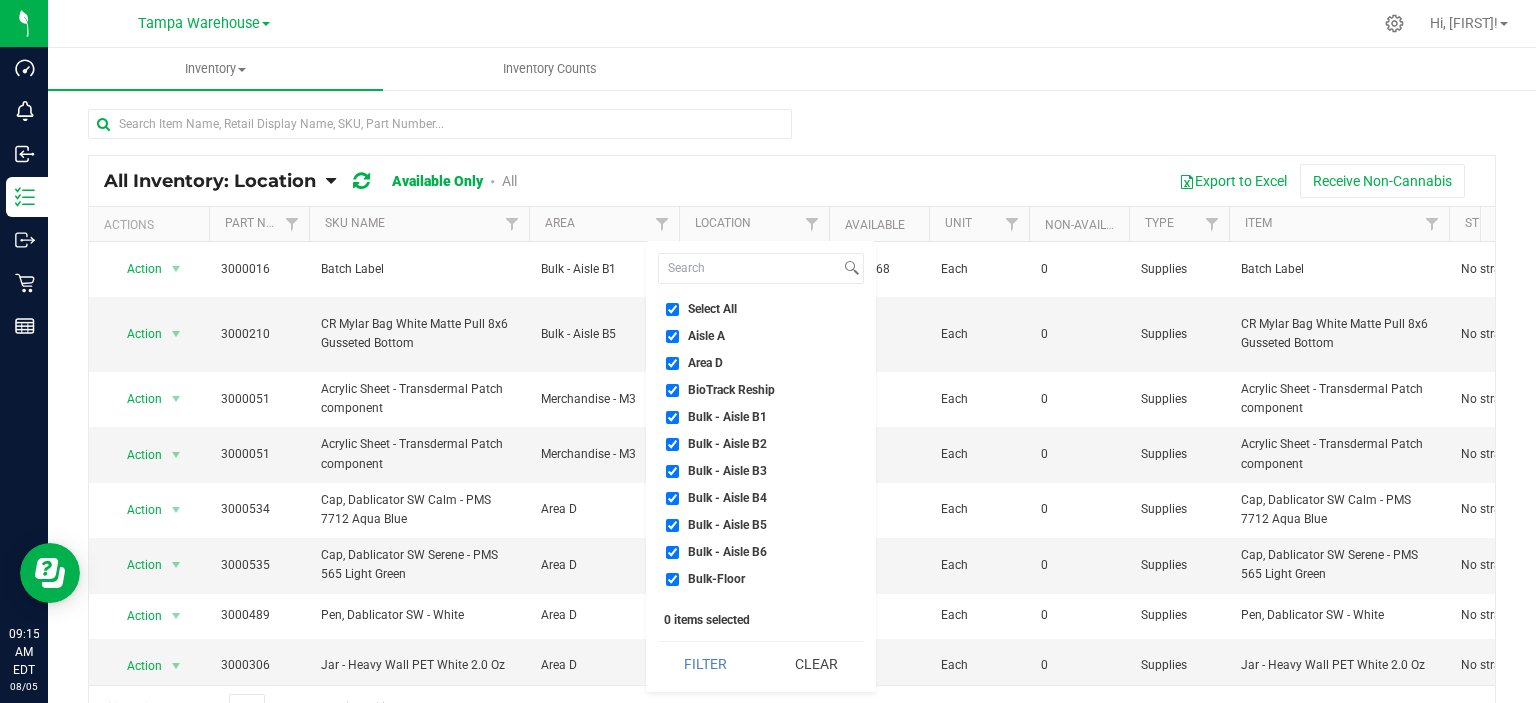 checkbox on "true" 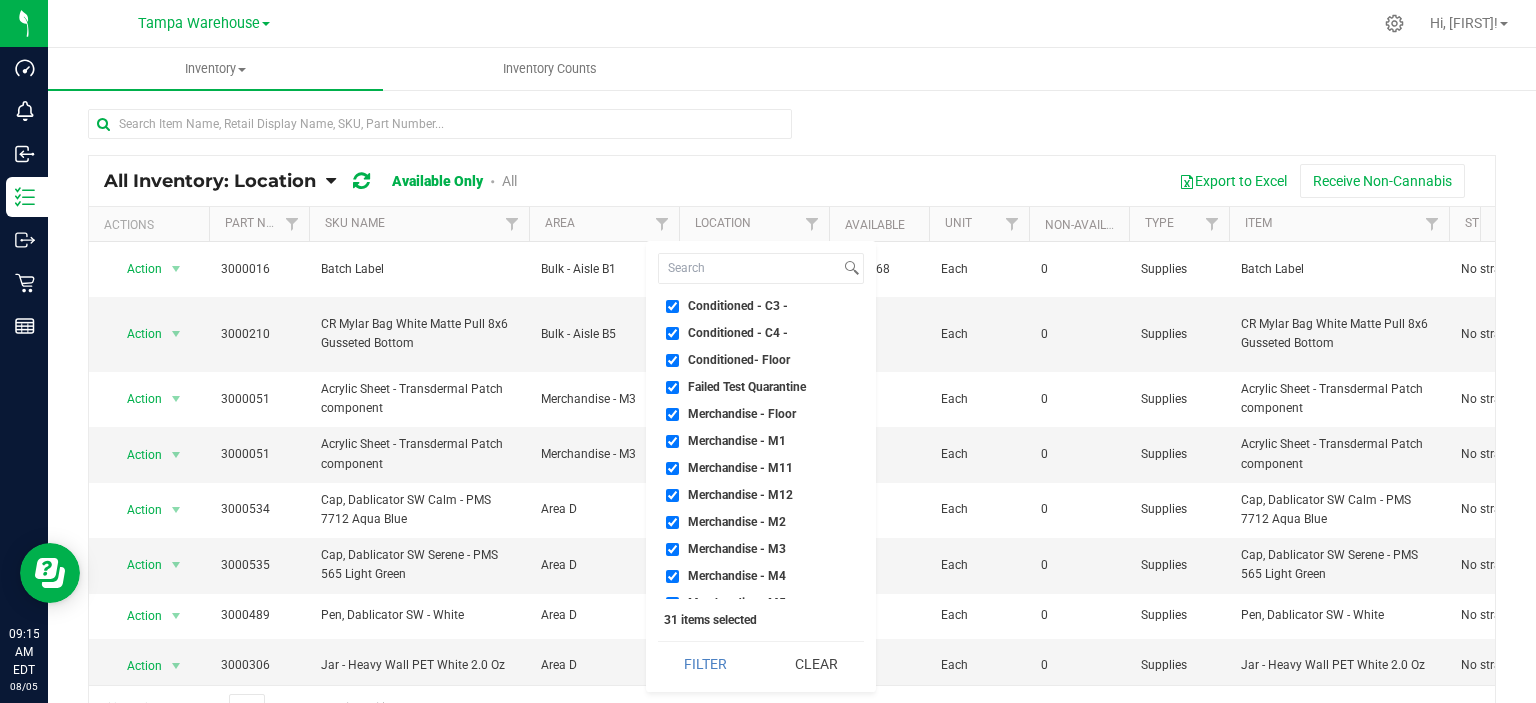 click on "Failed Test Quarantine" at bounding box center [747, 387] 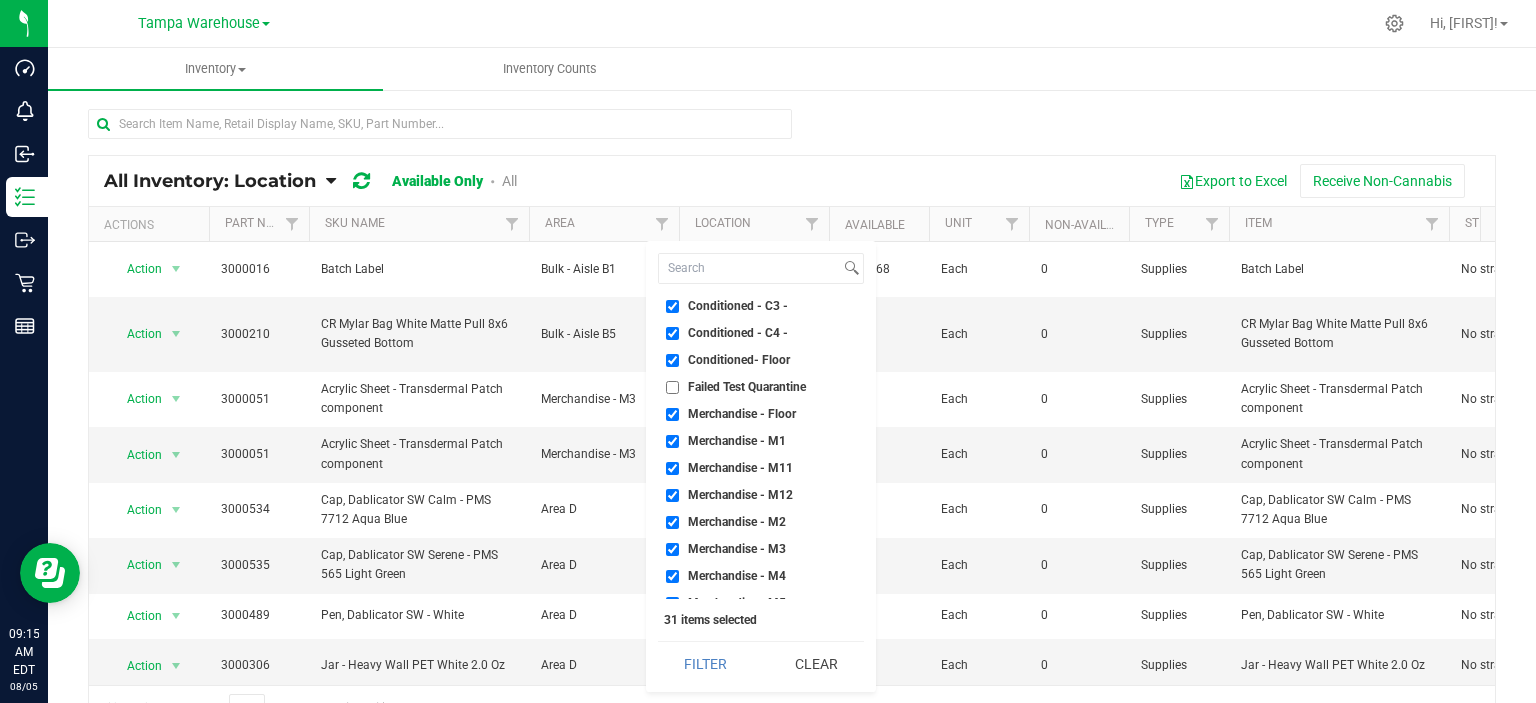 checkbox on "false" 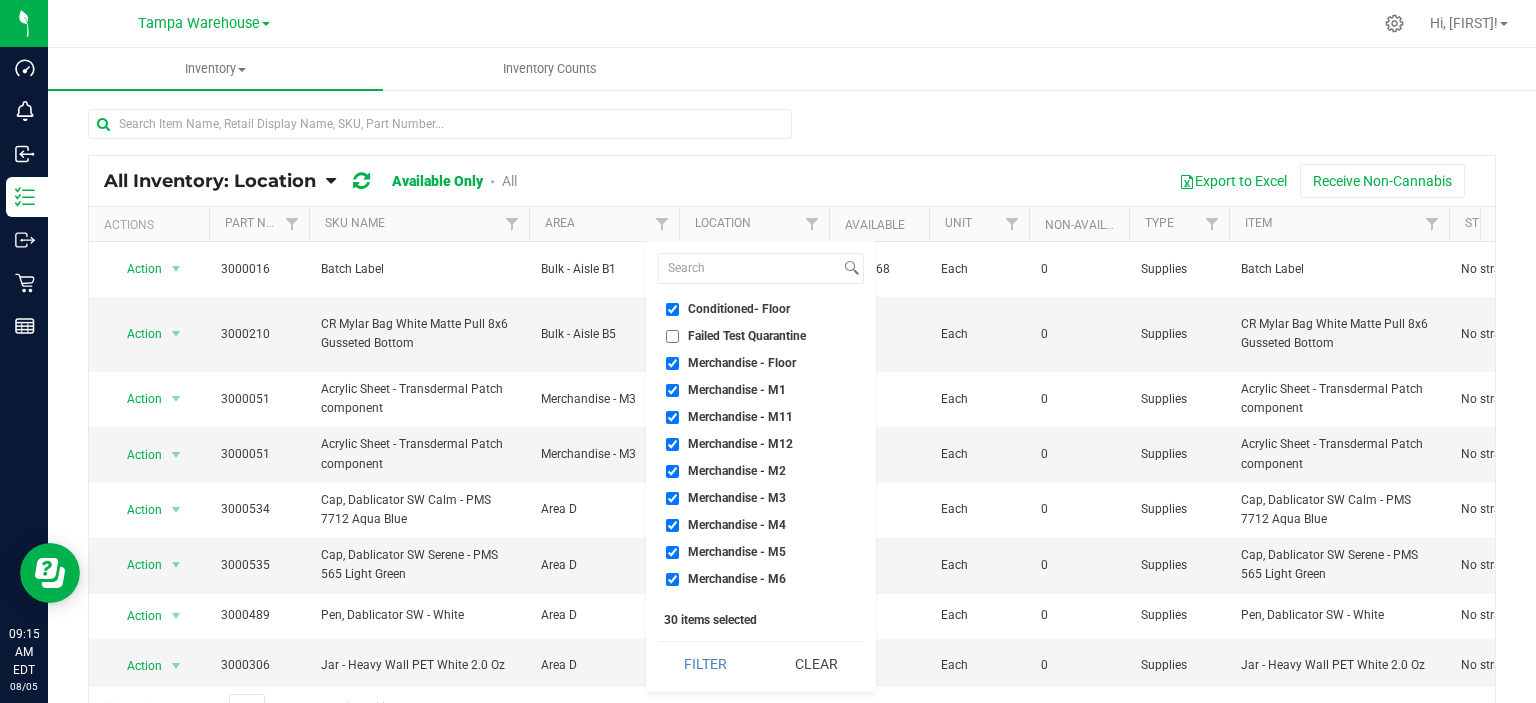 scroll, scrollTop: 500, scrollLeft: 0, axis: vertical 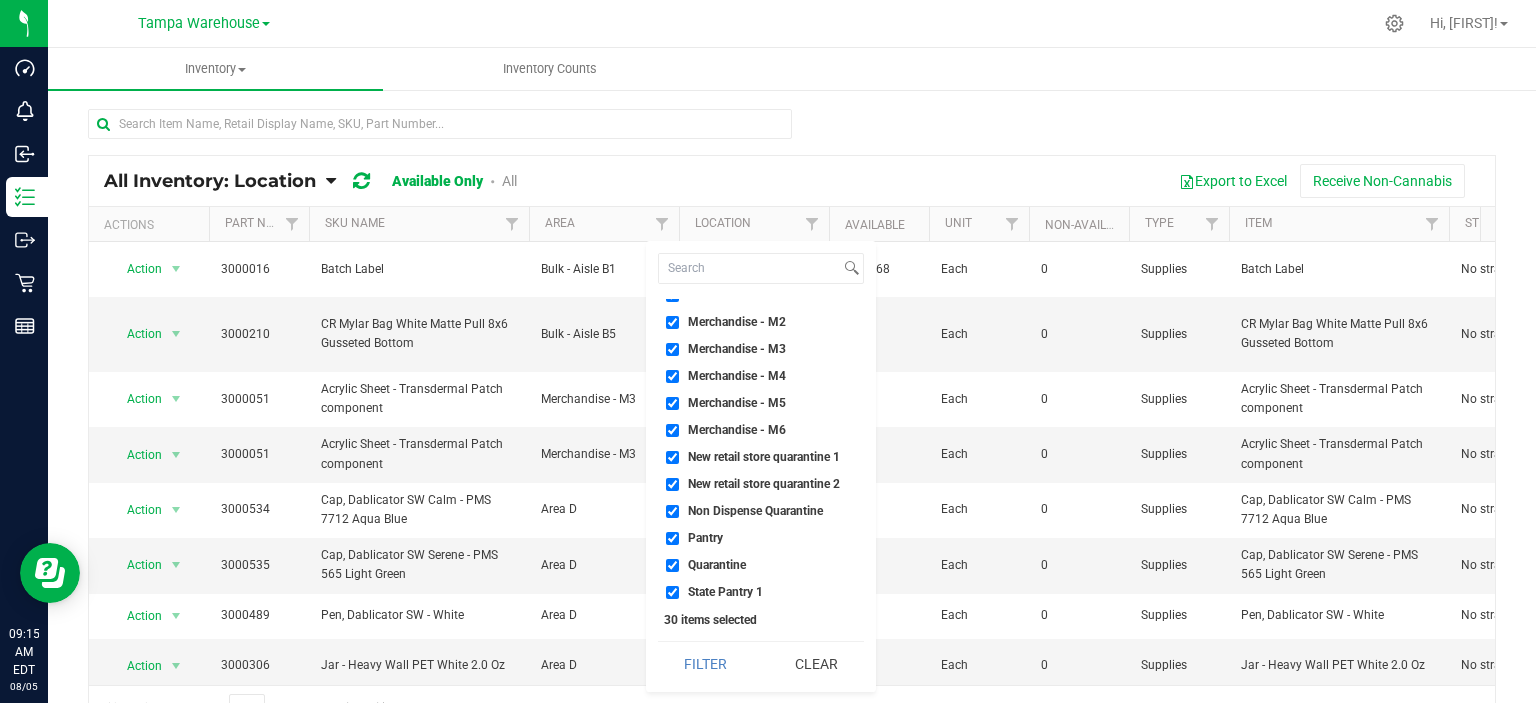 click on "New retail store quarantine 1" at bounding box center [764, 457] 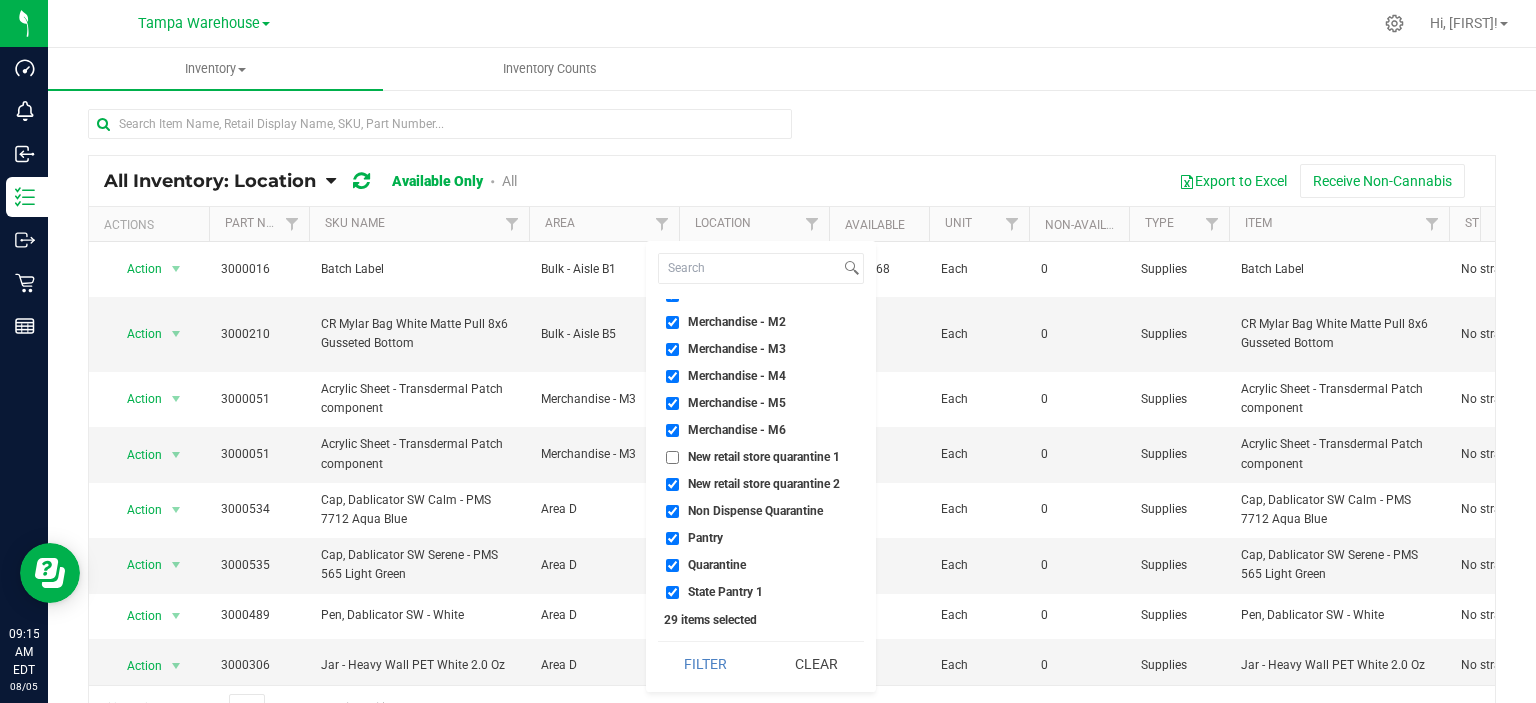 click on "New retail store quarantine 2" at bounding box center [764, 484] 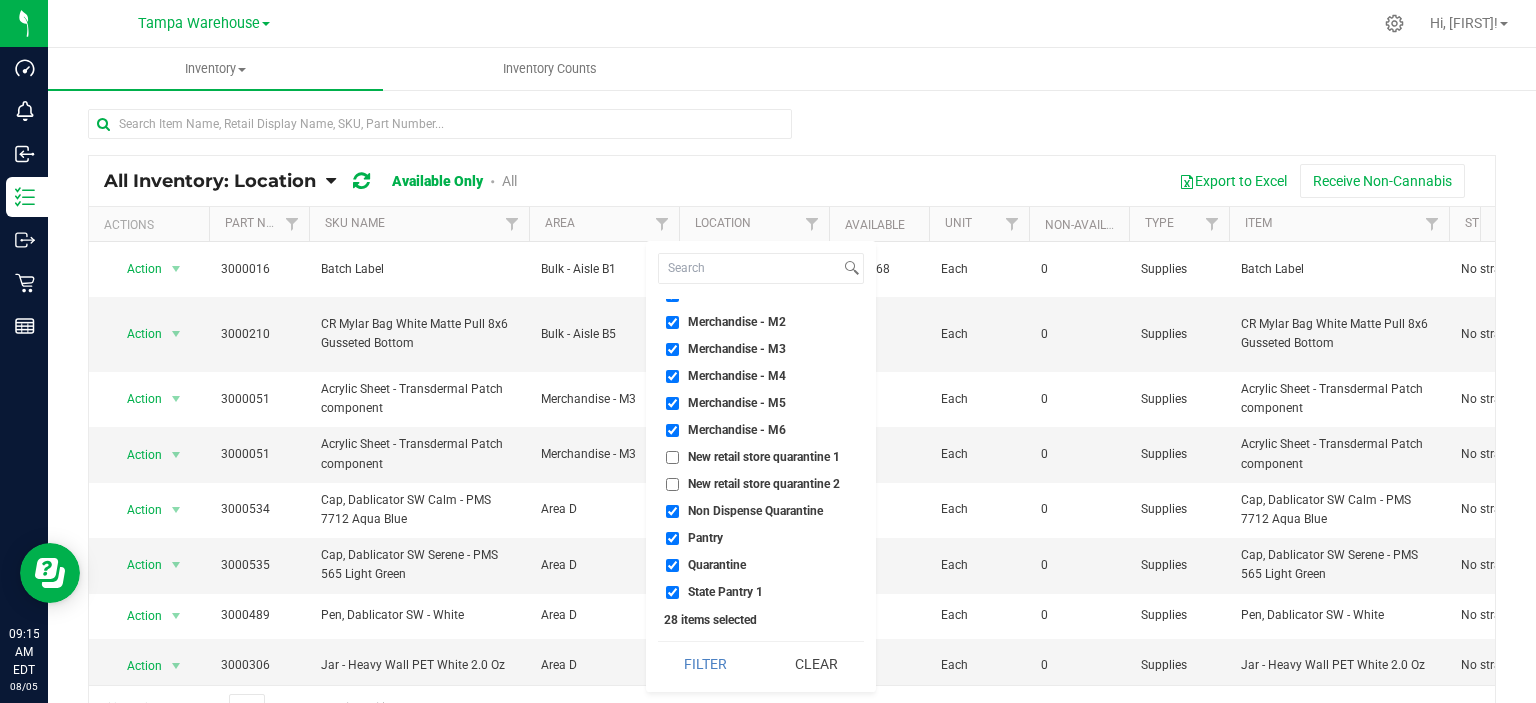 click on "Non Dispense Quarantine" at bounding box center [755, 511] 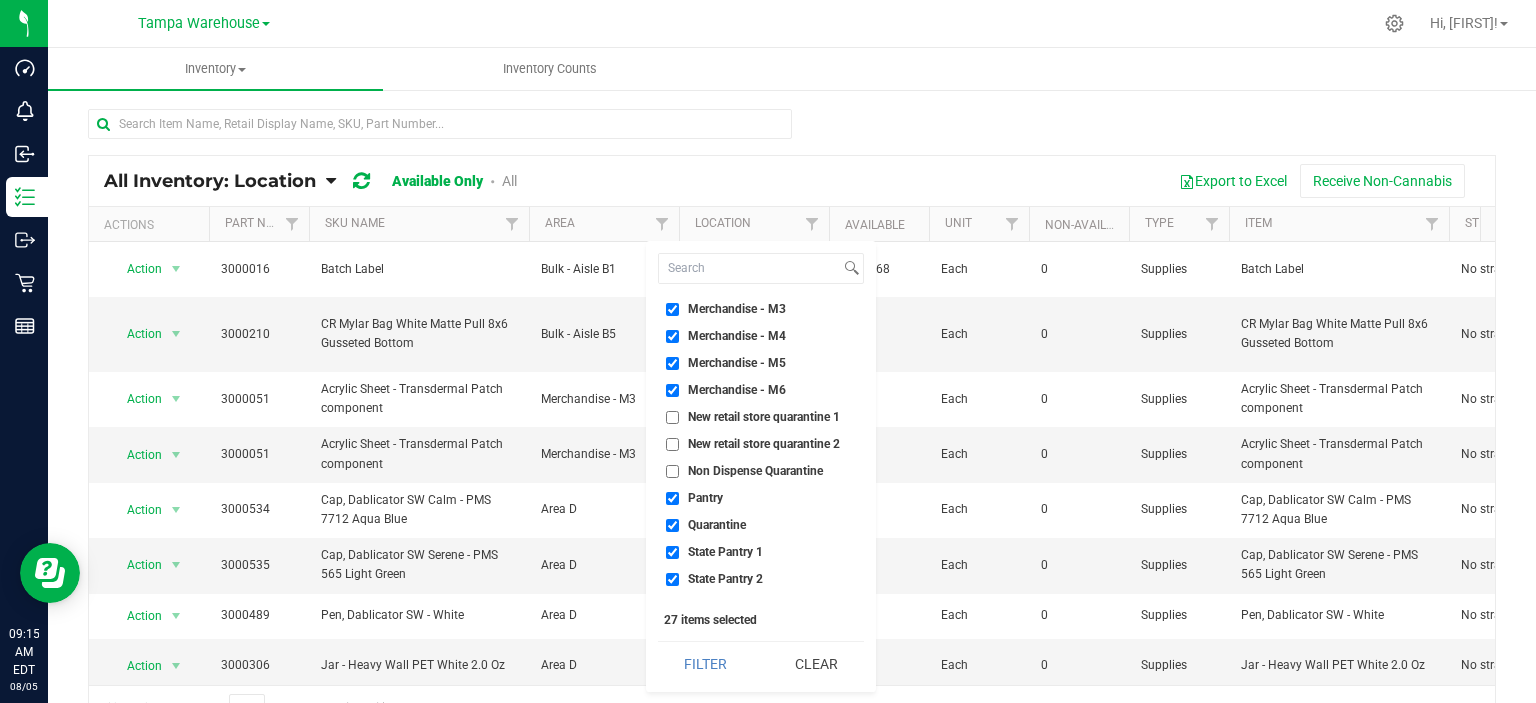 scroll, scrollTop: 557, scrollLeft: 0, axis: vertical 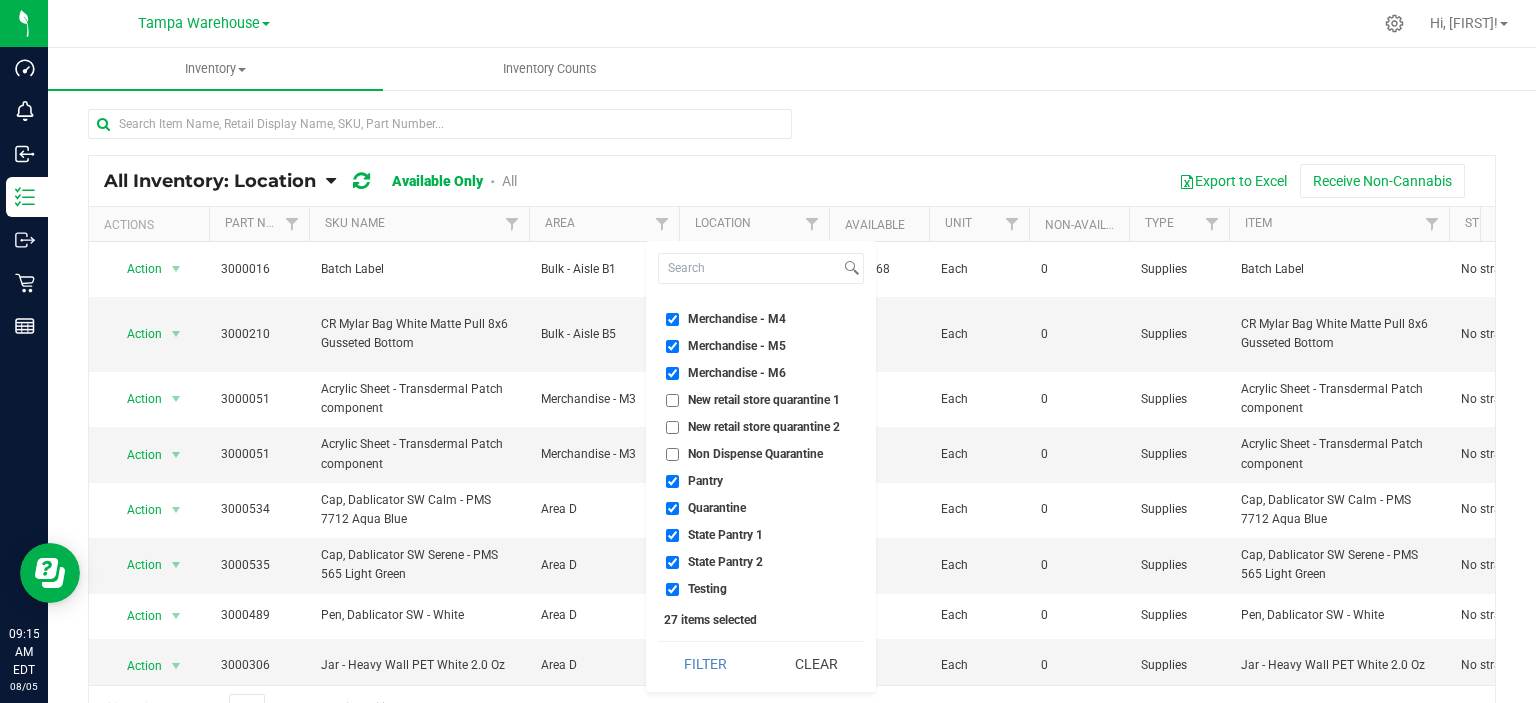click on "Quarantine" at bounding box center (717, 508) 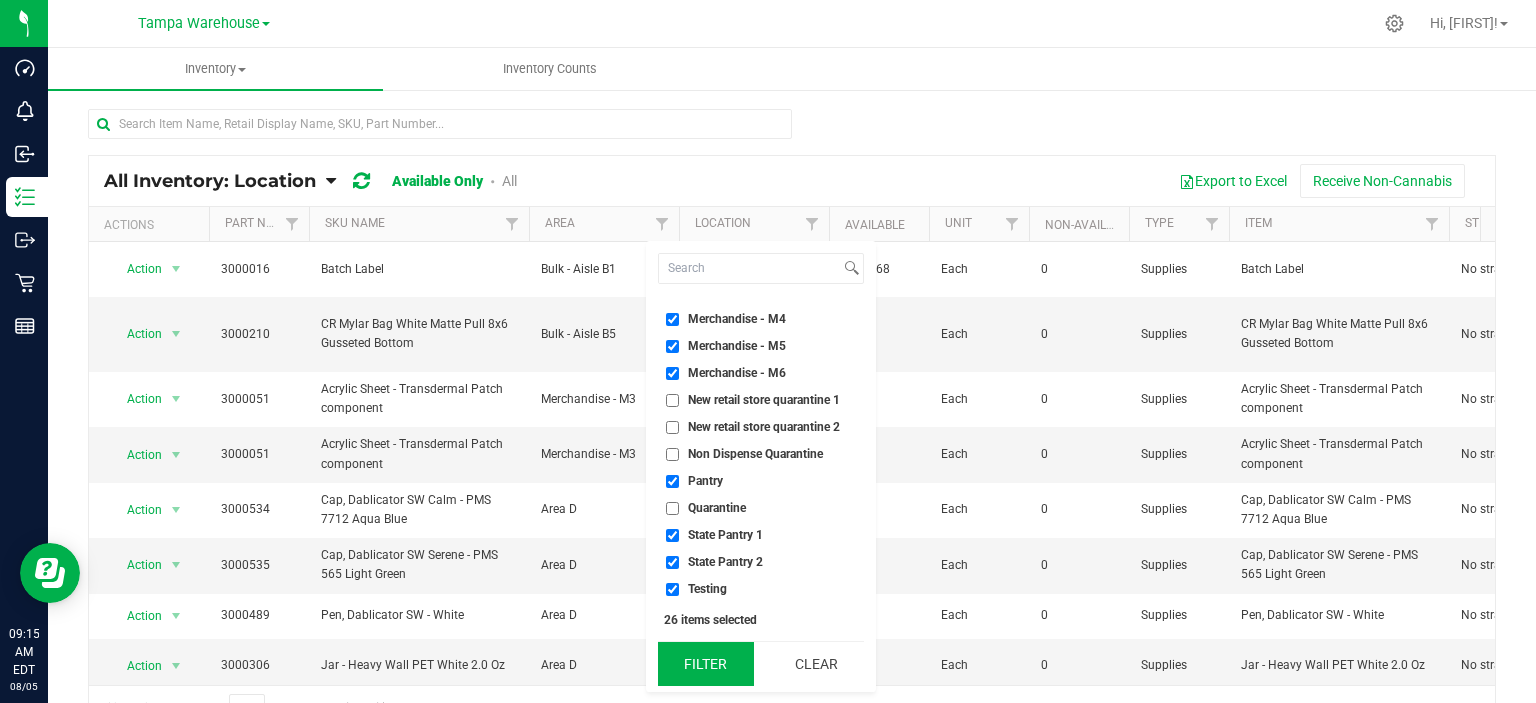 click on "Filter" at bounding box center (706, 664) 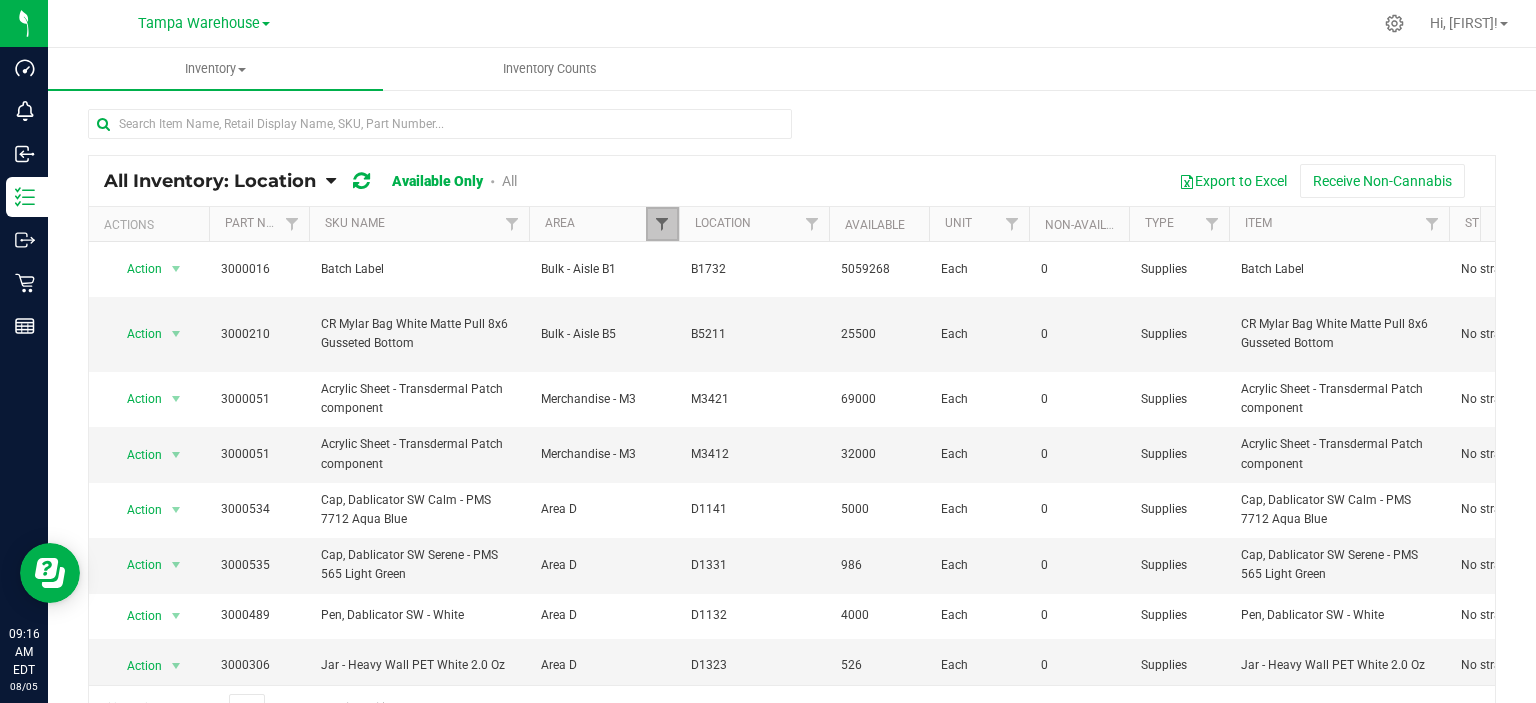 click at bounding box center (662, 224) 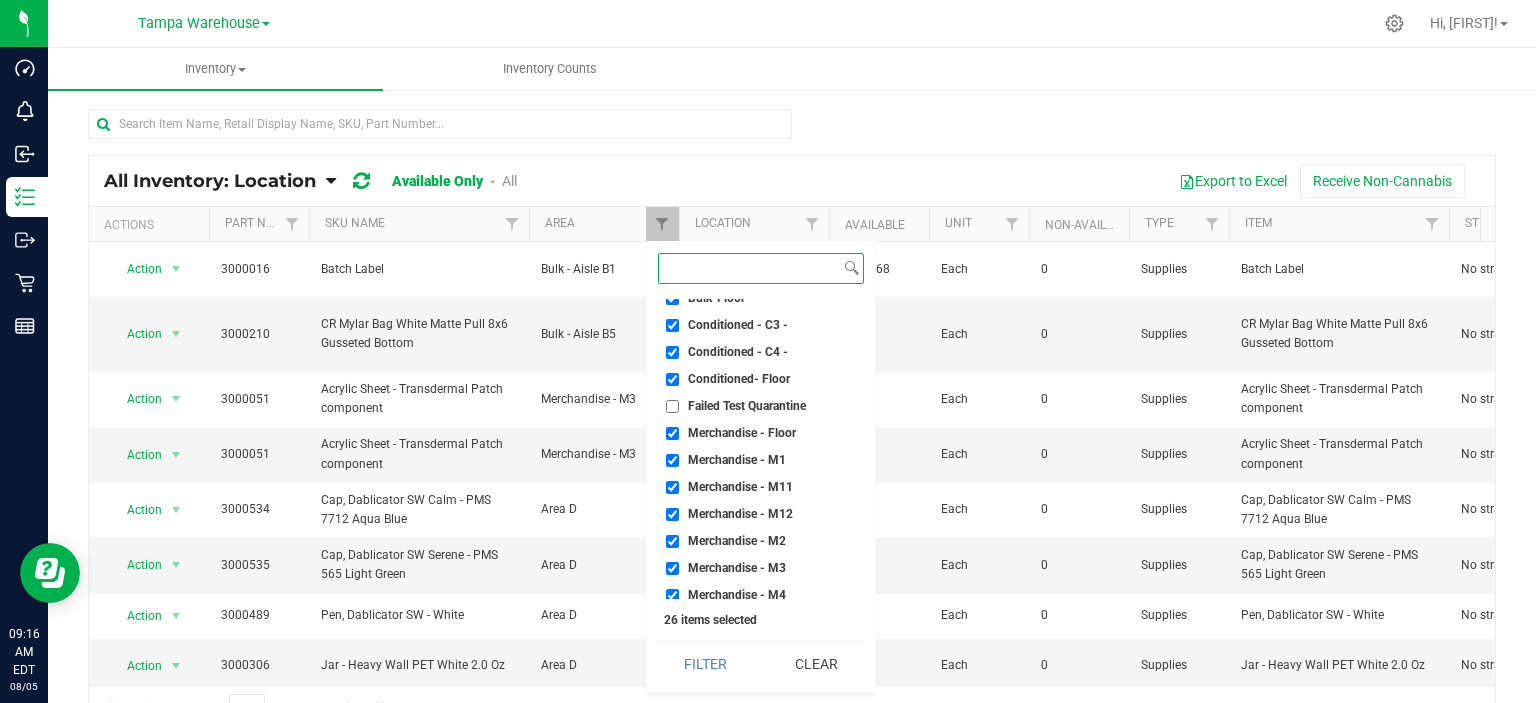scroll, scrollTop: 557, scrollLeft: 0, axis: vertical 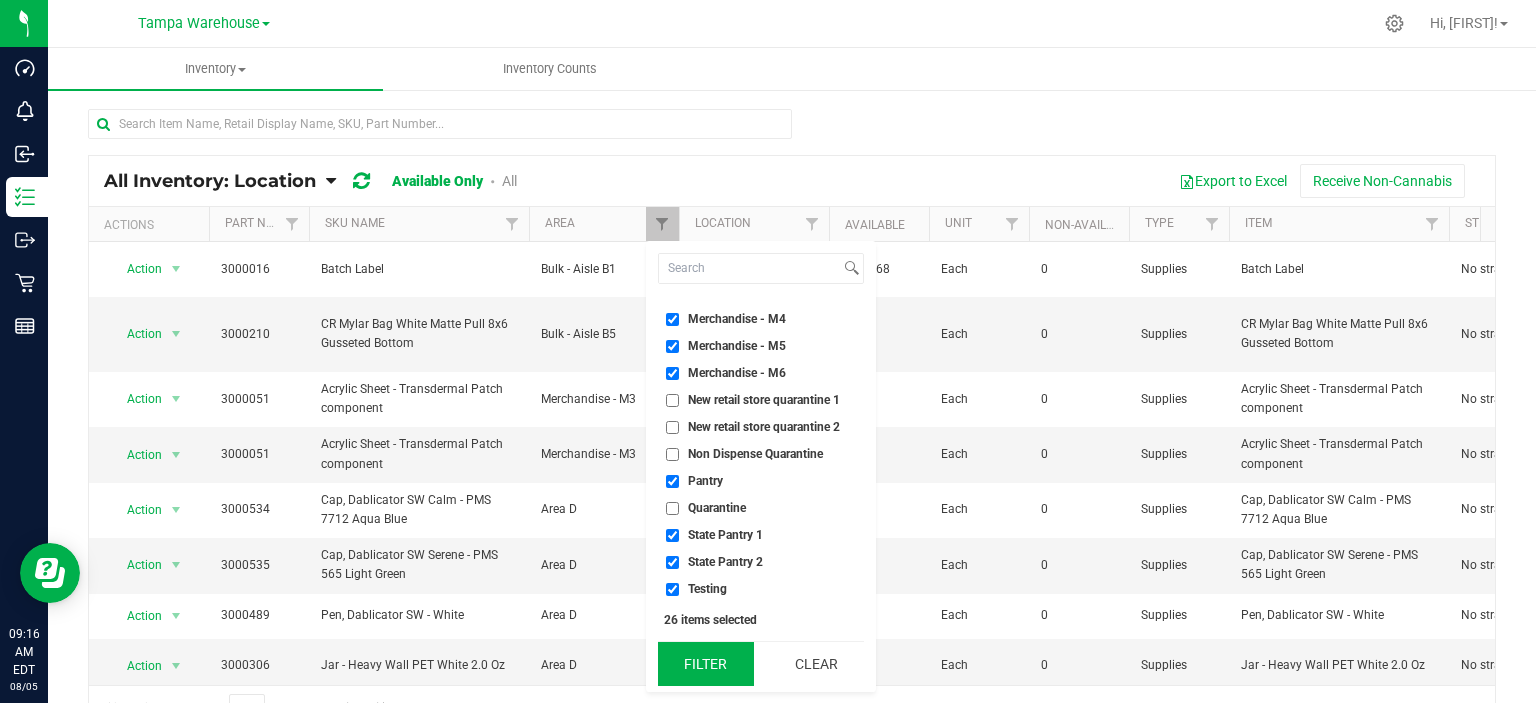 click on "Filter" at bounding box center [706, 664] 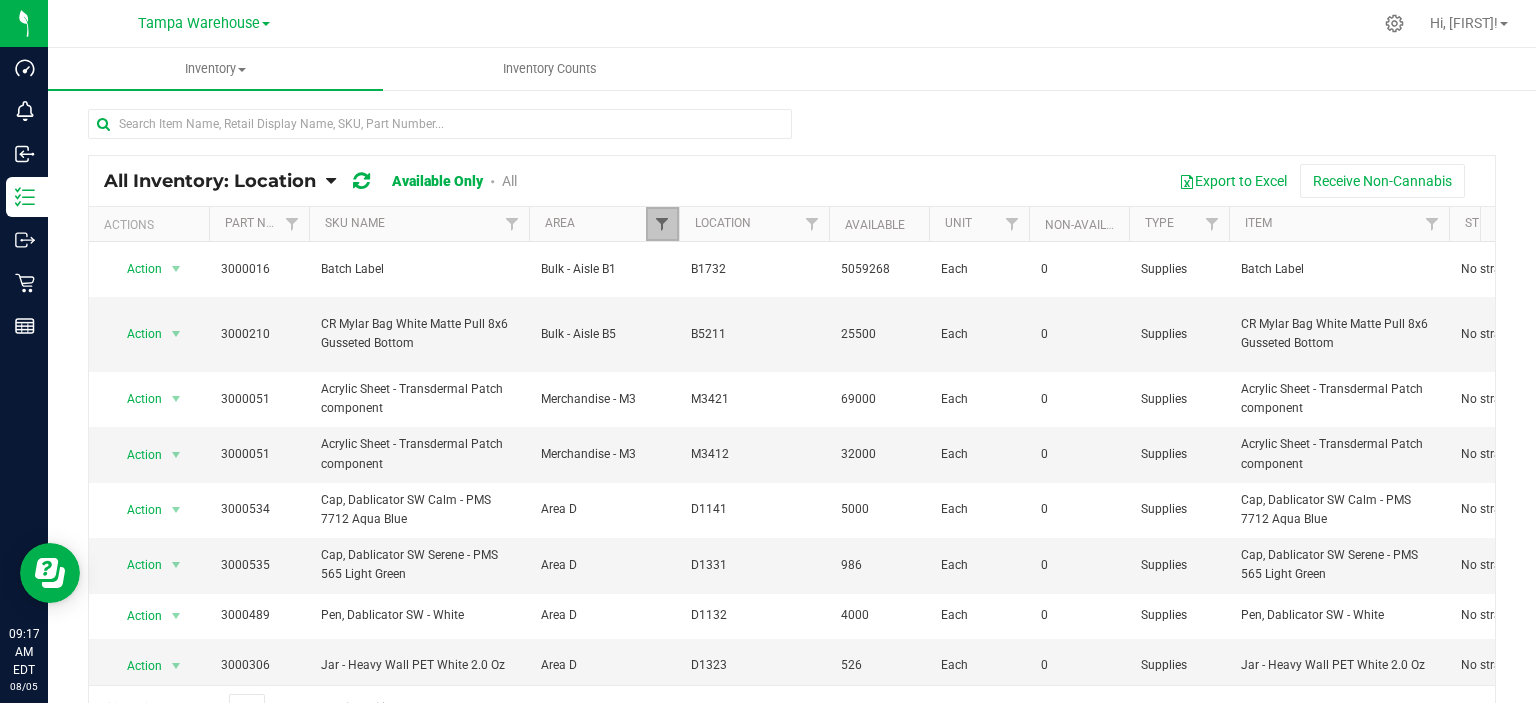 click at bounding box center [662, 224] 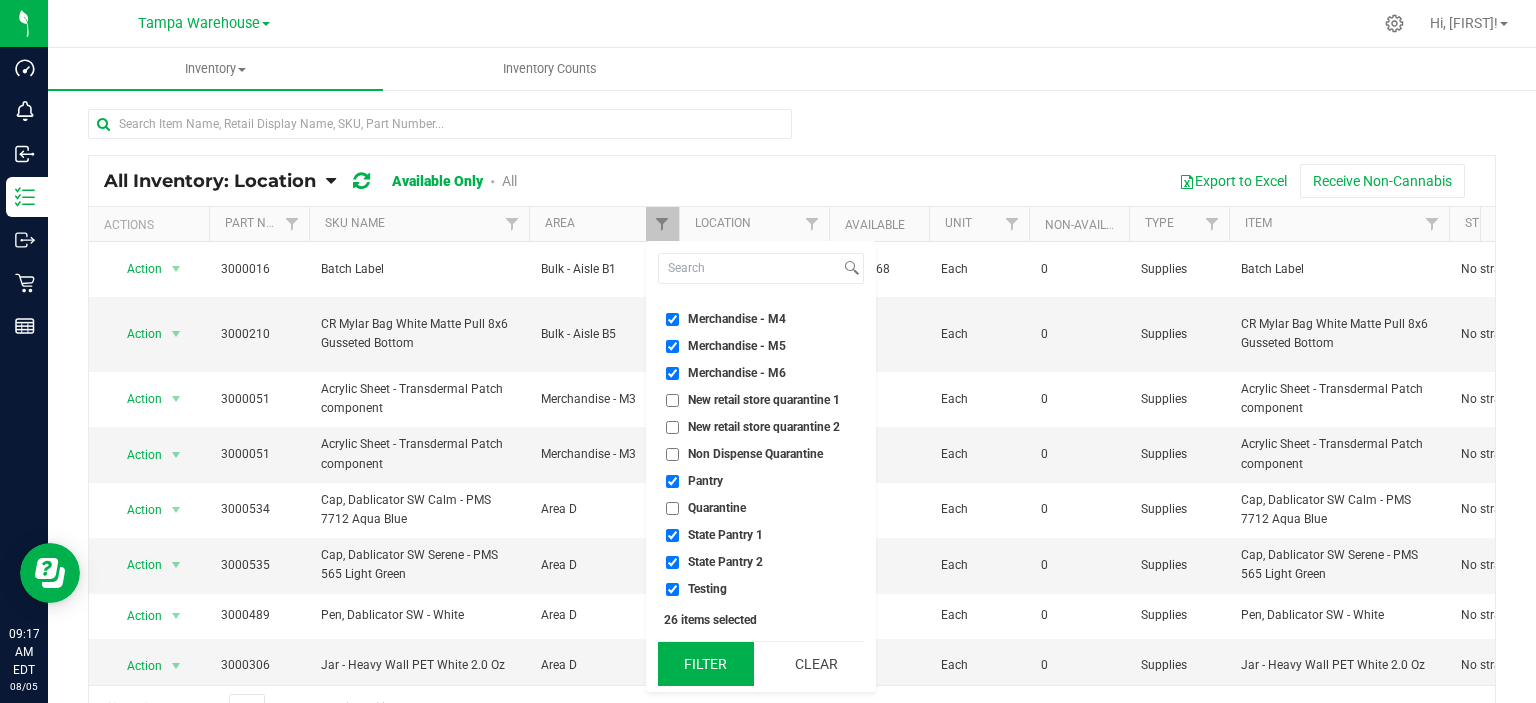 click on "Filter" at bounding box center (706, 664) 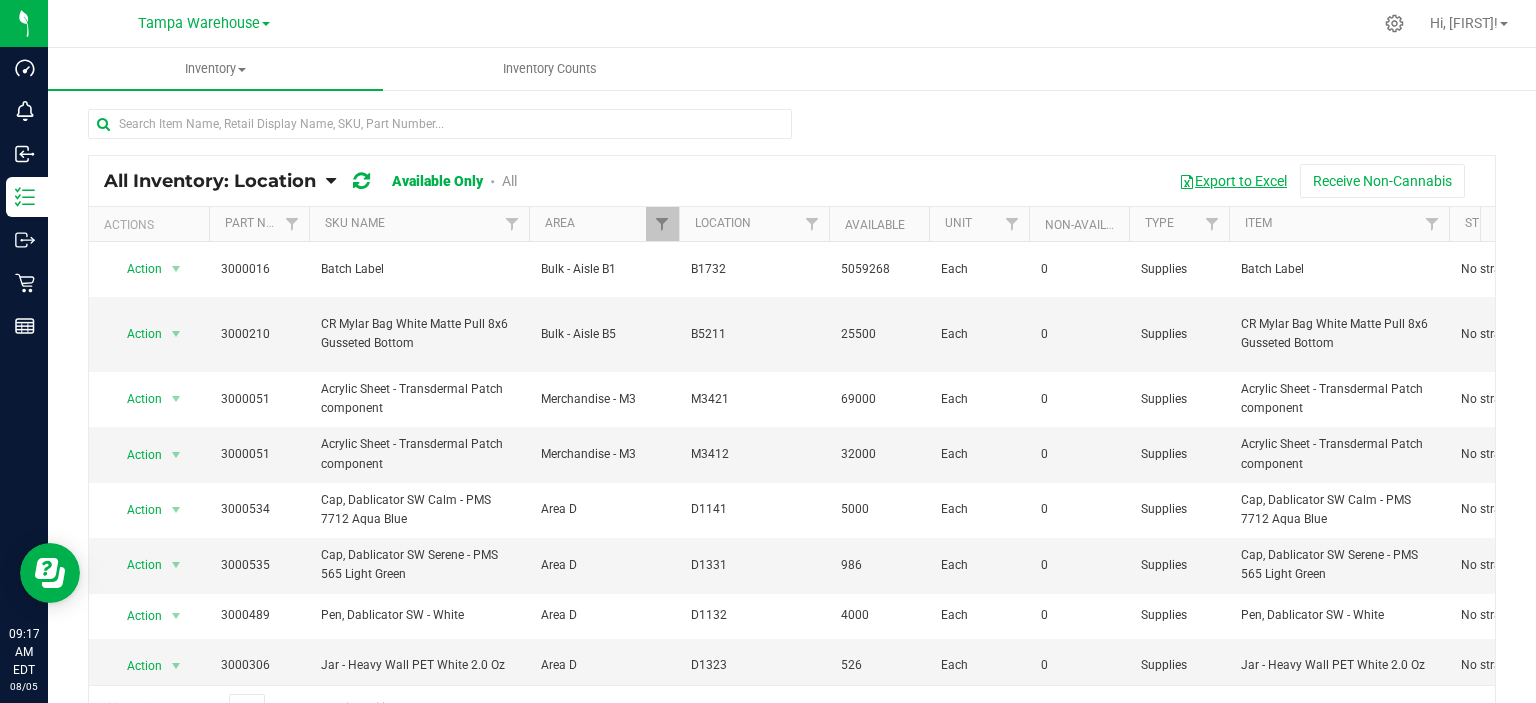 click on "Export to Excel" at bounding box center [1233, 181] 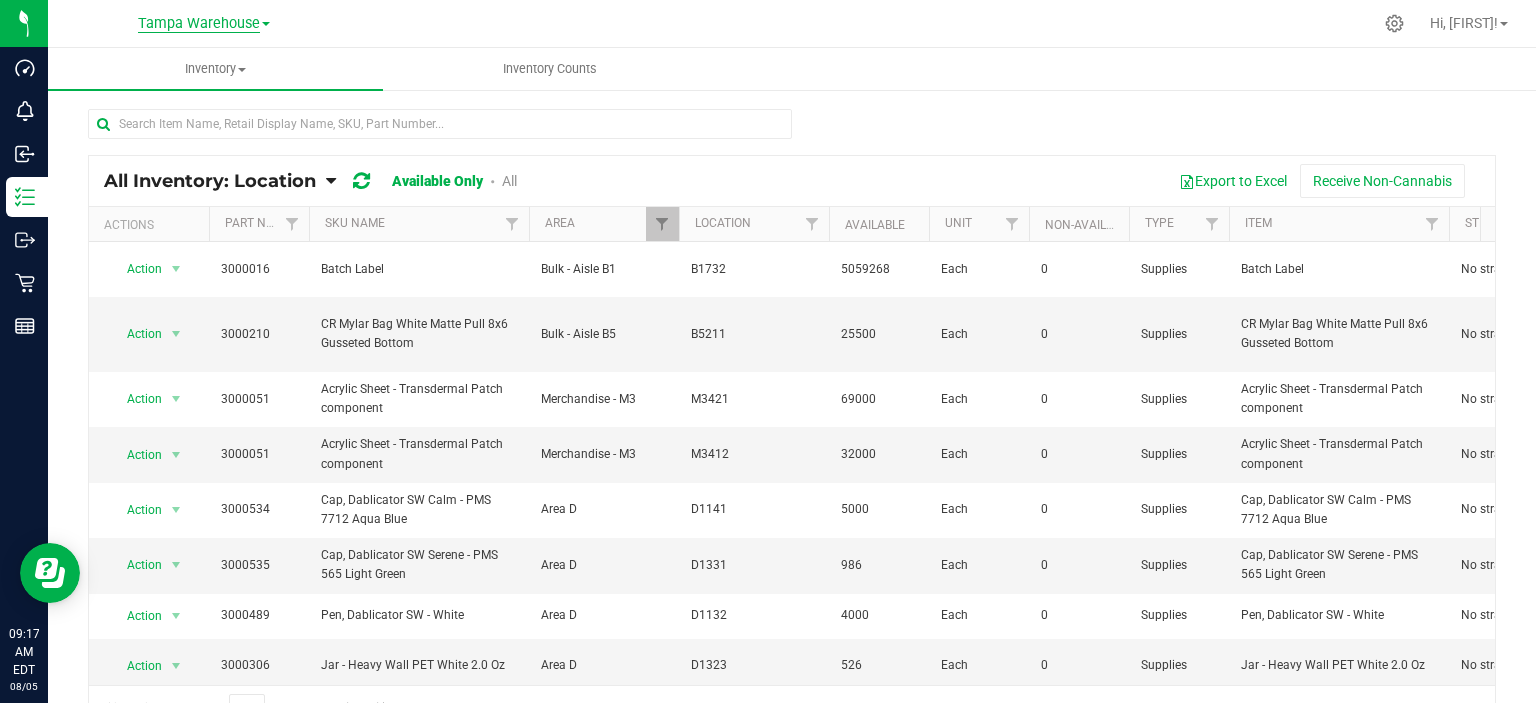 click on "Tampa Warehouse" at bounding box center [199, 24] 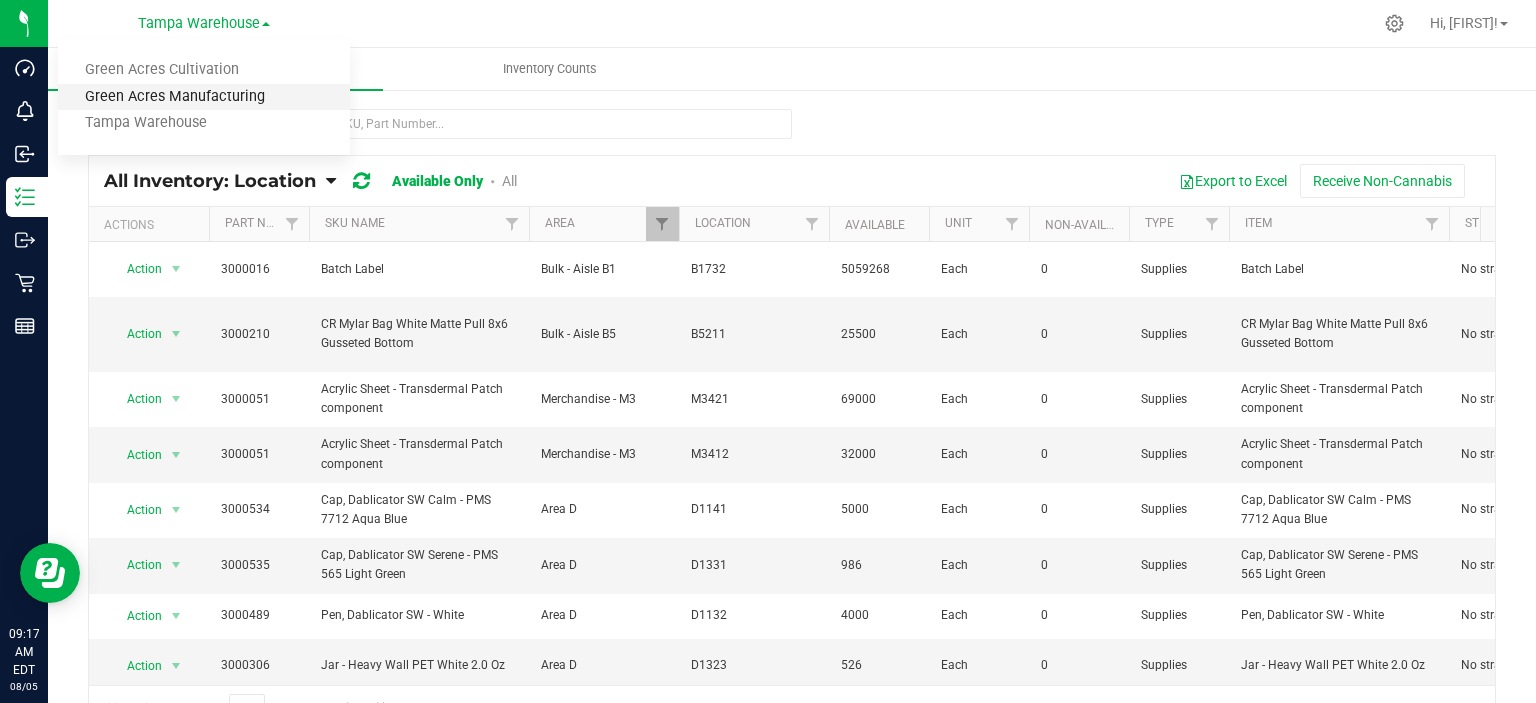 click on "Green Acres Manufacturing" at bounding box center (204, 97) 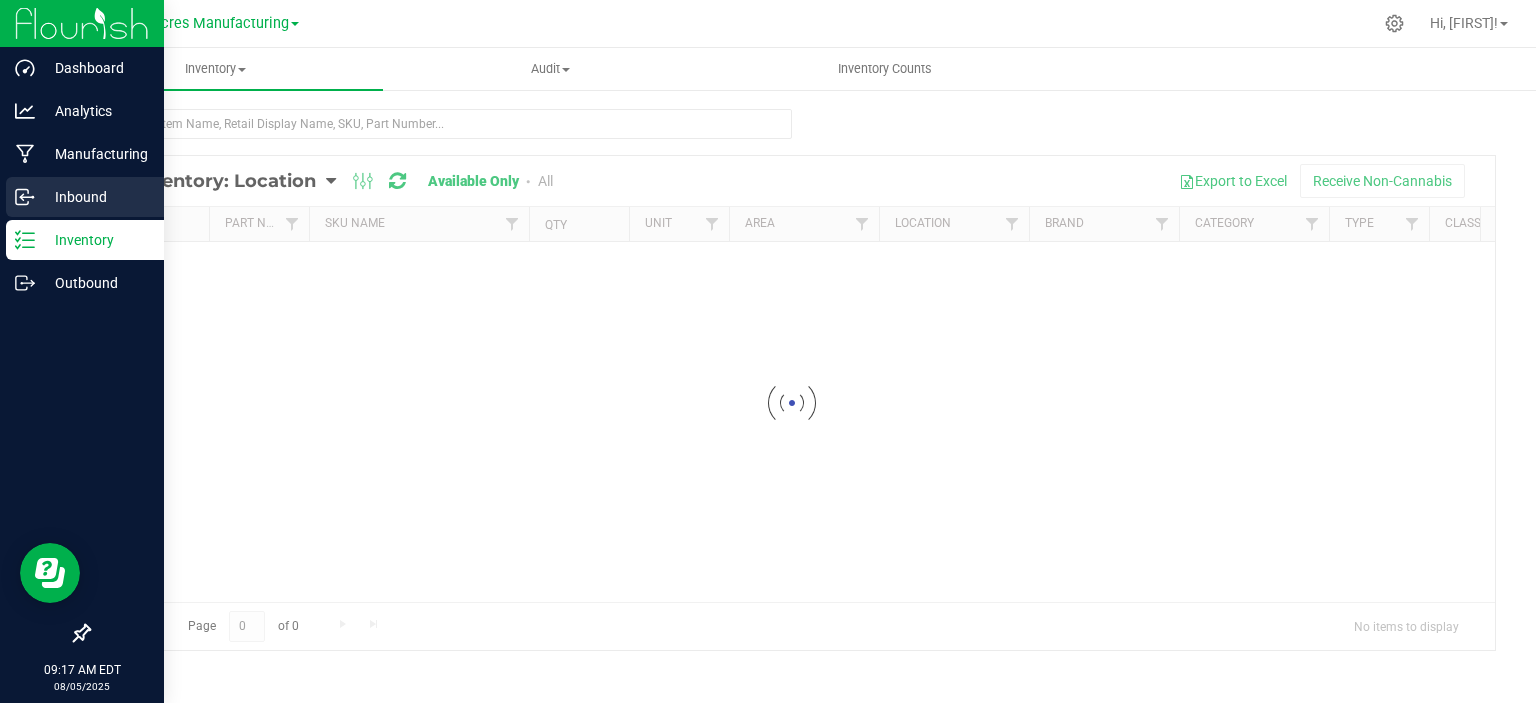 click on "Inbound" at bounding box center [95, 197] 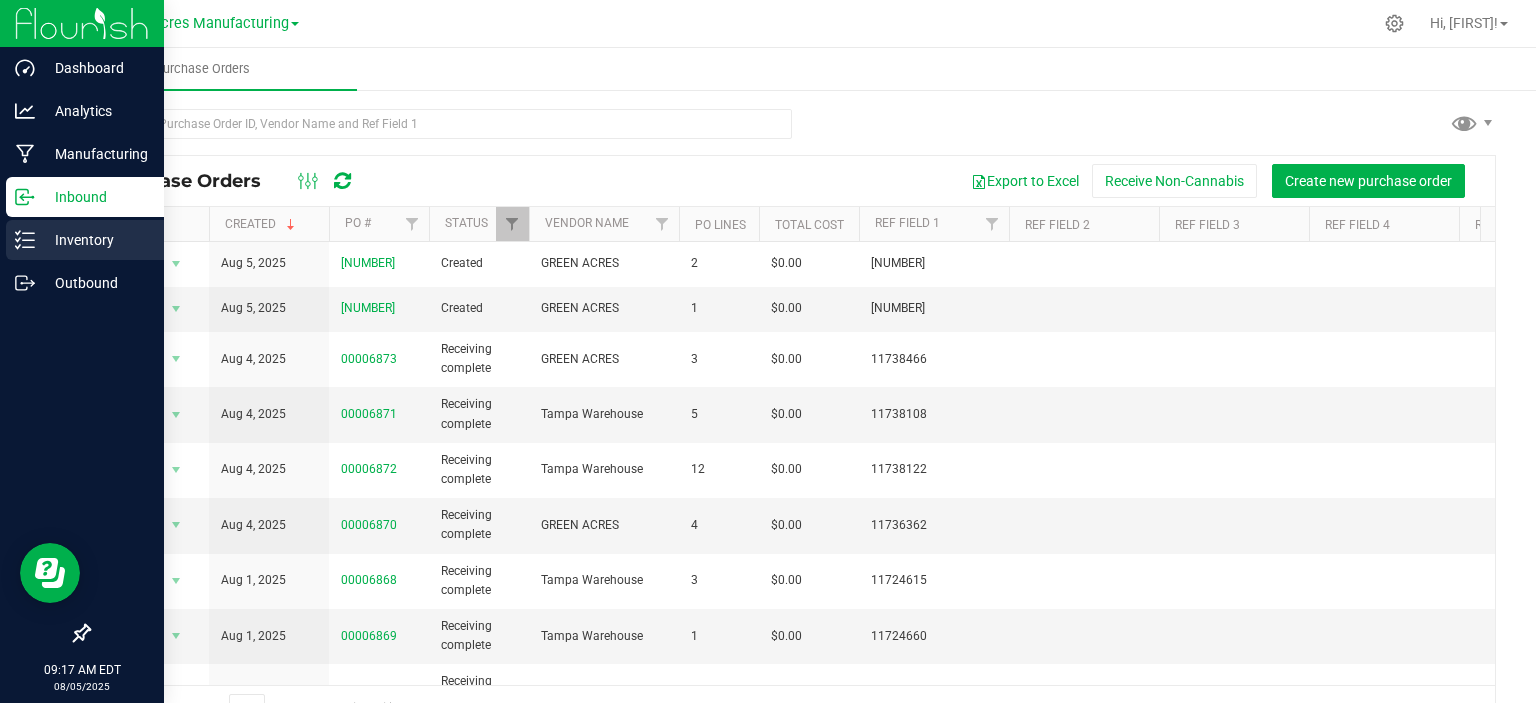 click on "Inventory" at bounding box center (95, 240) 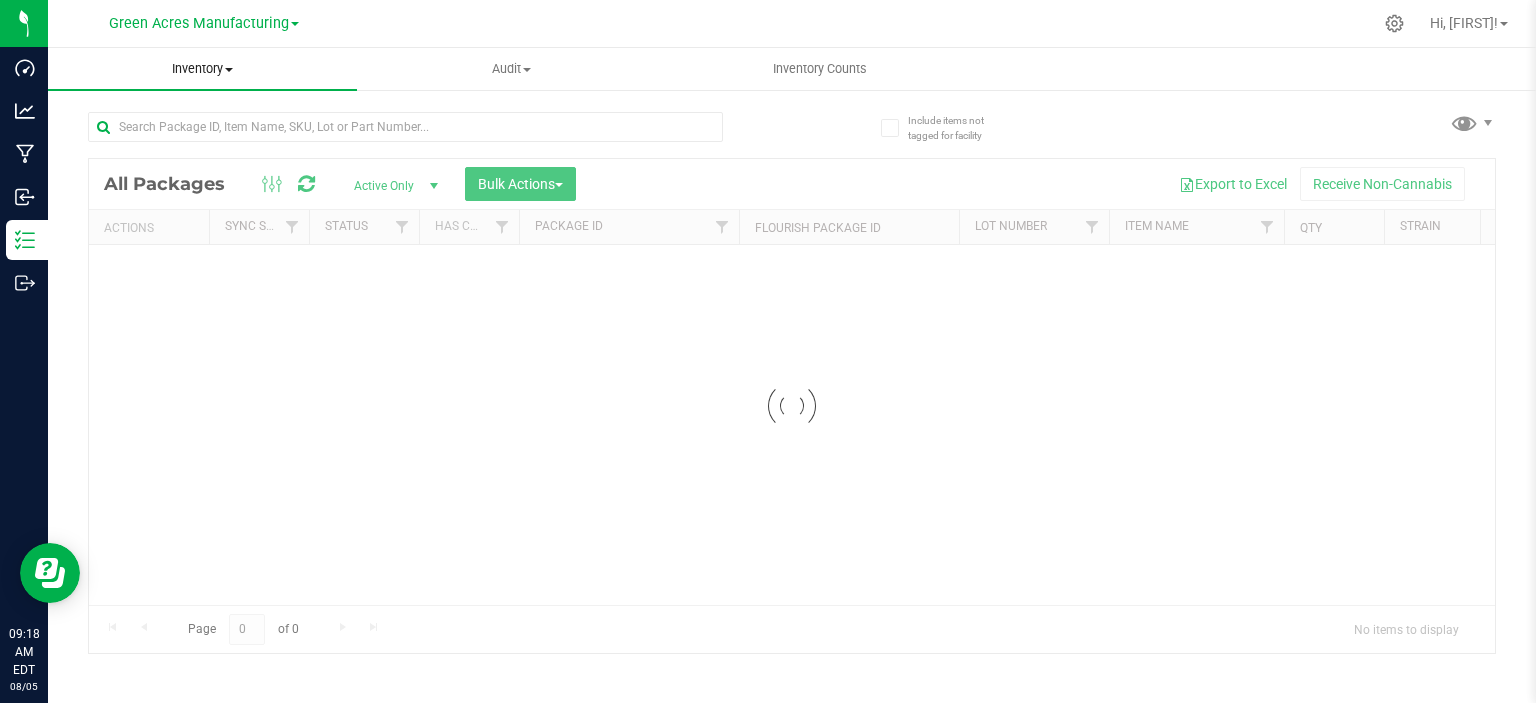 click on "Inventory" at bounding box center (202, 69) 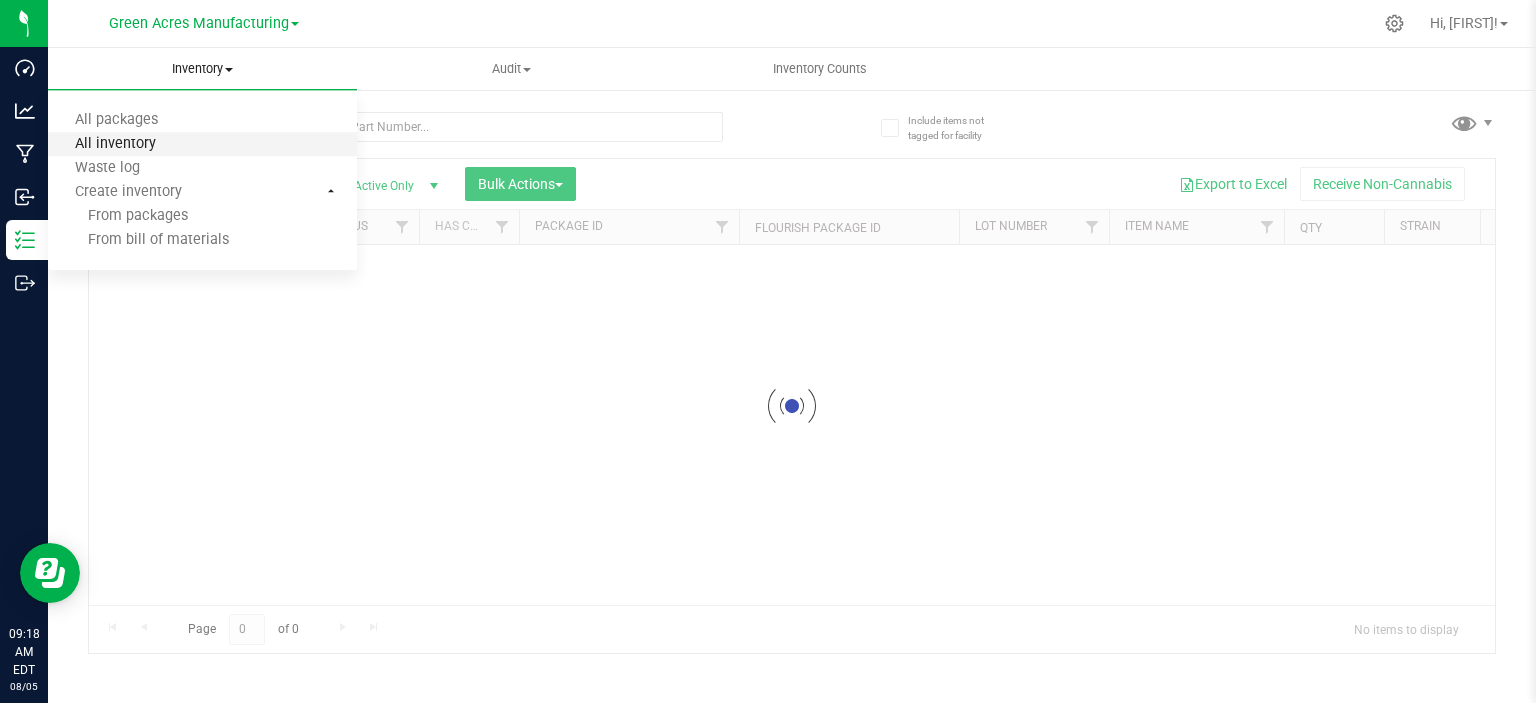 click on "All inventory" at bounding box center [115, 144] 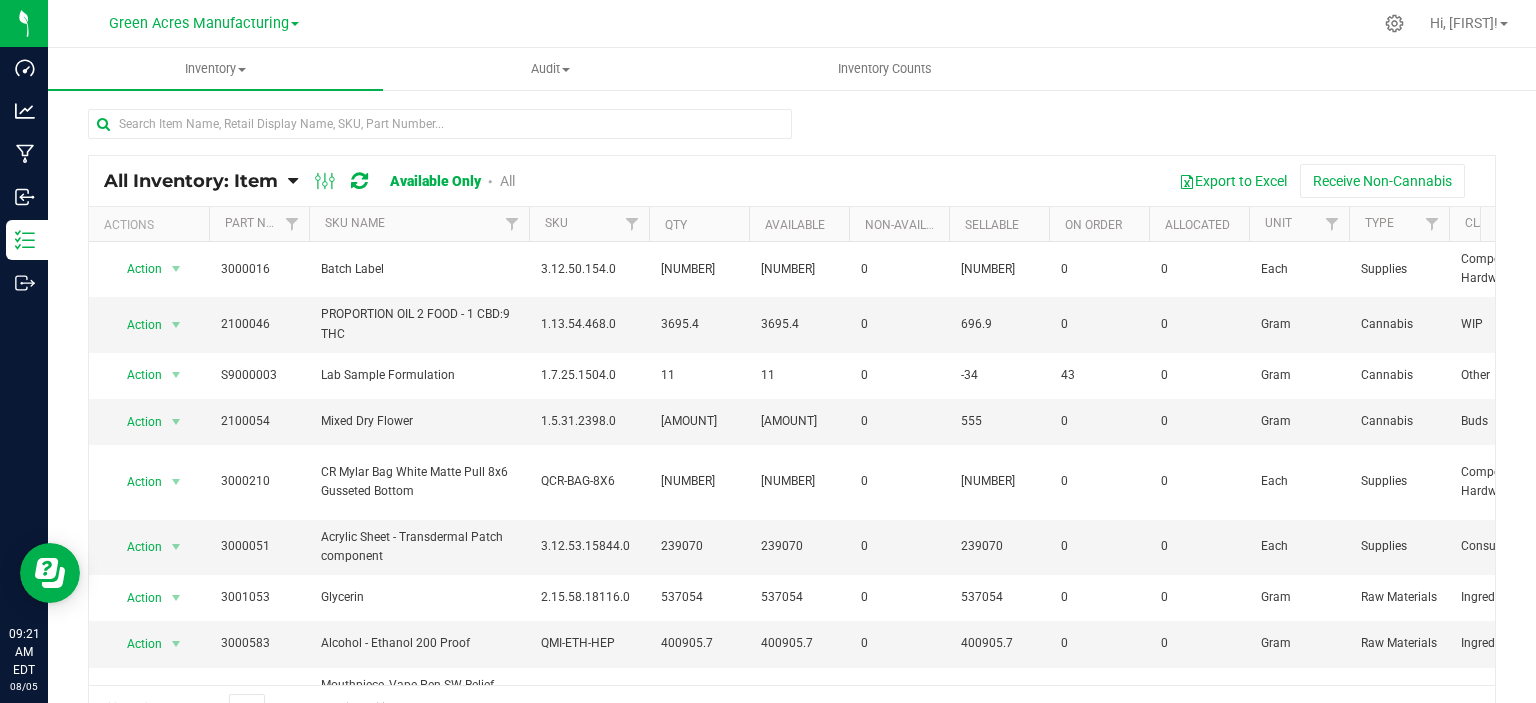 click on "All Inventory: Item" at bounding box center (191, 181) 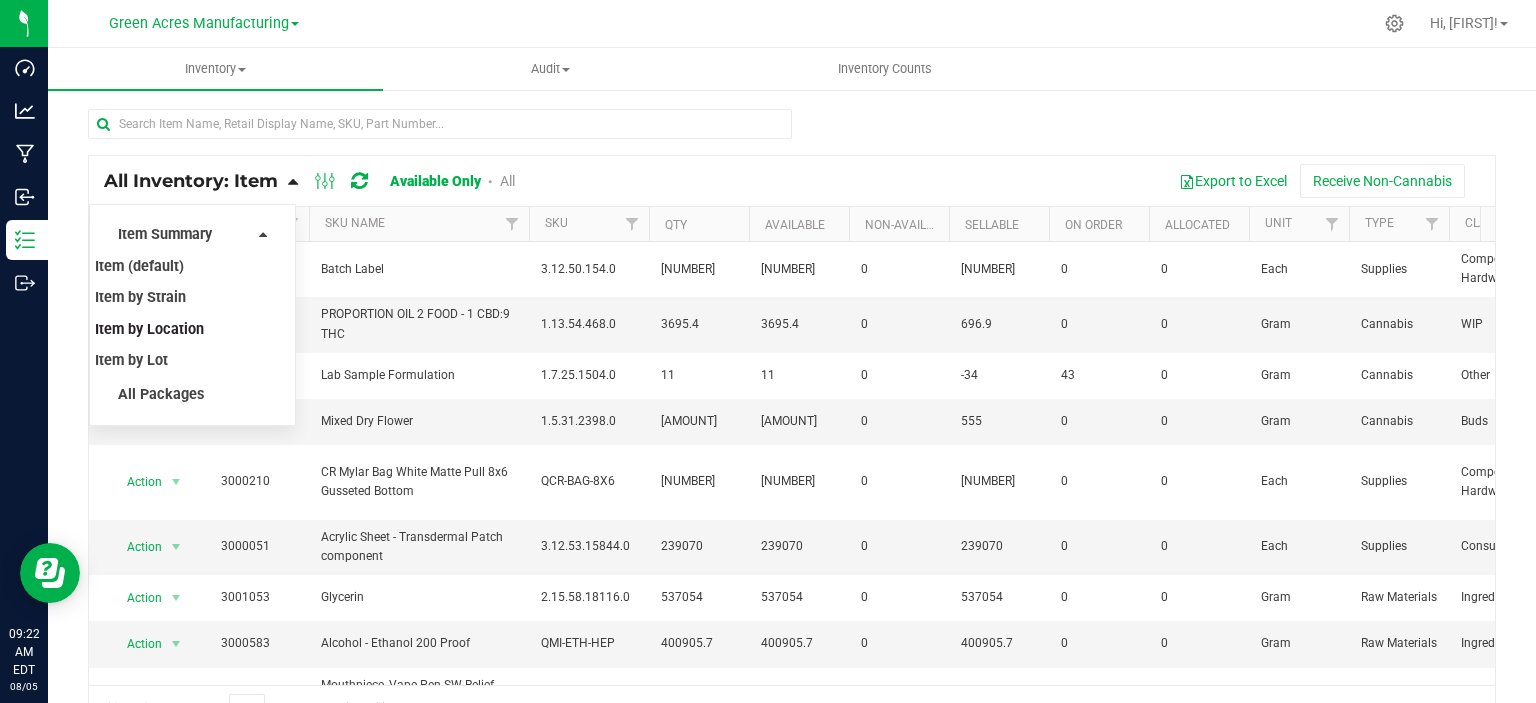 click on "Item by Location" at bounding box center [149, 329] 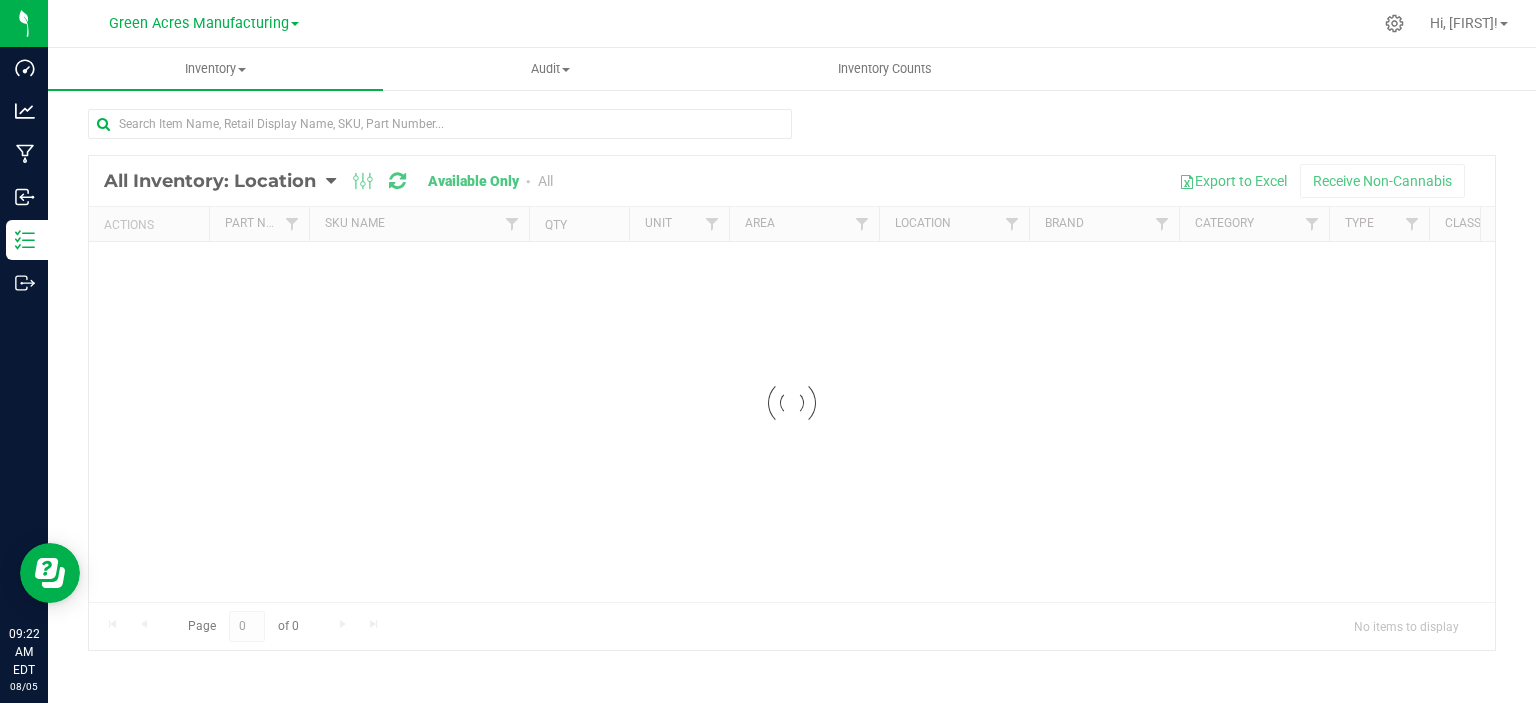 drag, startPoint x: 194, startPoint y: 323, endPoint x: 400, endPoint y: 588, distance: 335.65012 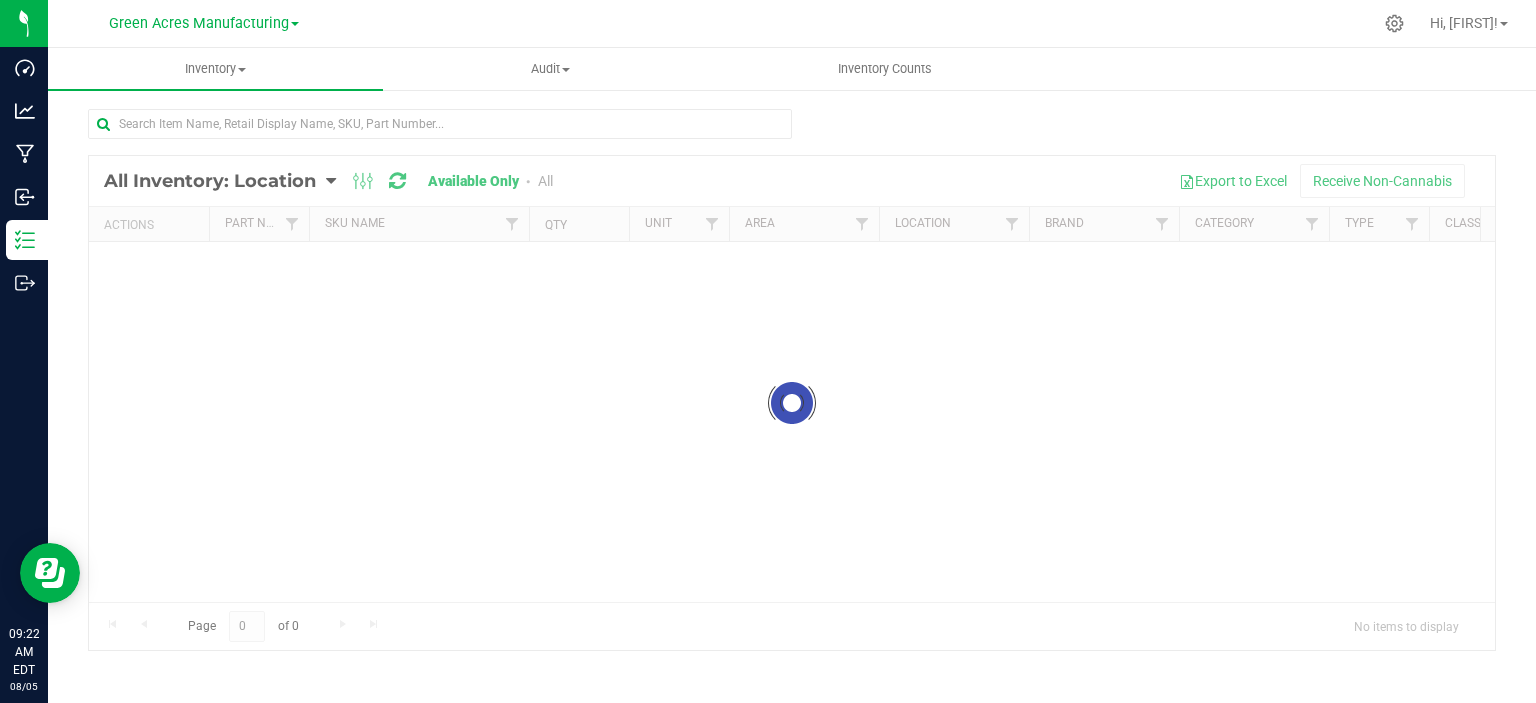 click at bounding box center [792, 403] 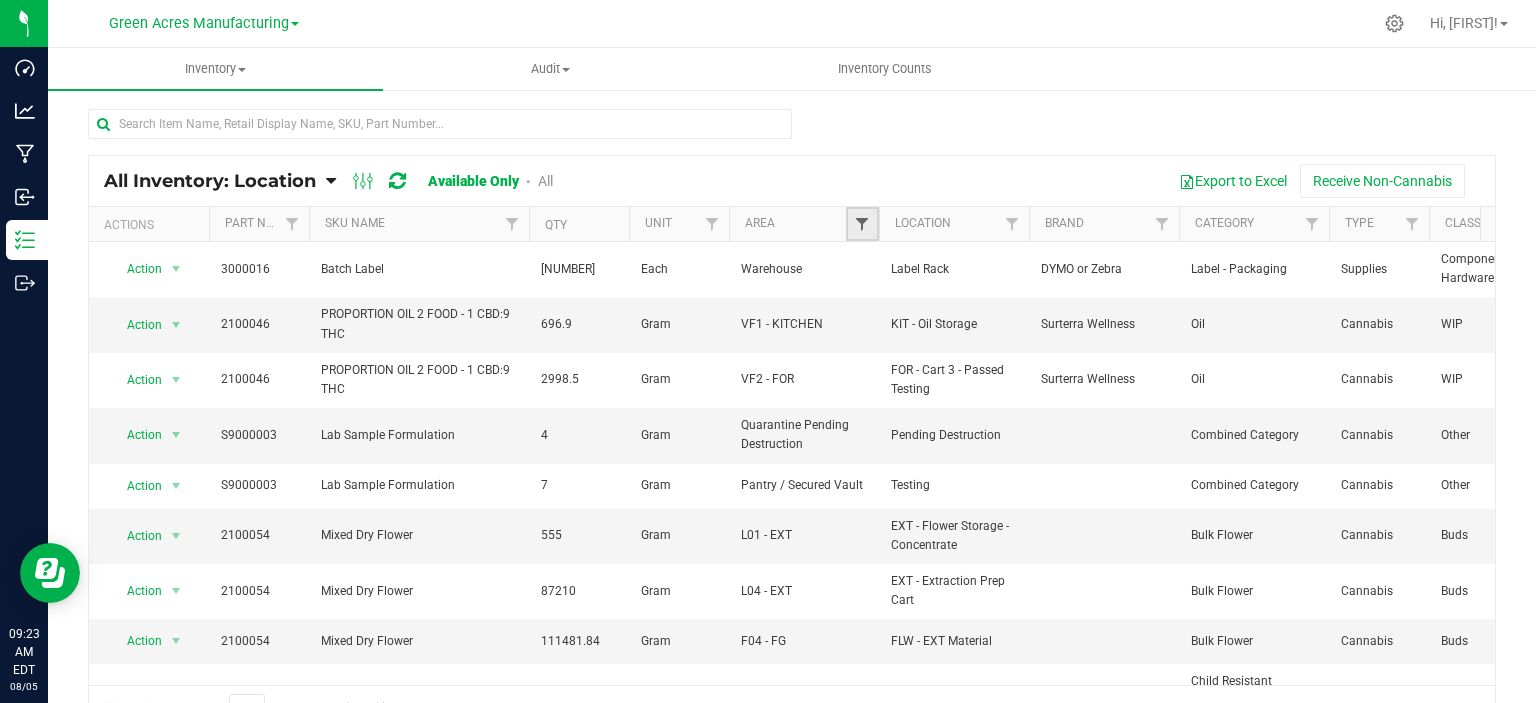 click at bounding box center [862, 224] 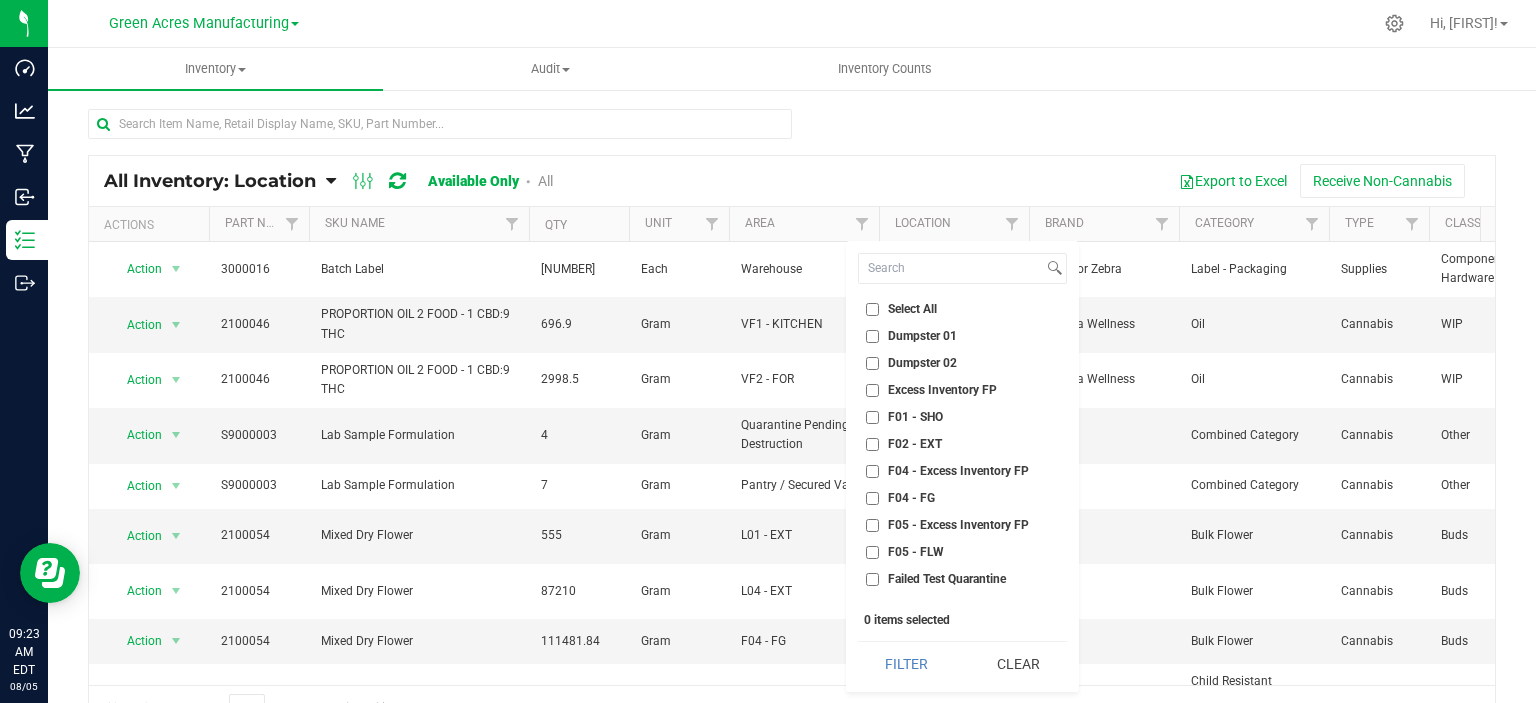 click on "Select All" at bounding box center [912, 309] 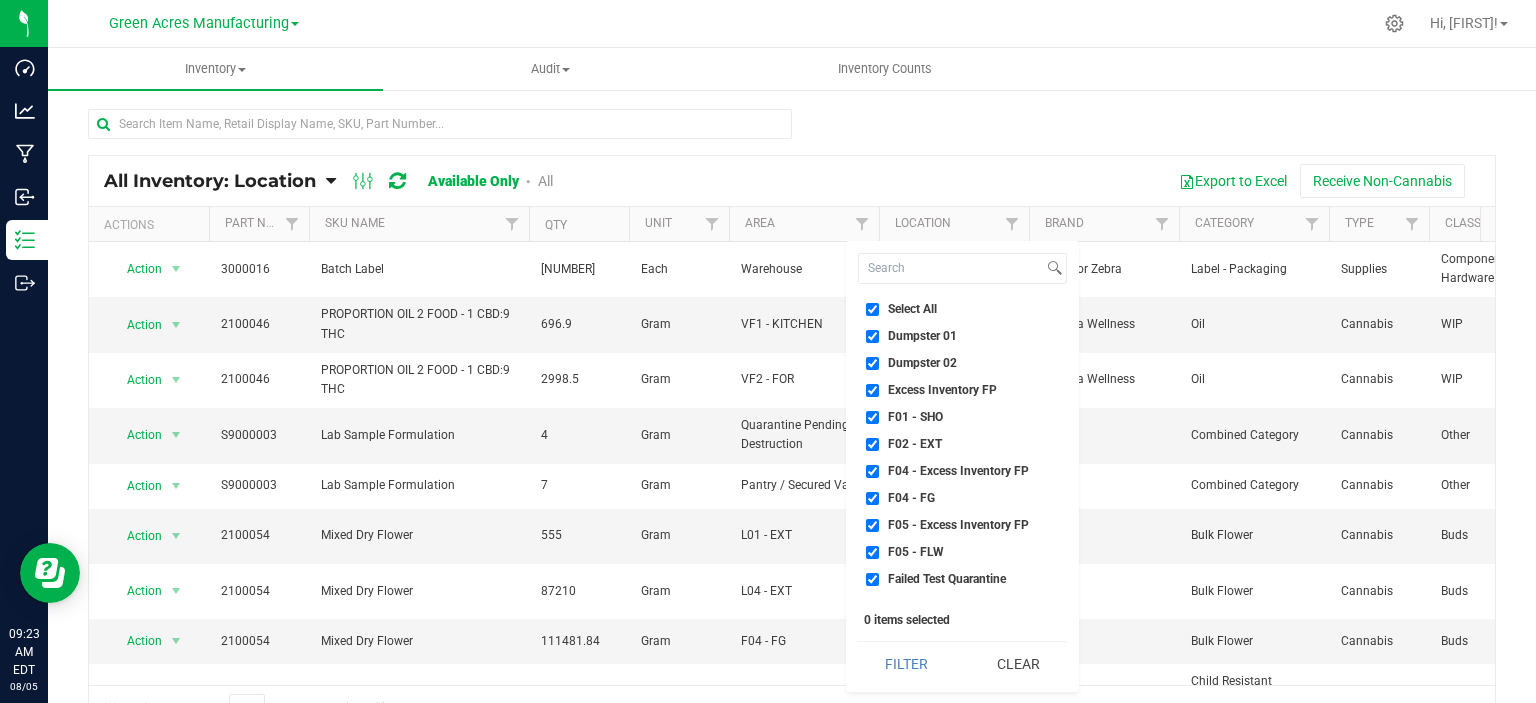 checkbox on "true" 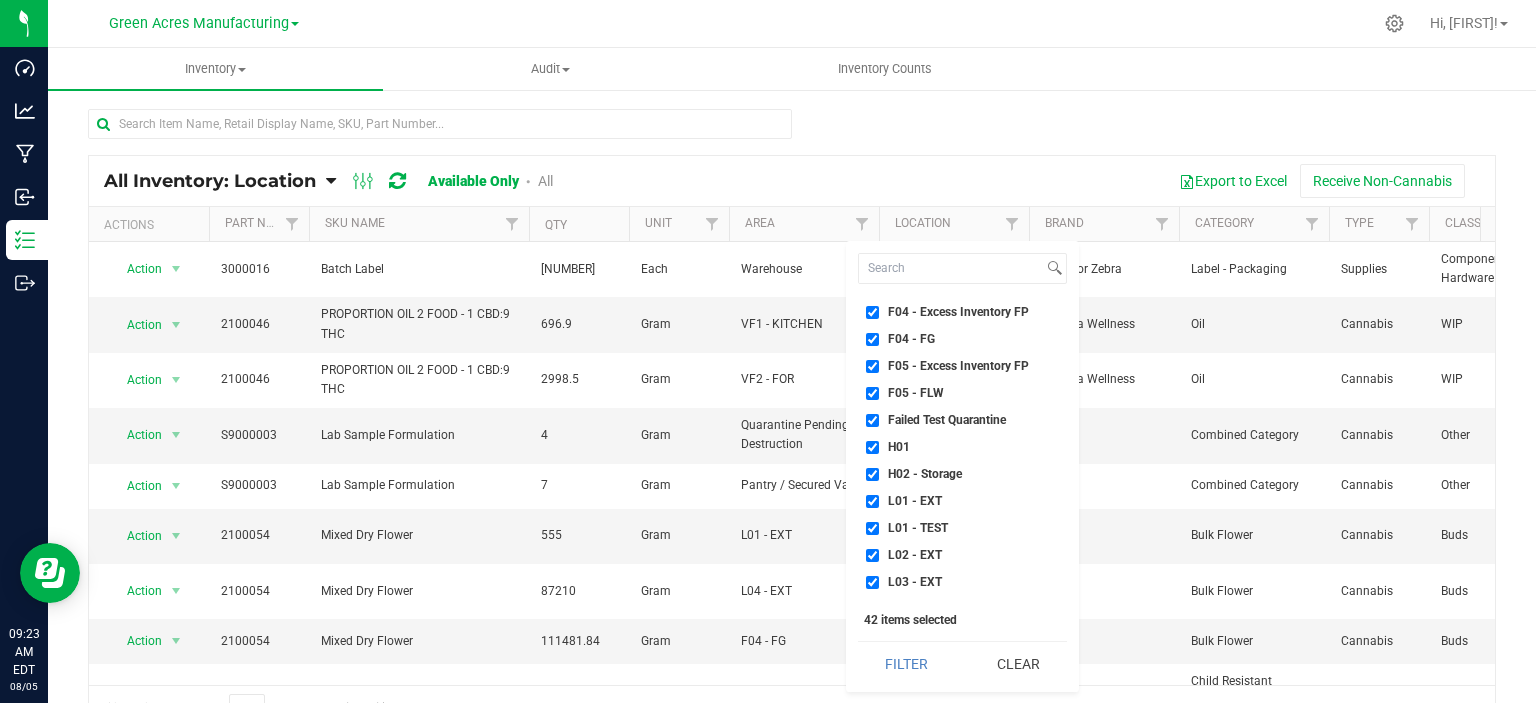 scroll, scrollTop: 200, scrollLeft: 0, axis: vertical 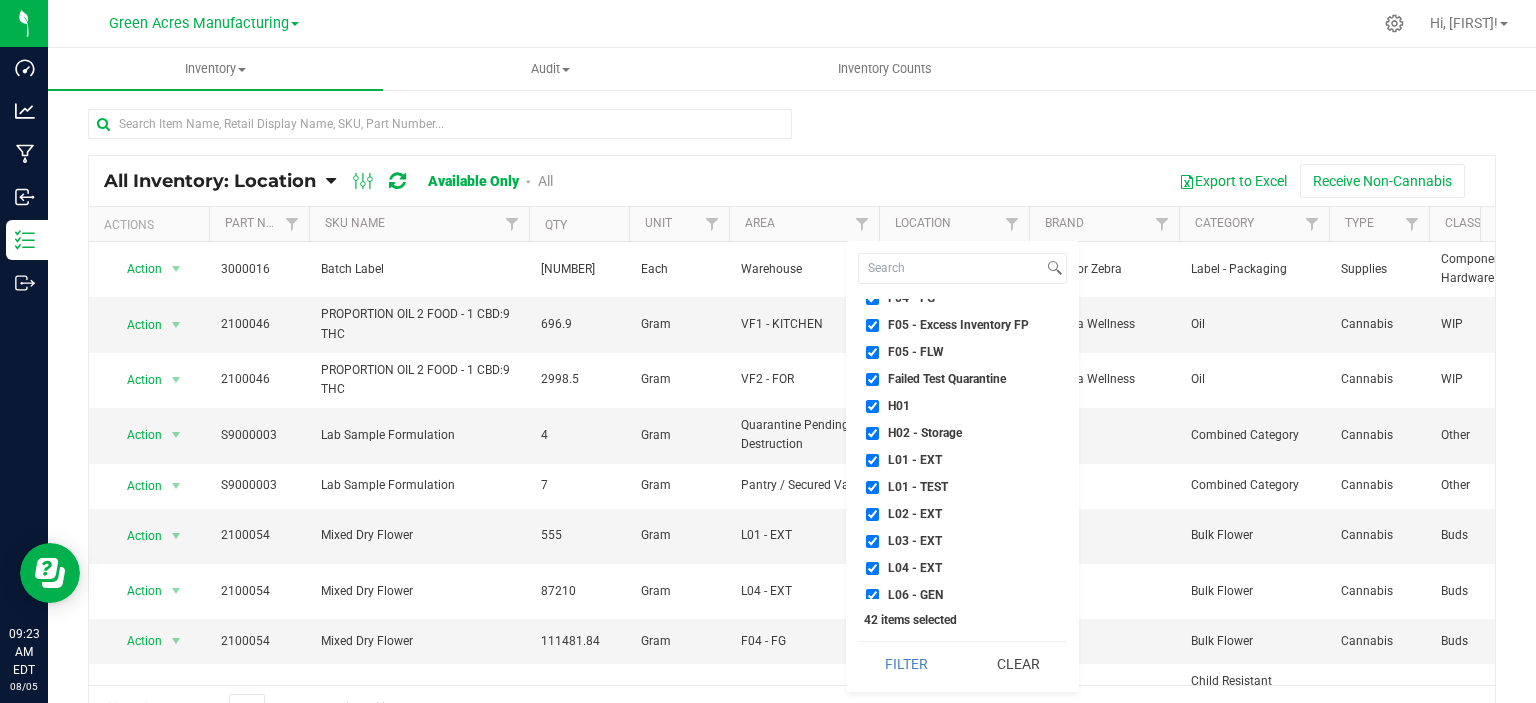 click on "Failed Test Quarantine" at bounding box center (962, 379) 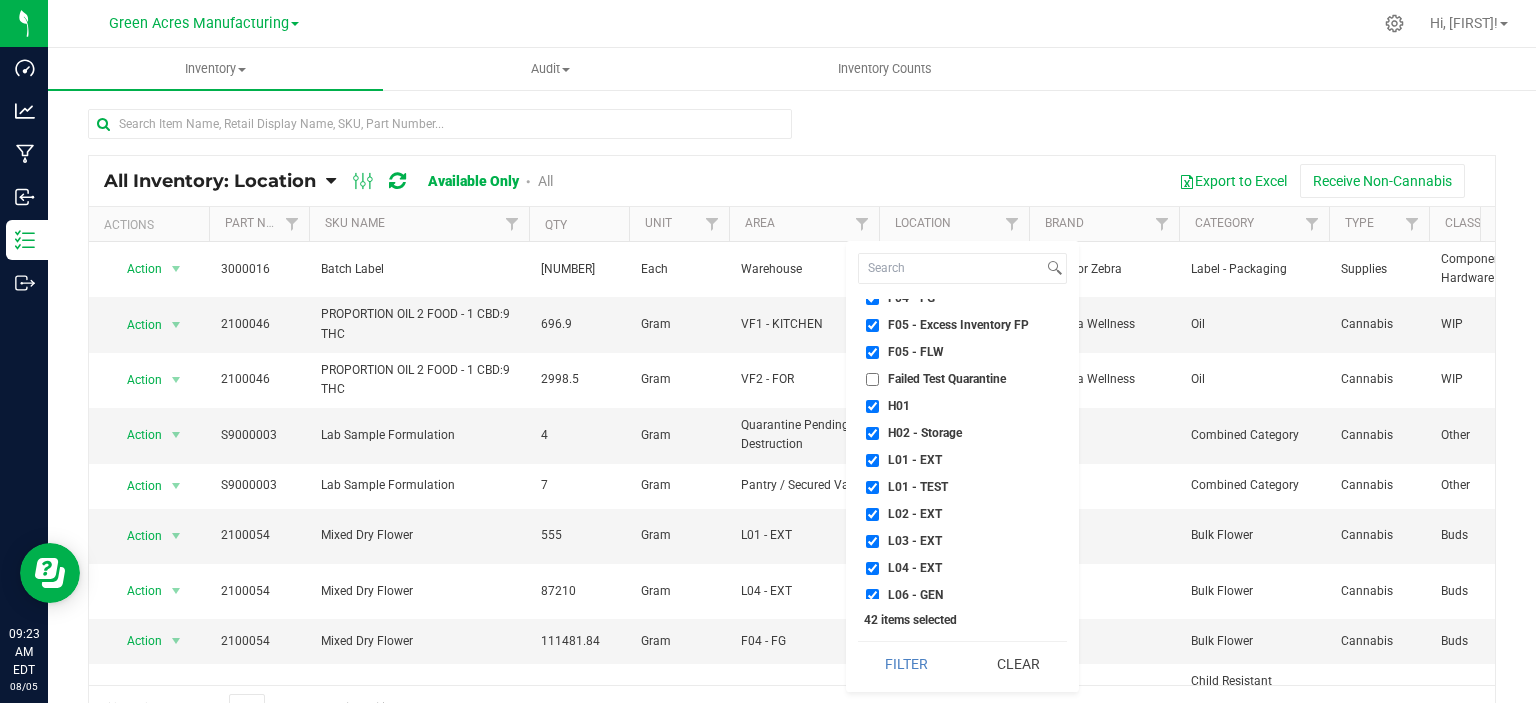 checkbox on "false" 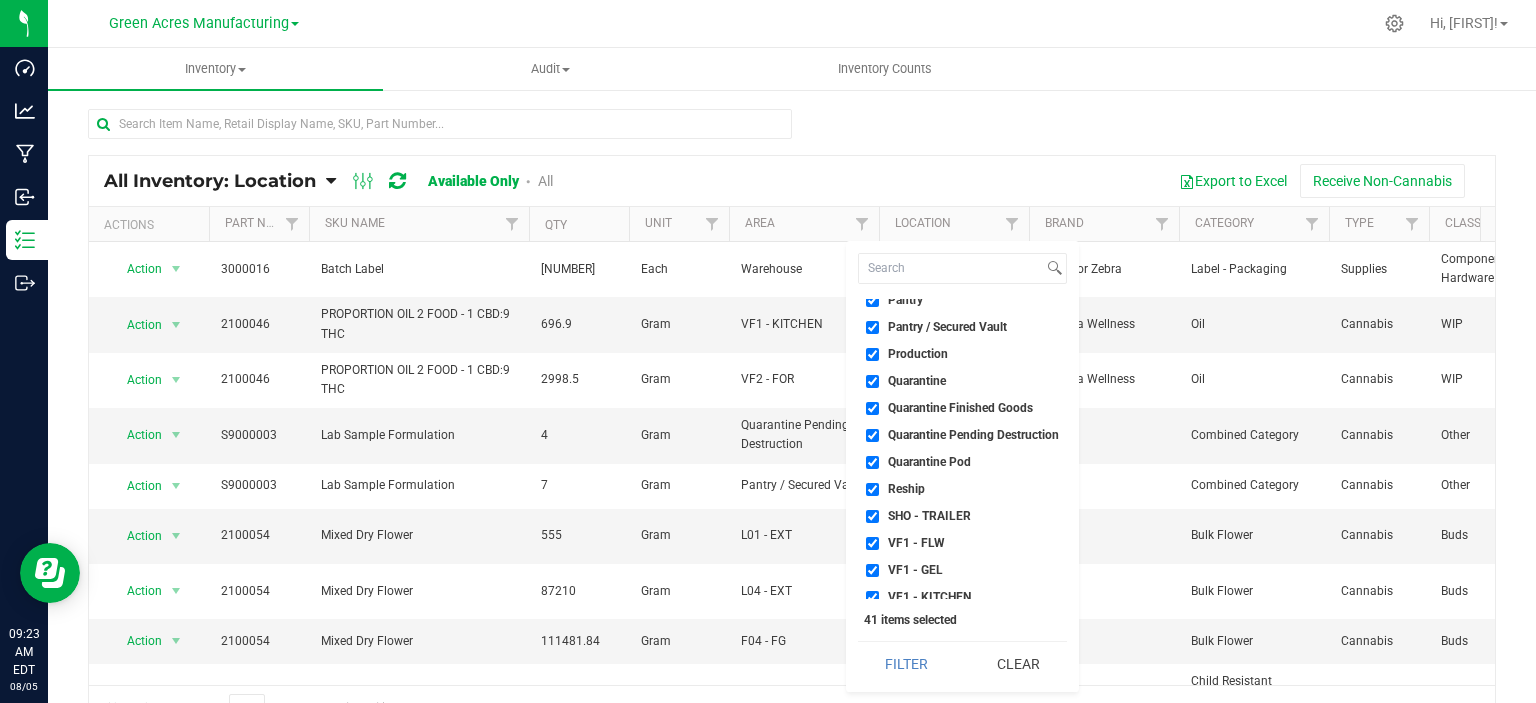 scroll, scrollTop: 600, scrollLeft: 0, axis: vertical 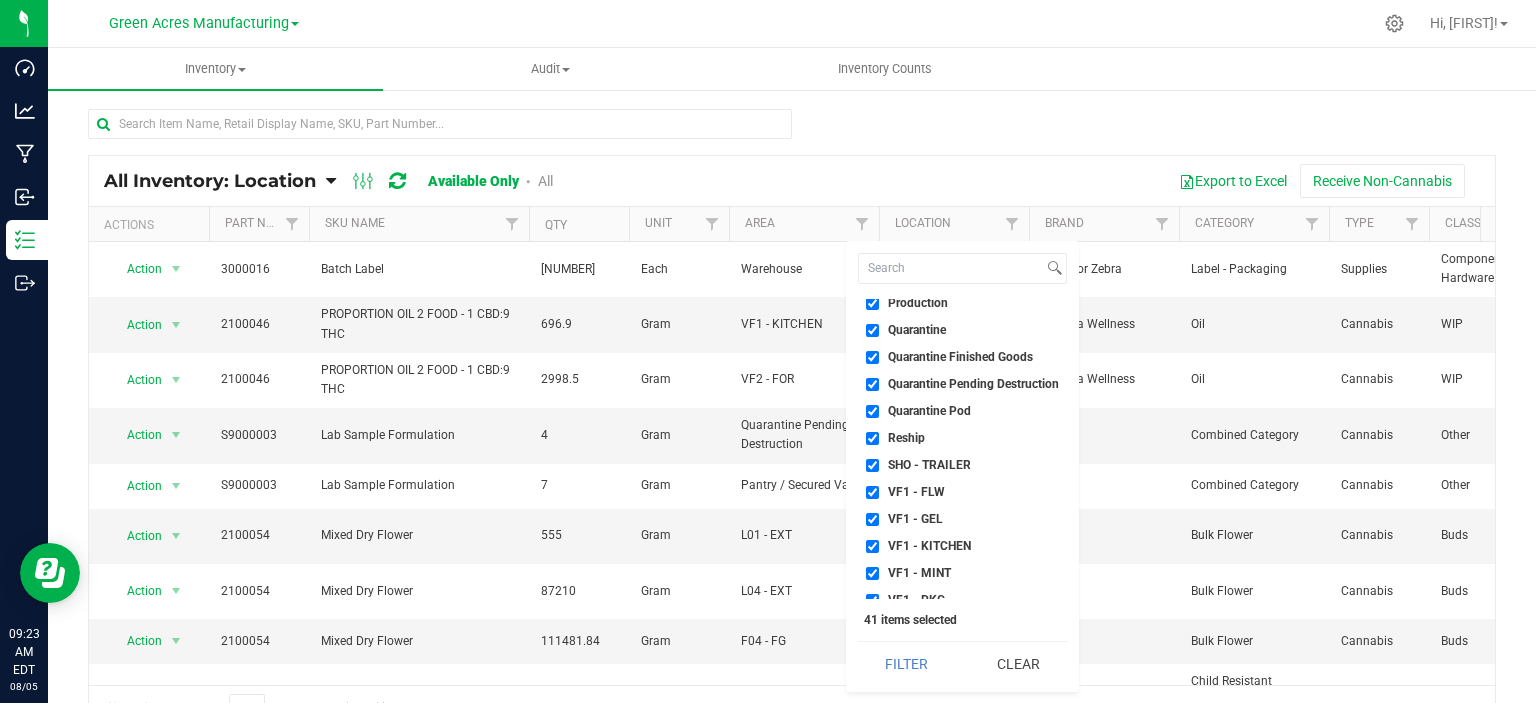 click on "Quarantine" at bounding box center (917, 330) 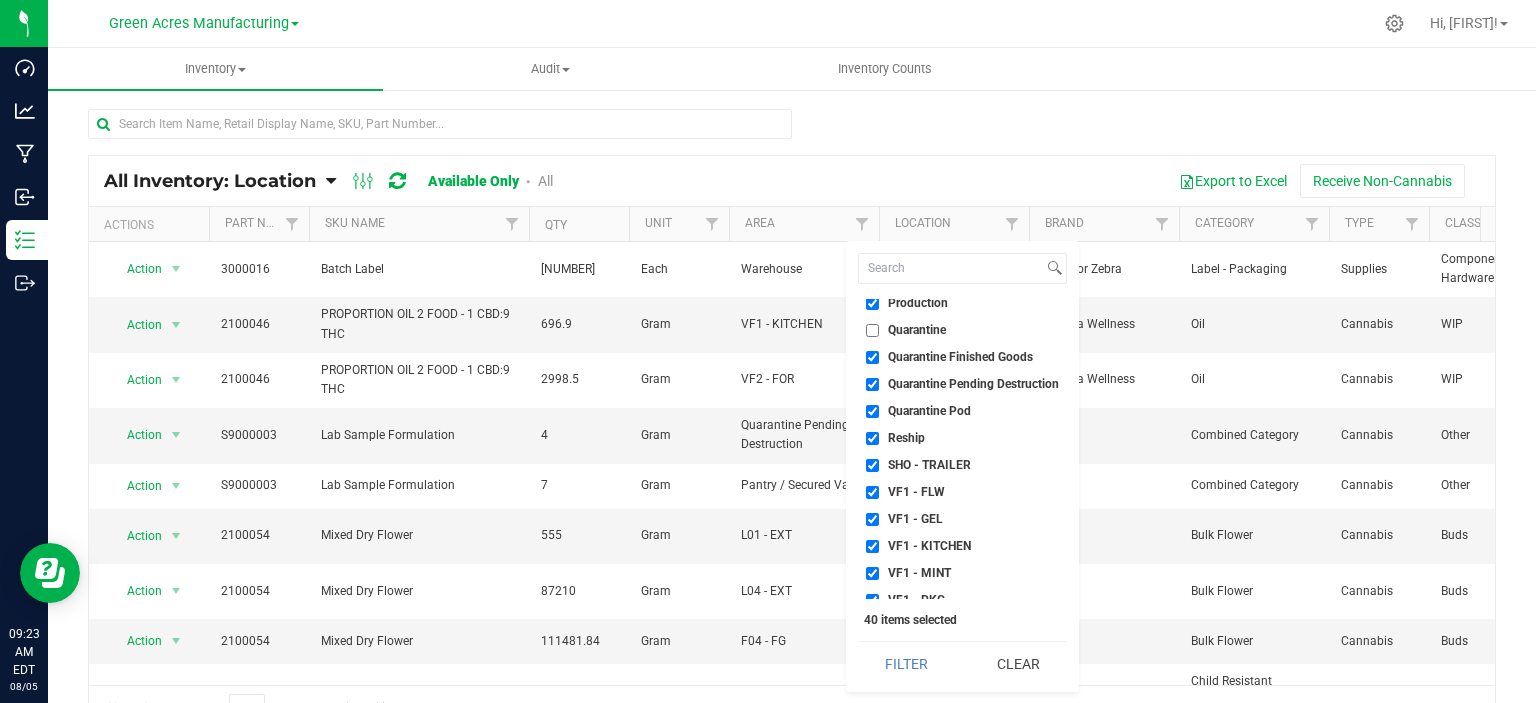 click on "Quarantine Finished Goods" at bounding box center [960, 357] 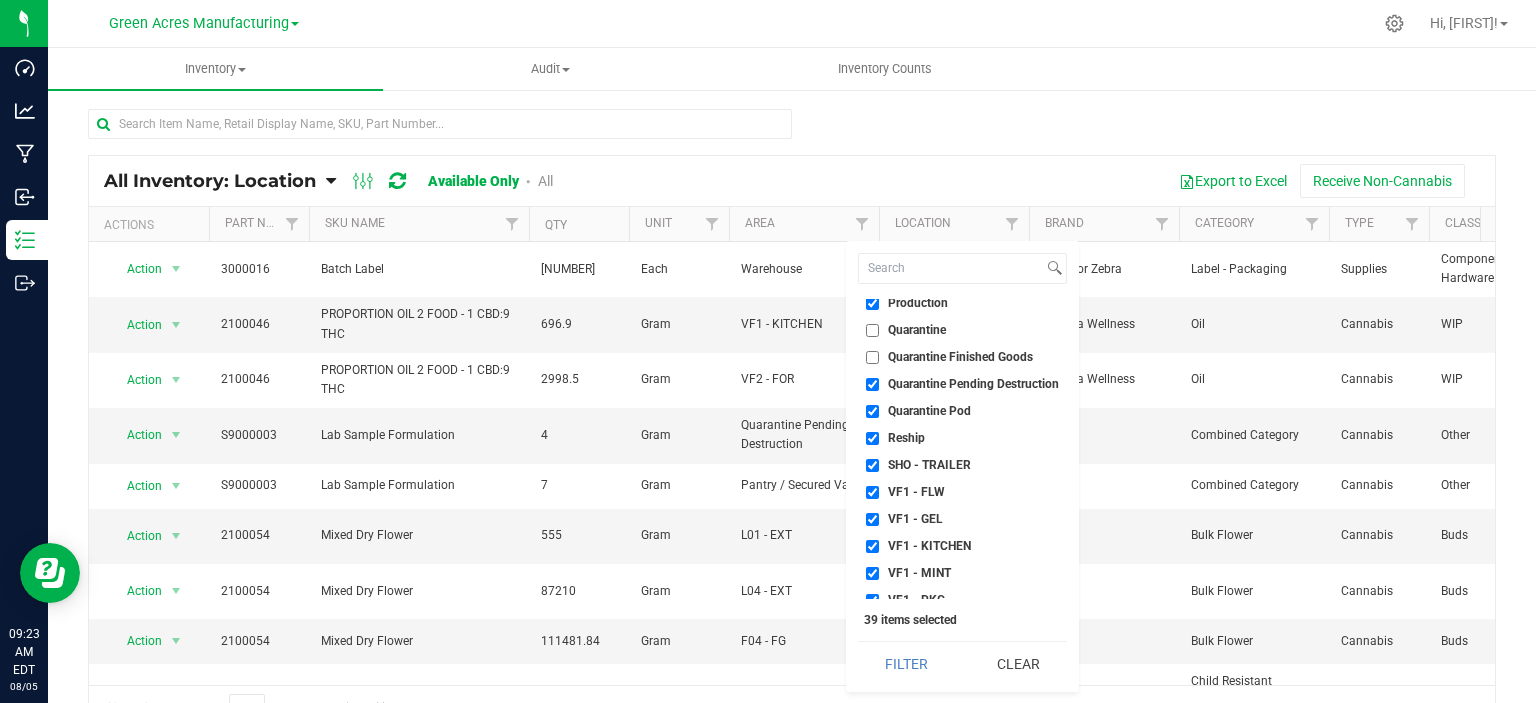 click on "Quarantine Pending Destruction" at bounding box center [973, 384] 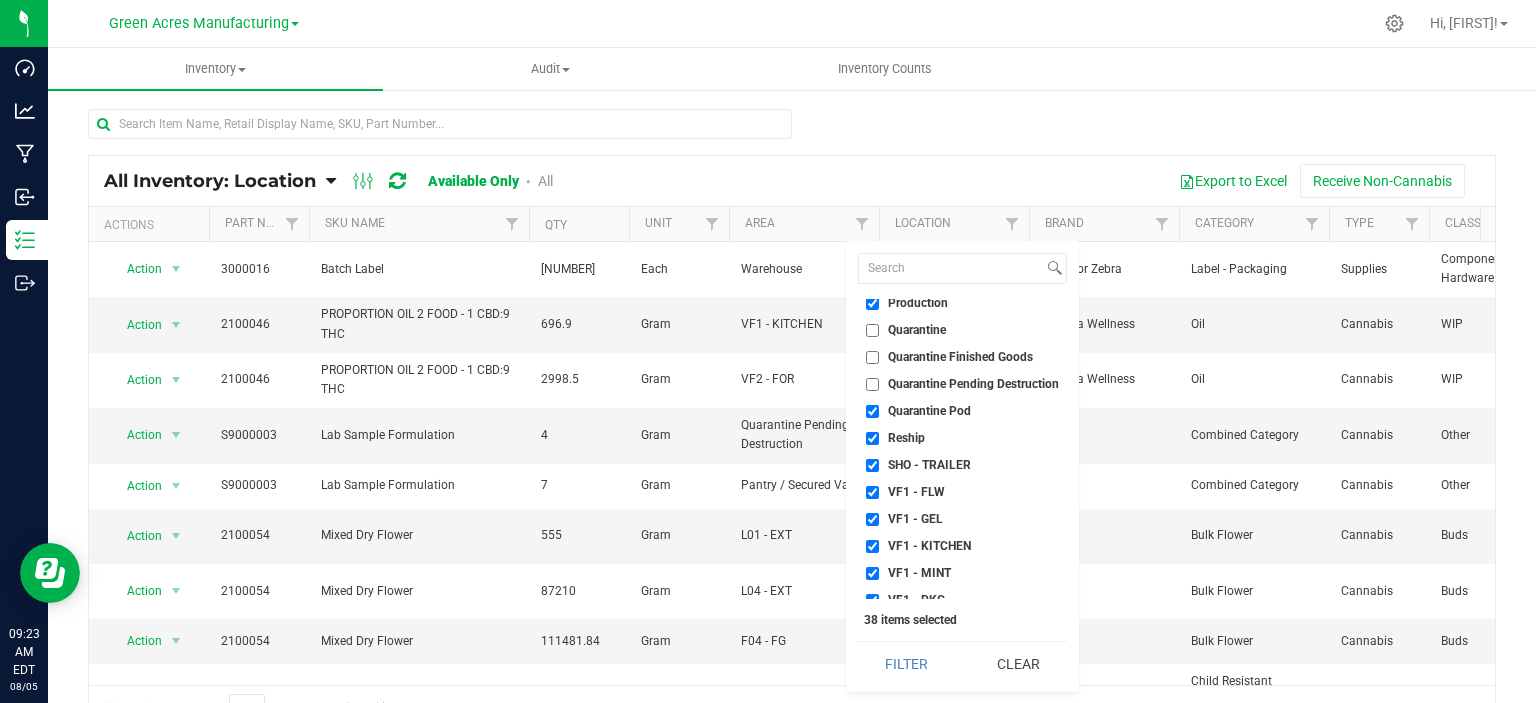 click on "Quarantine Pod" at bounding box center (929, 411) 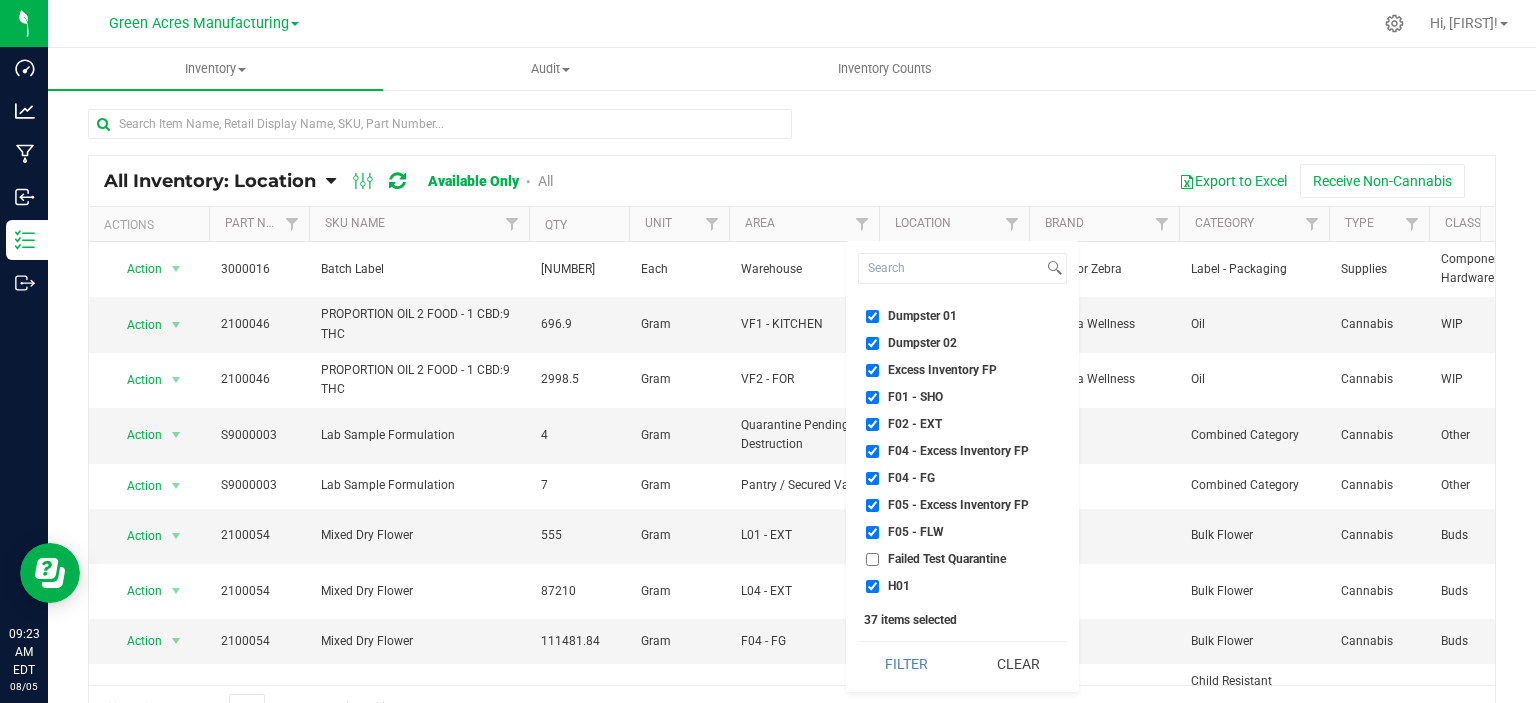 scroll, scrollTop: 0, scrollLeft: 0, axis: both 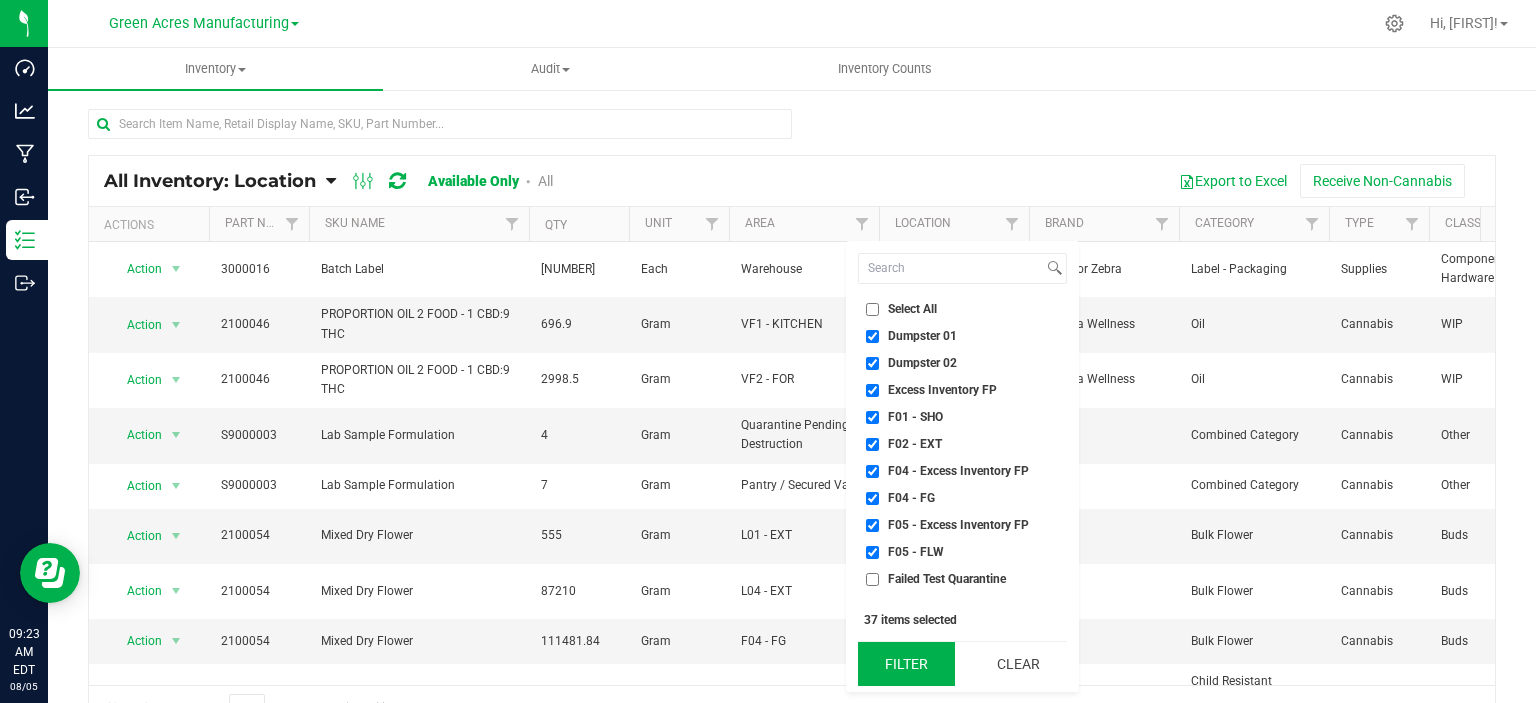 click on "Filter" at bounding box center (906, 664) 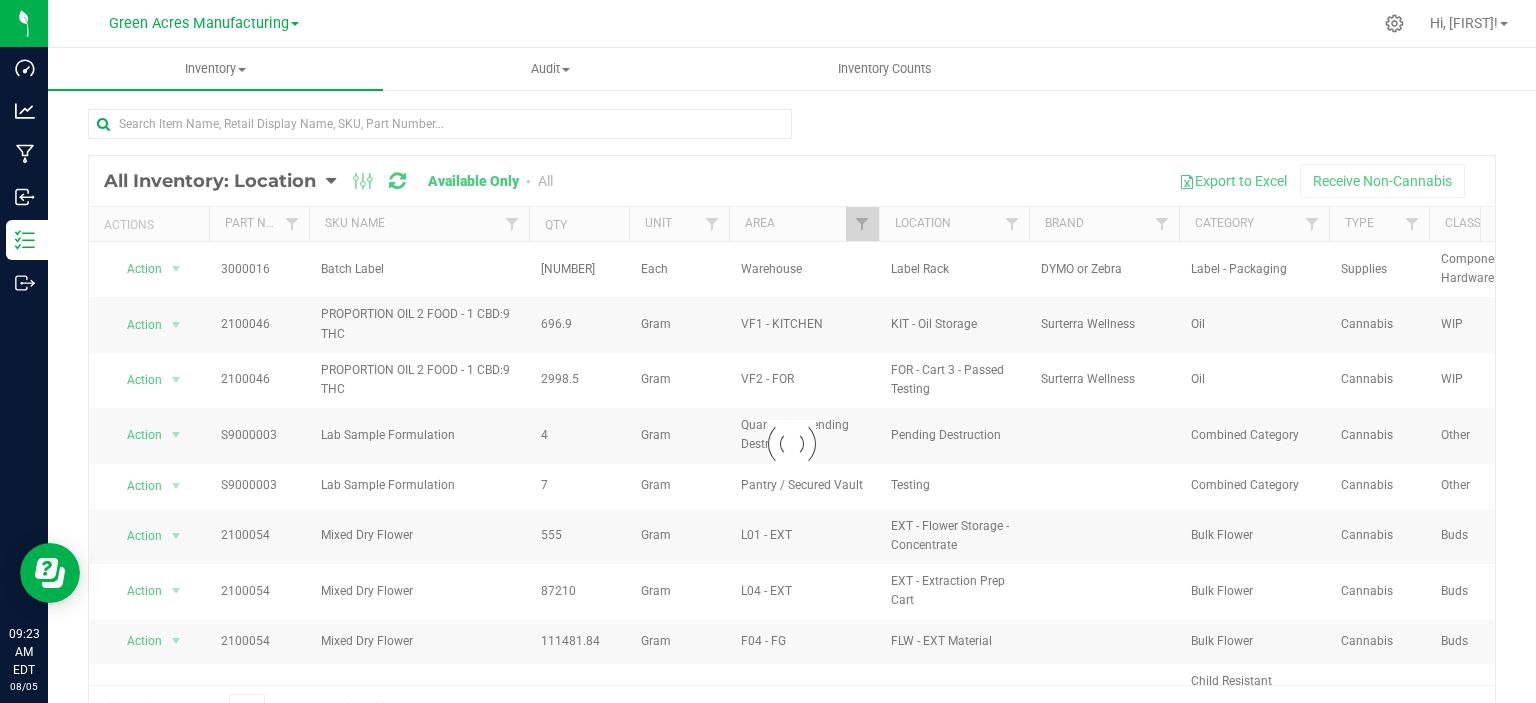 click at bounding box center (792, 132) 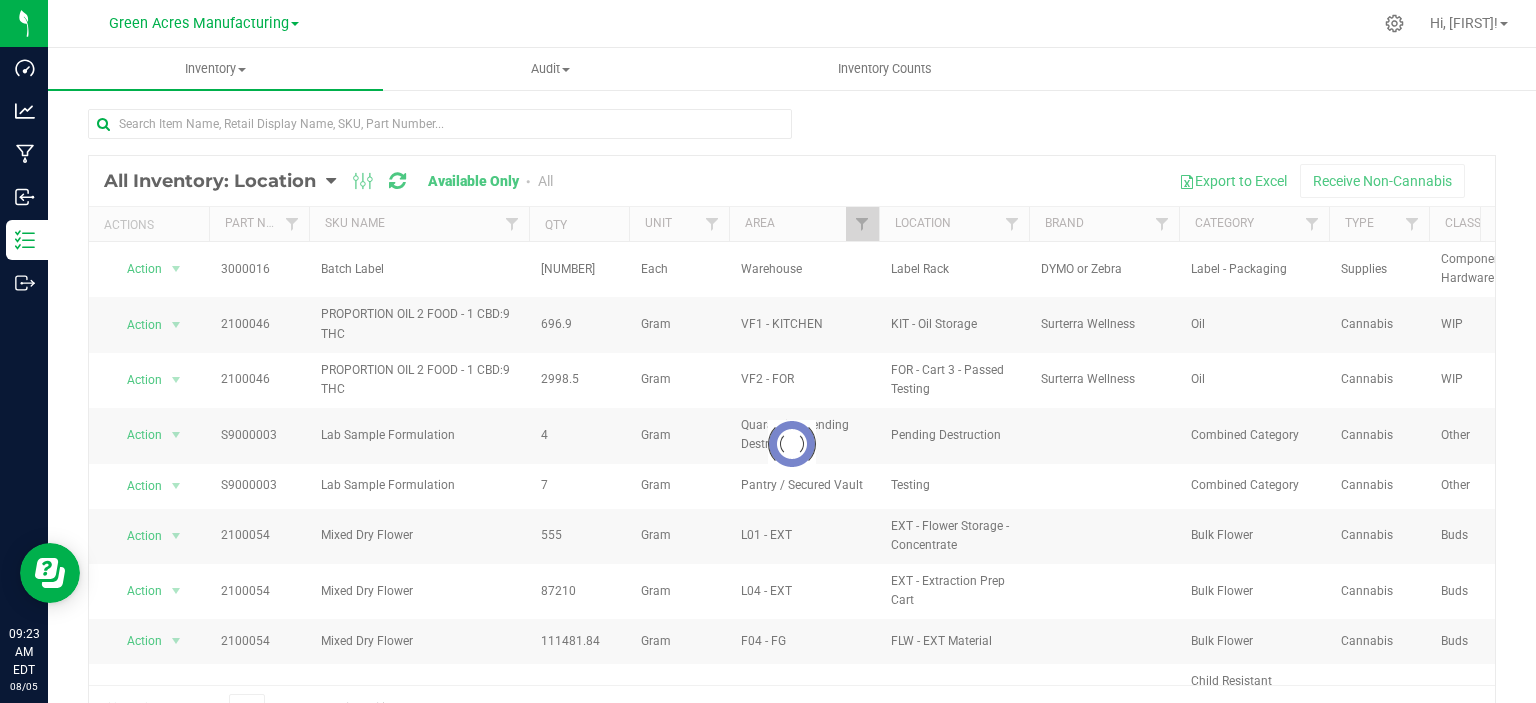 checkbox on "true" 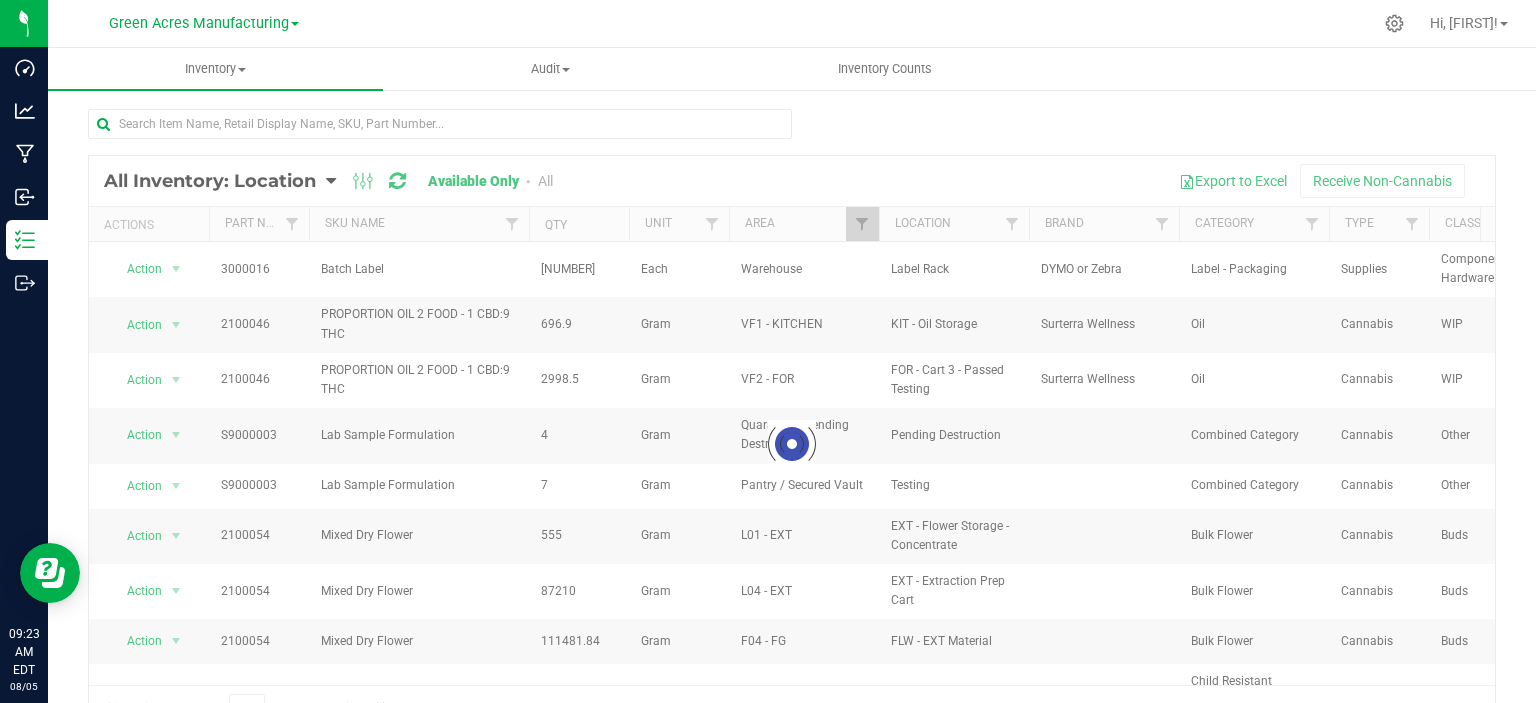 checkbox on "true" 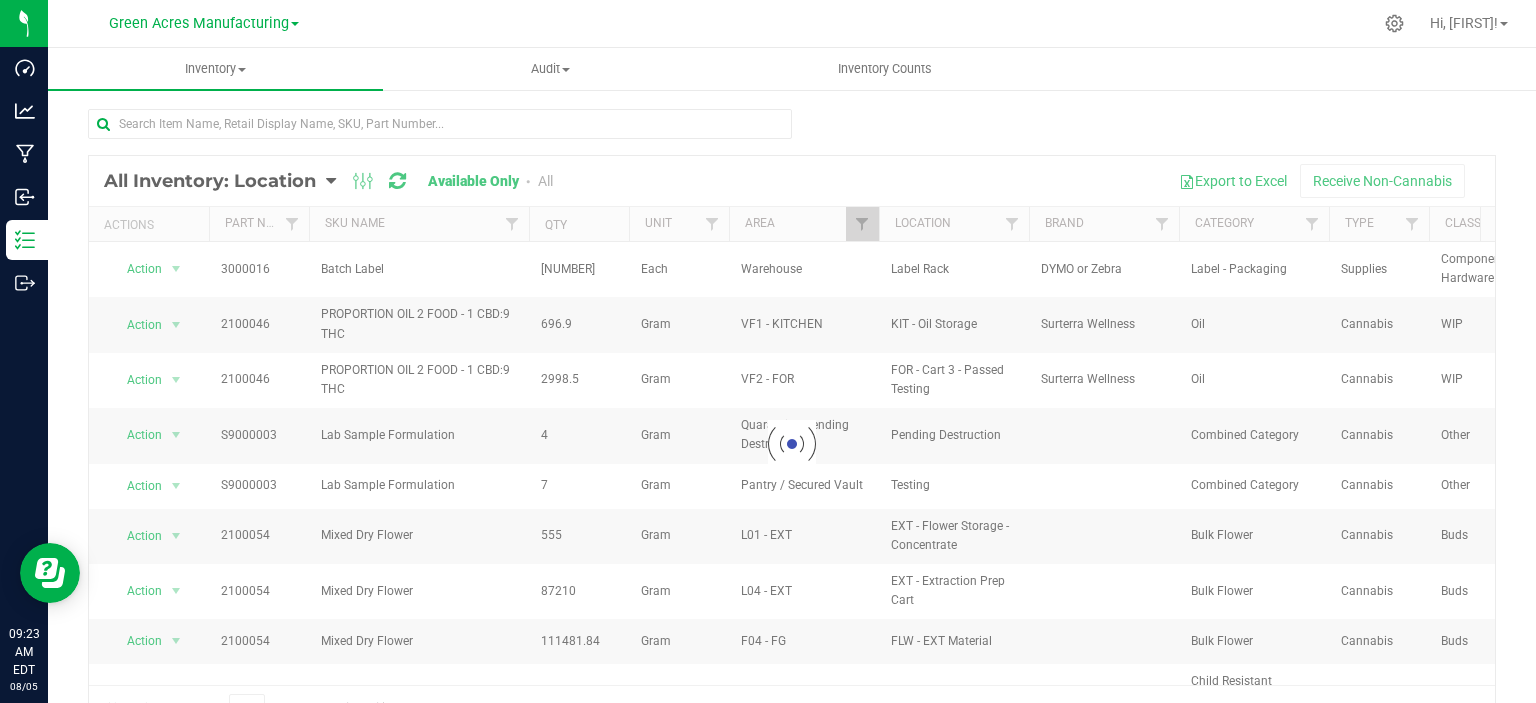 checkbox on "true" 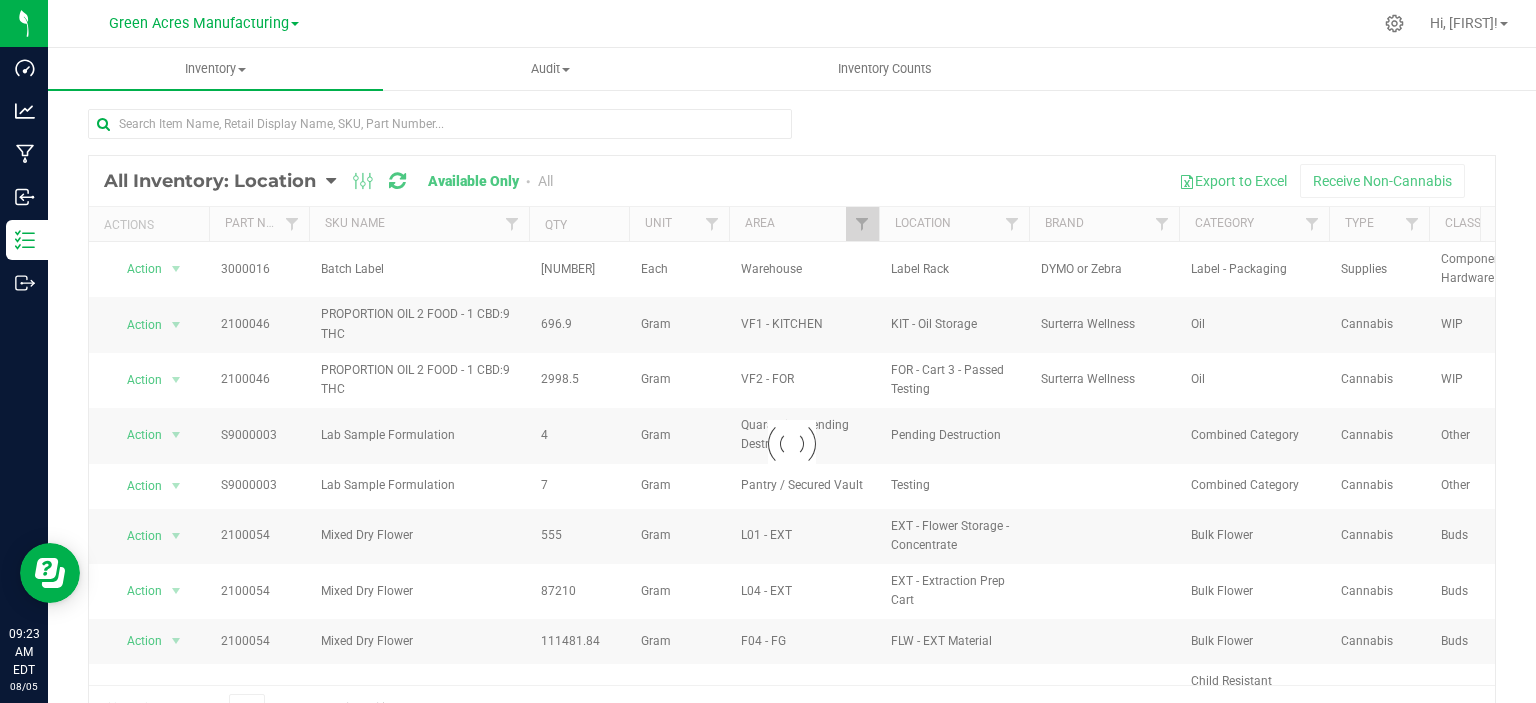 checkbox on "true" 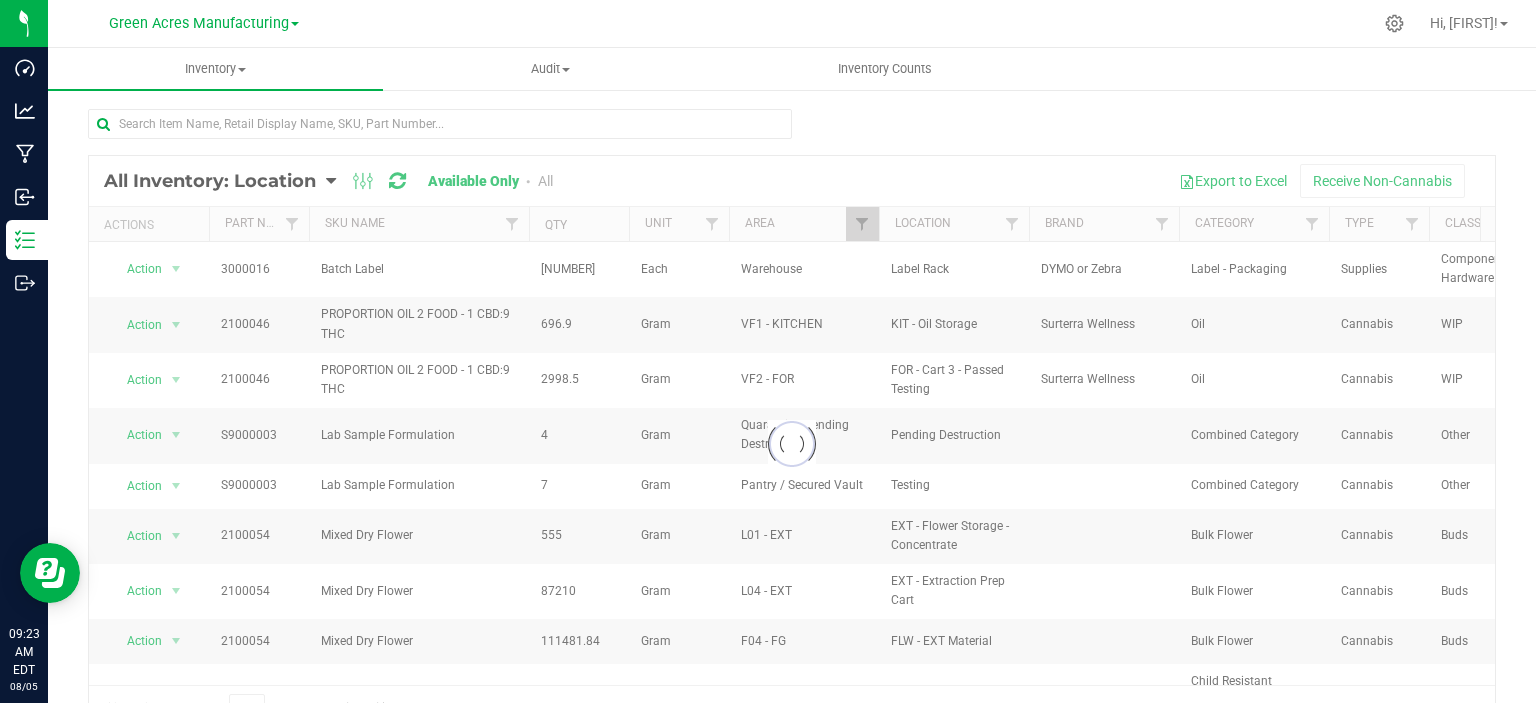 checkbox on "true" 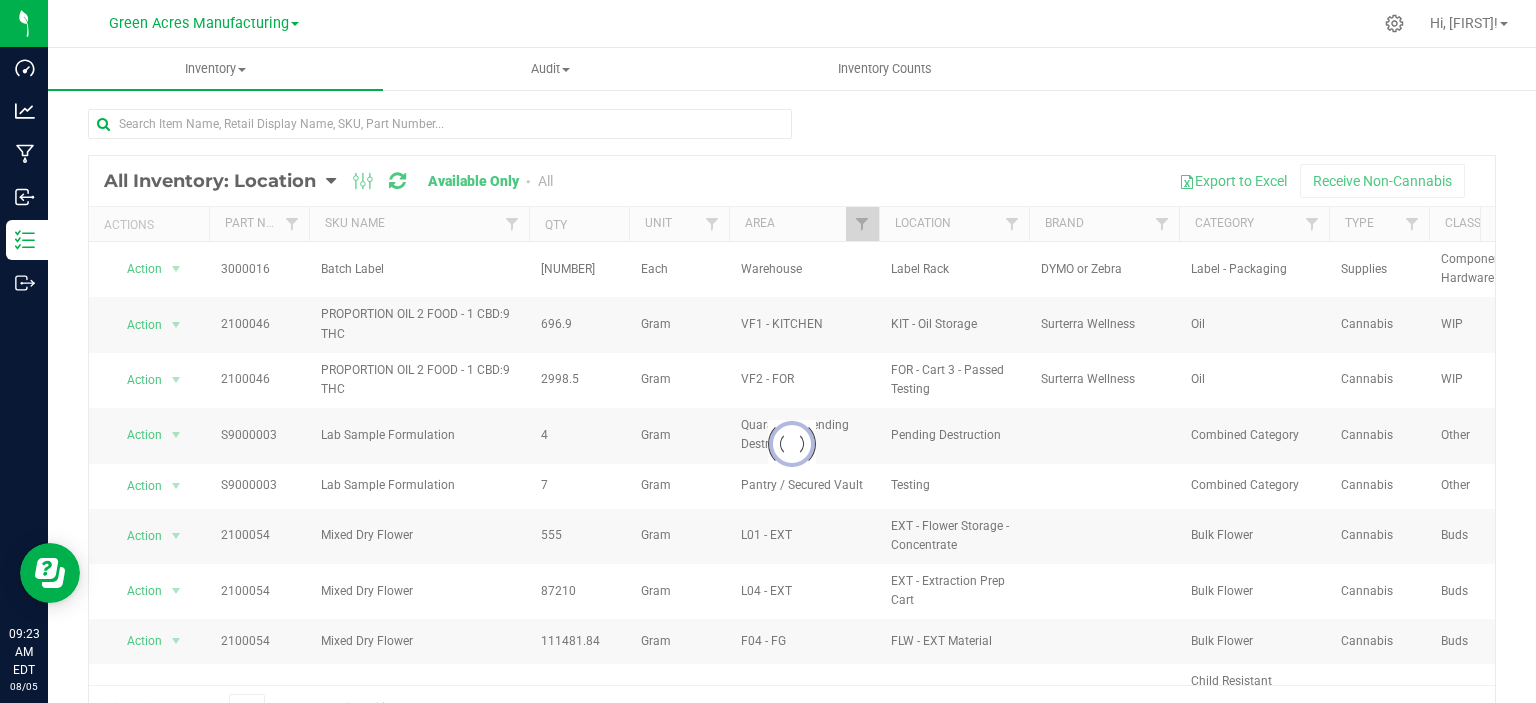 checkbox on "true" 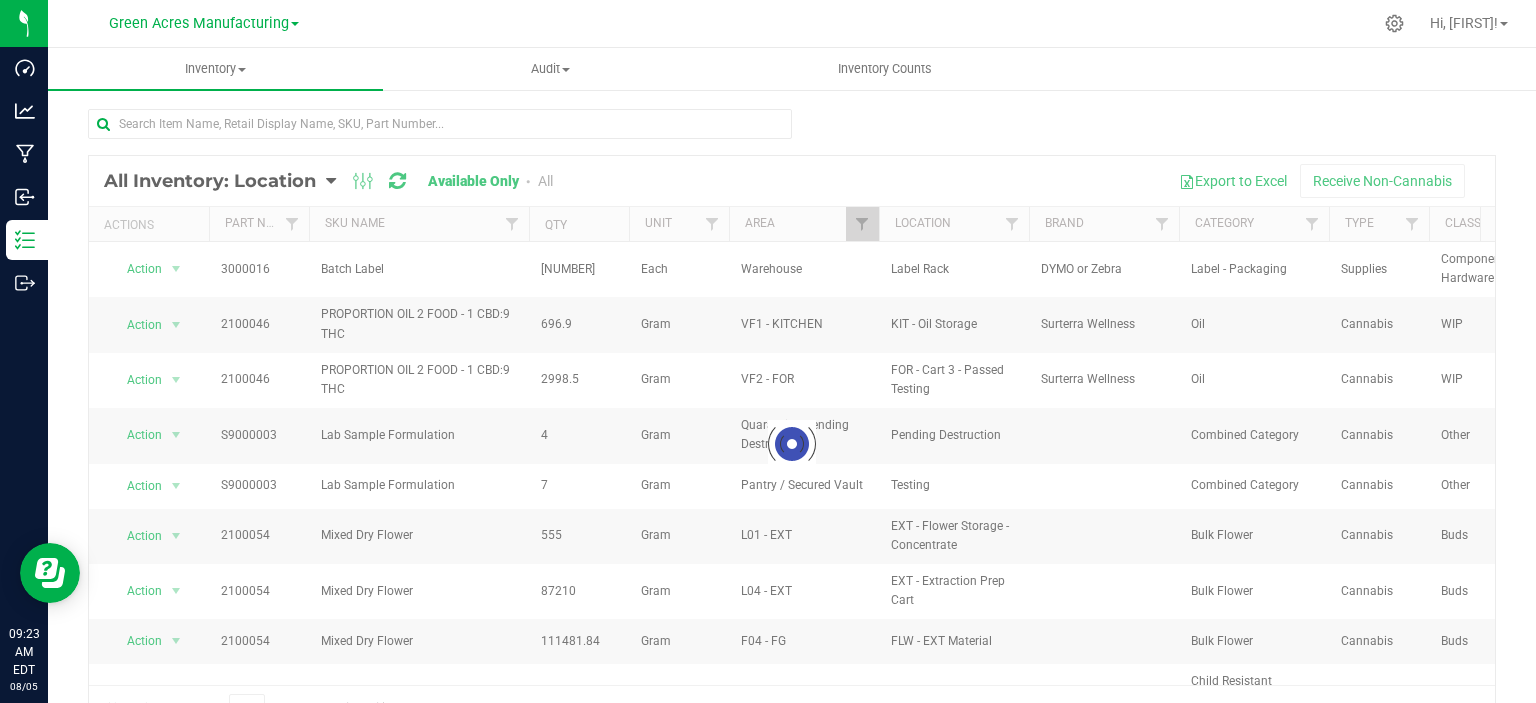 checkbox on "true" 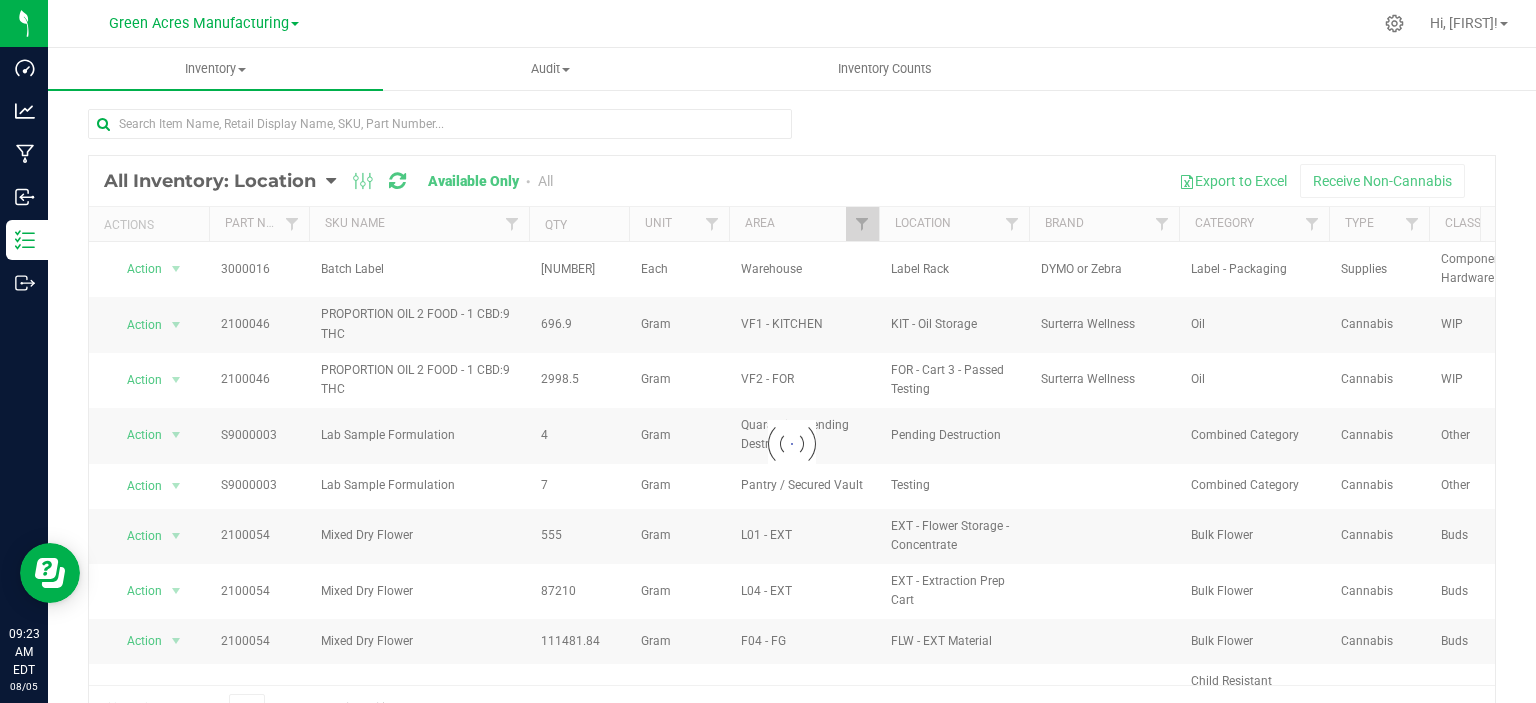 checkbox on "true" 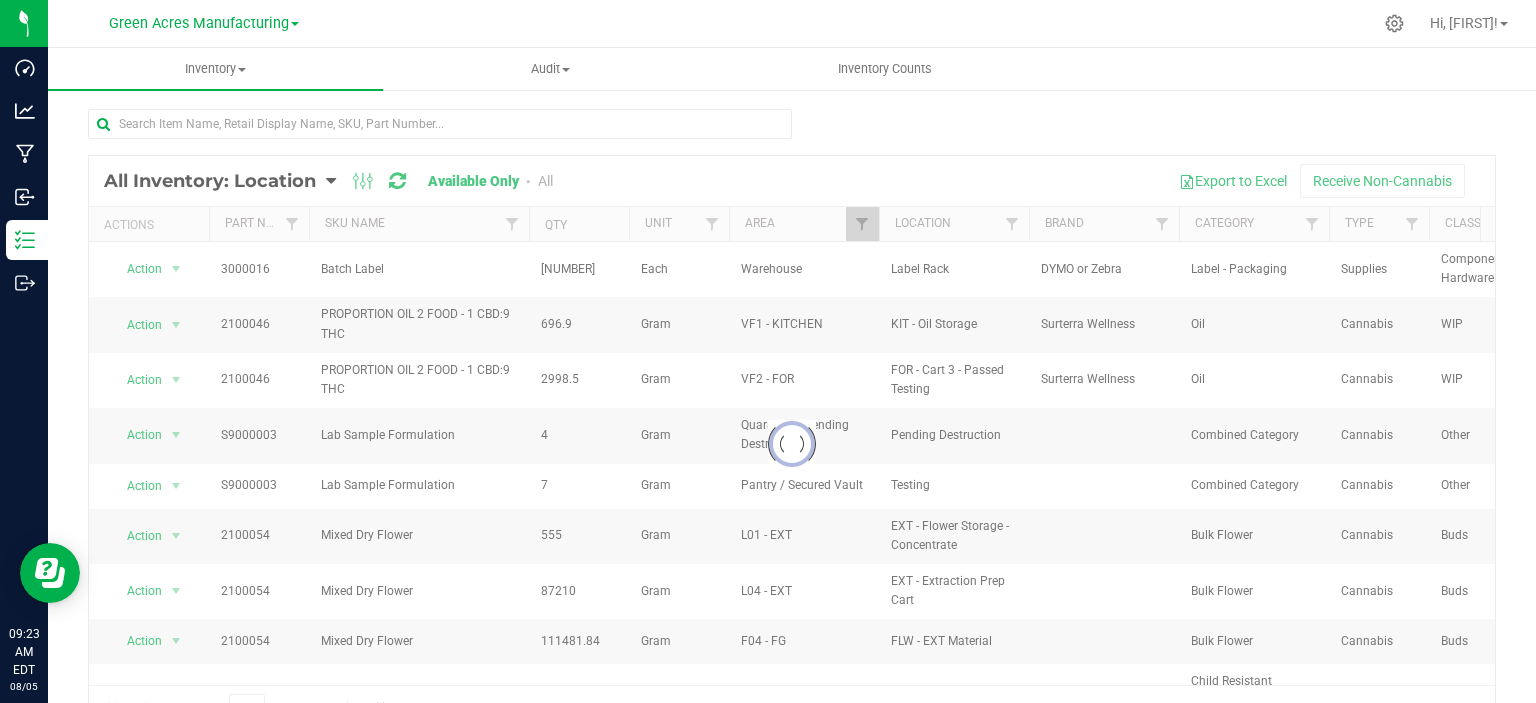 checkbox on "true" 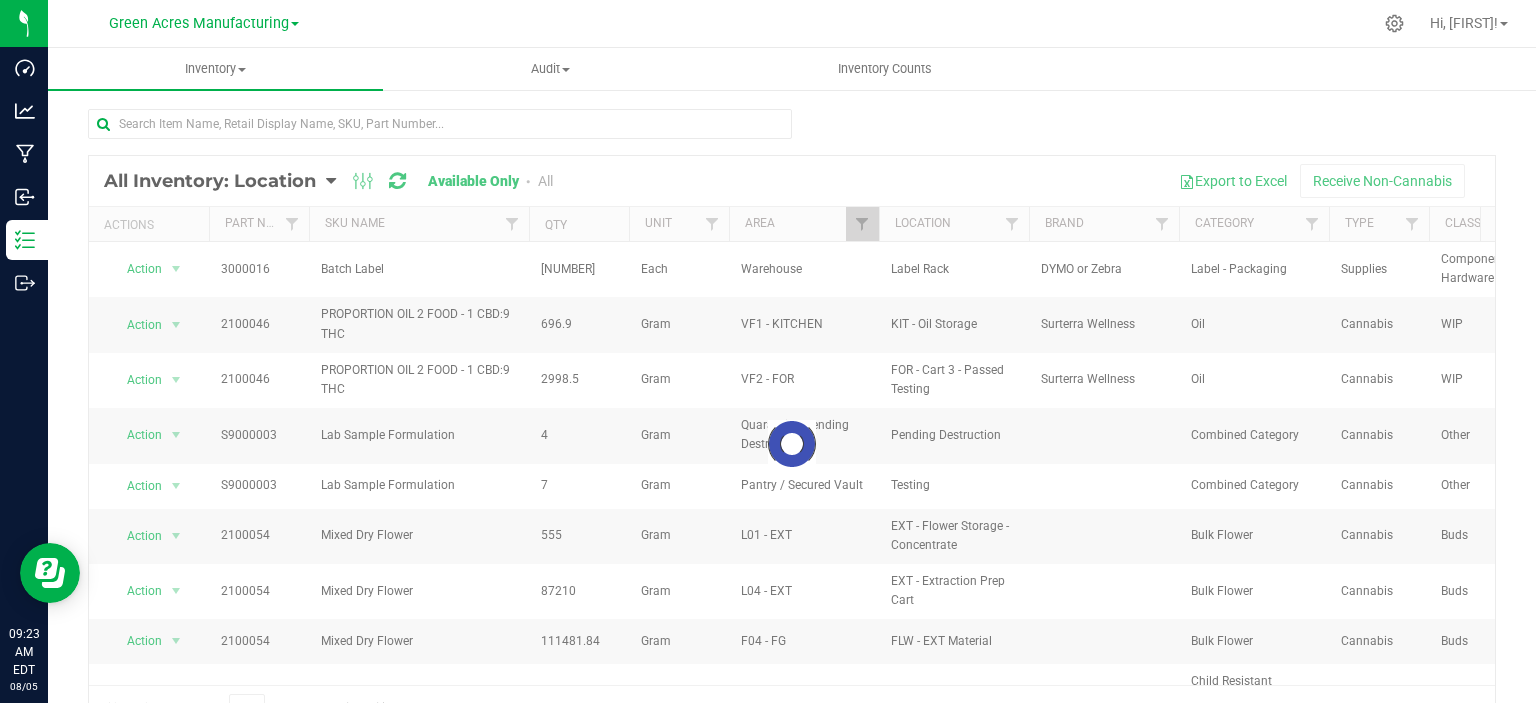 checkbox on "true" 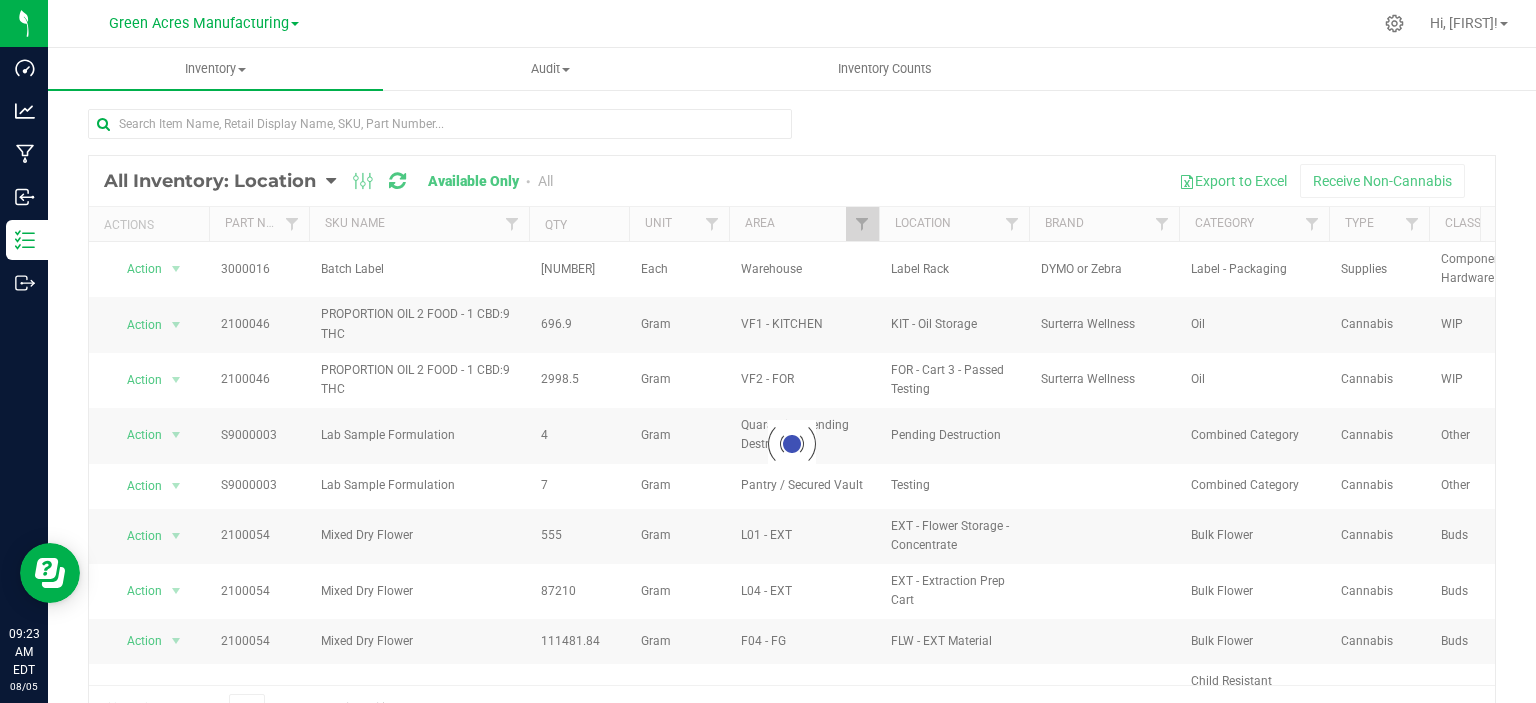 checkbox on "true" 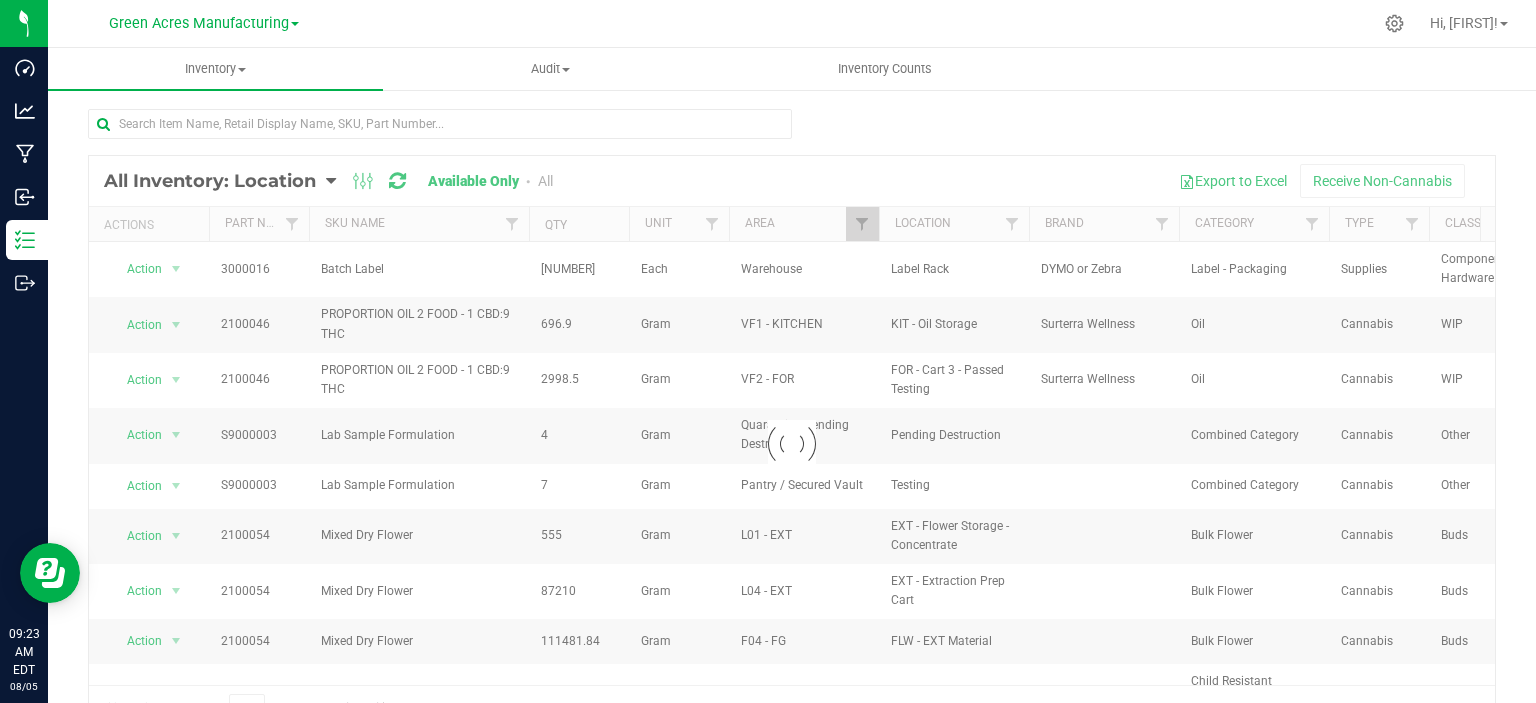 checkbox on "true" 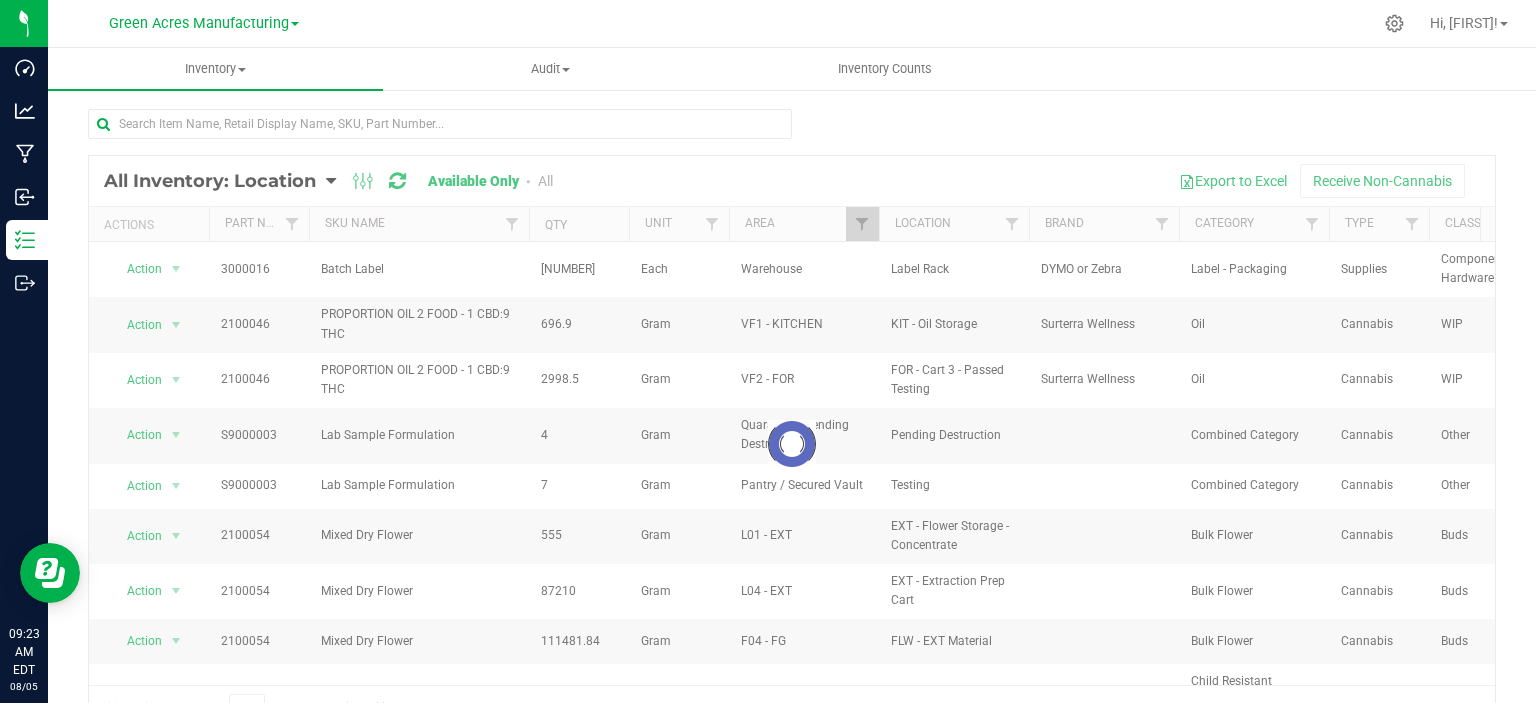 checkbox on "true" 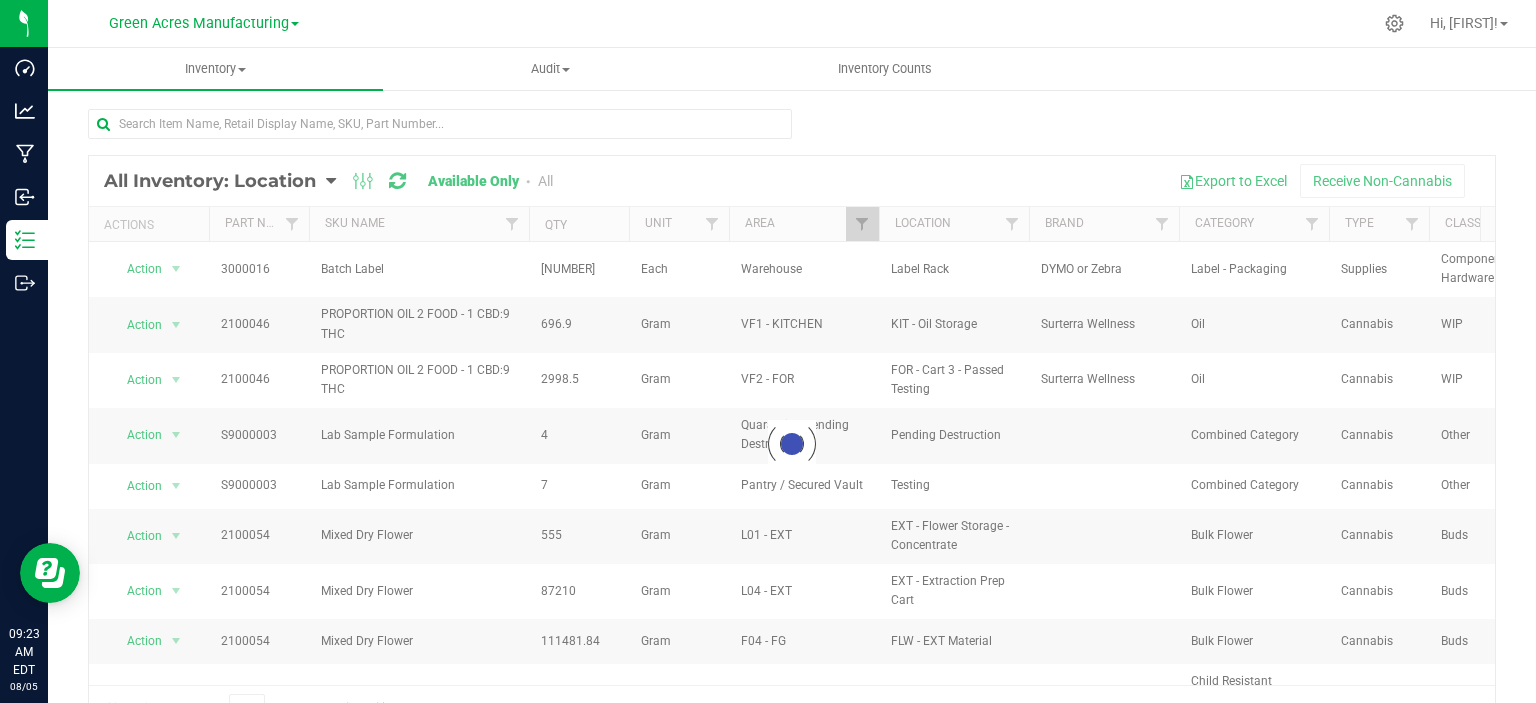 checkbox on "true" 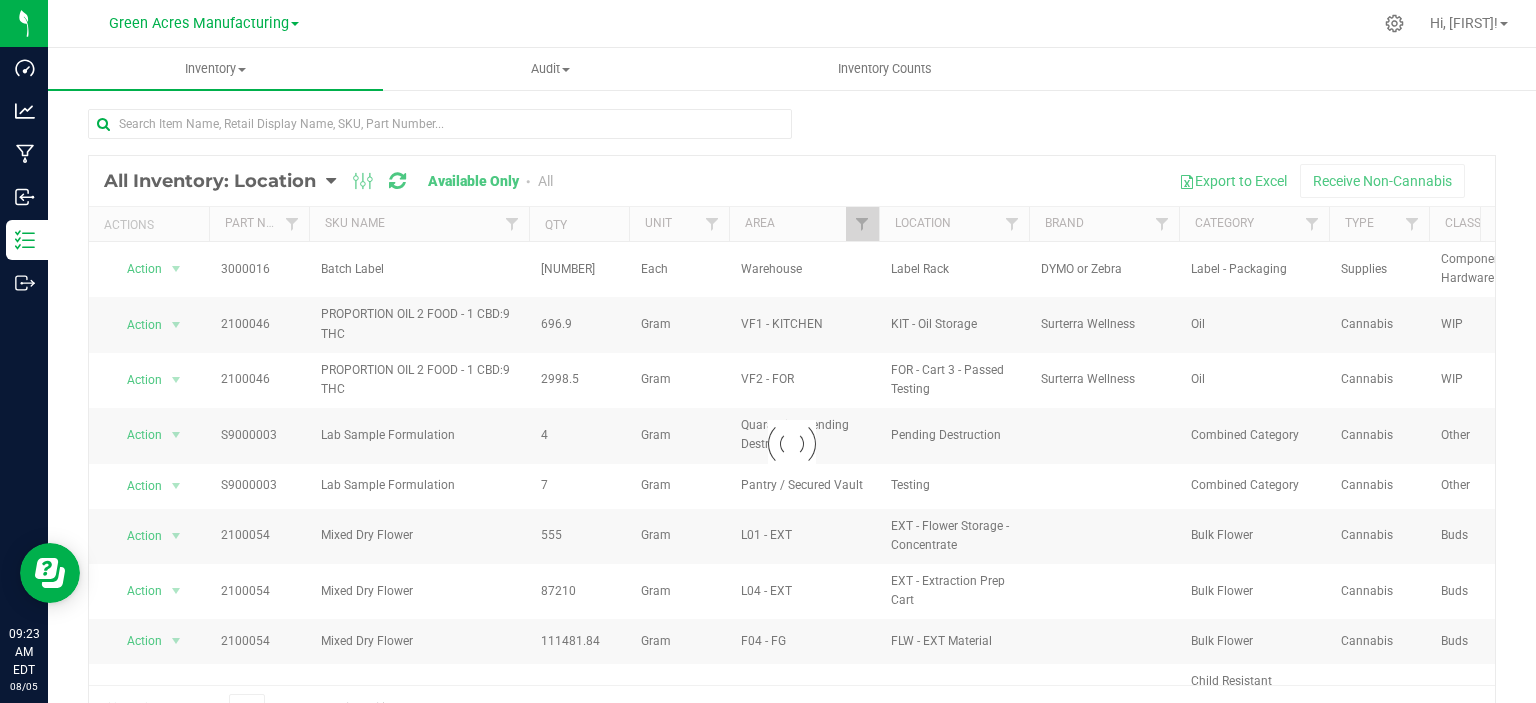 checkbox on "true" 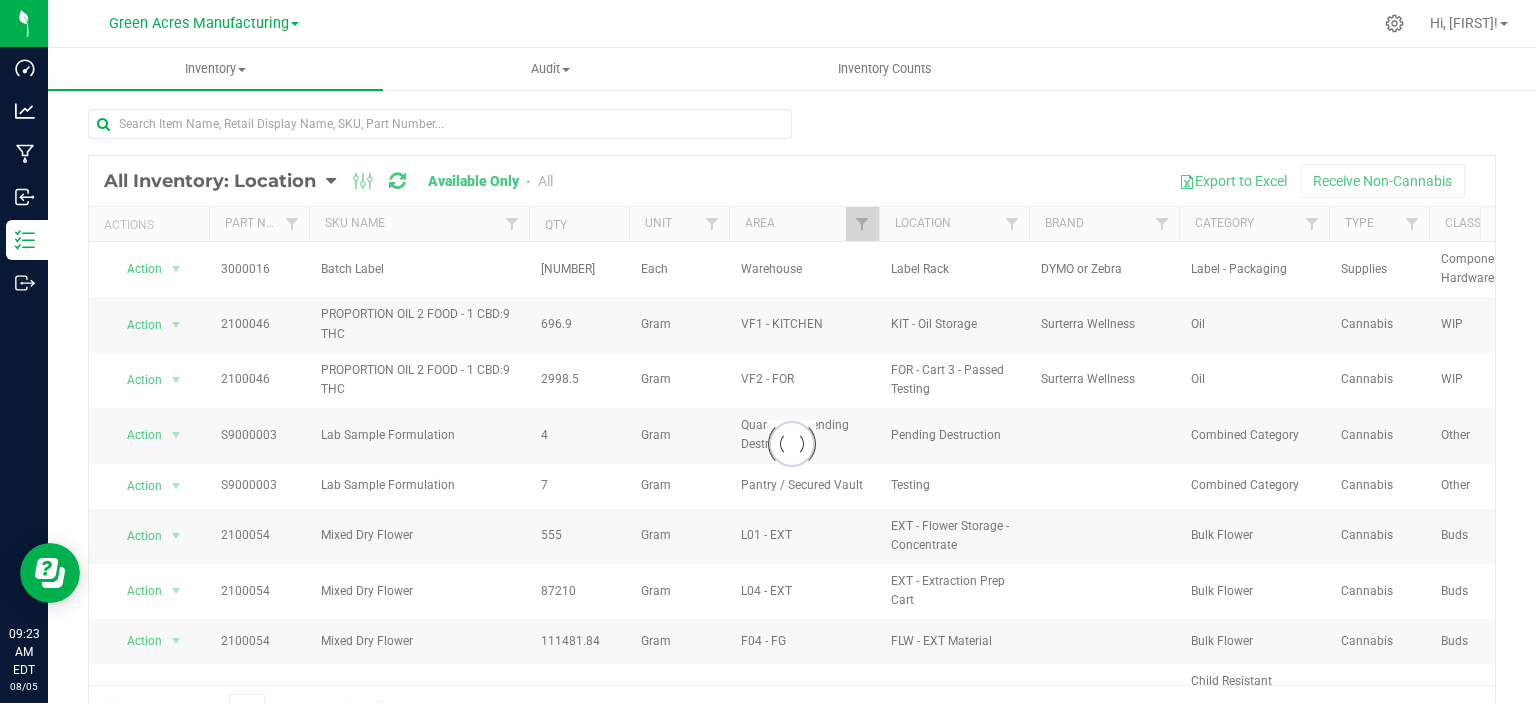 checkbox on "true" 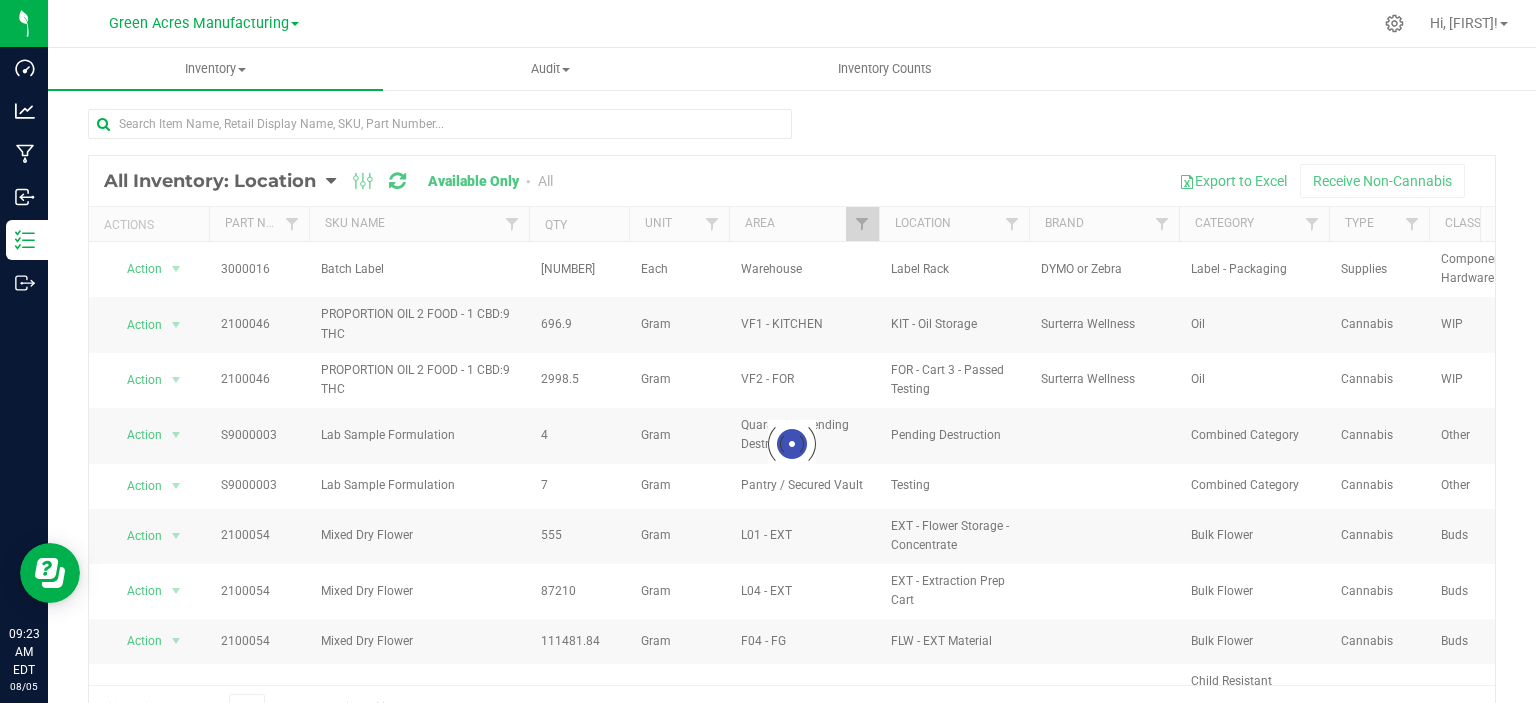 checkbox on "true" 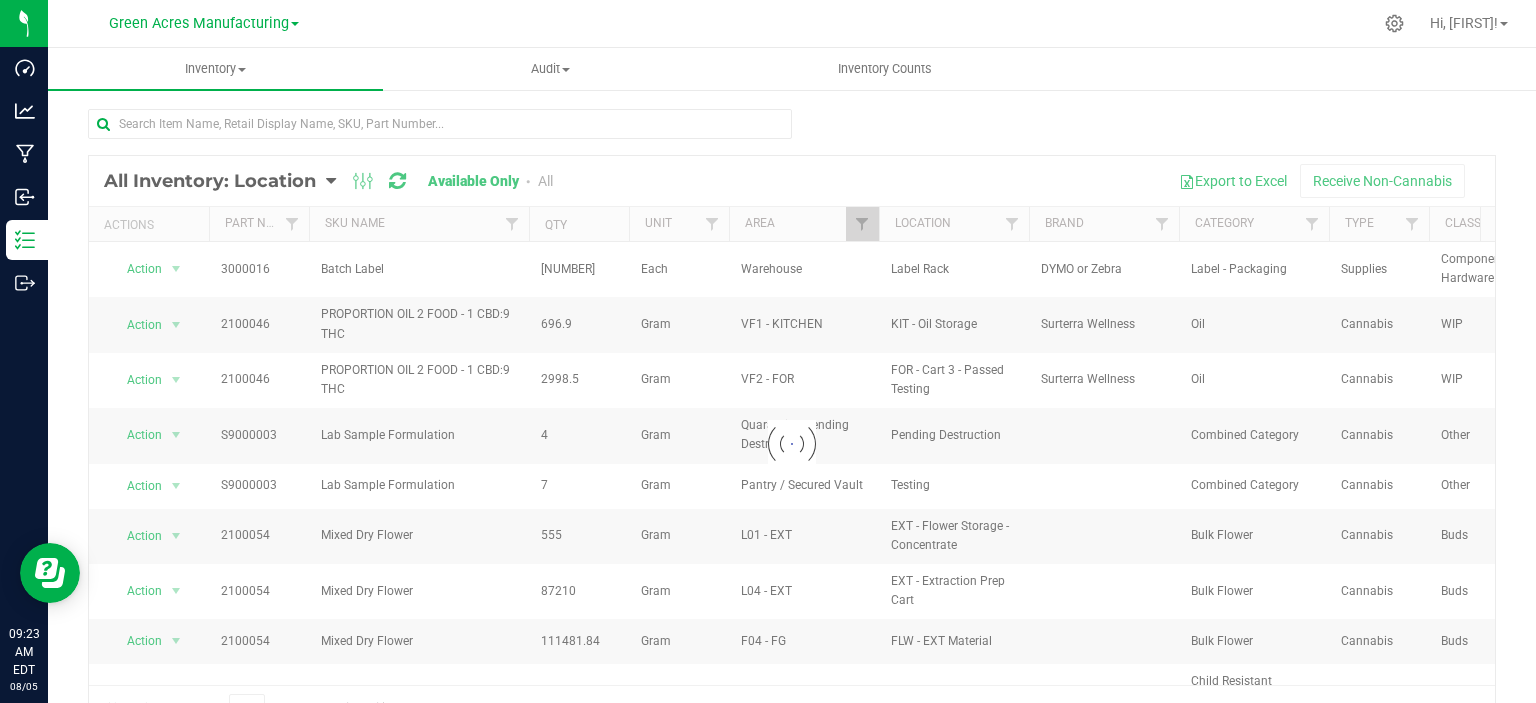 checkbox on "true" 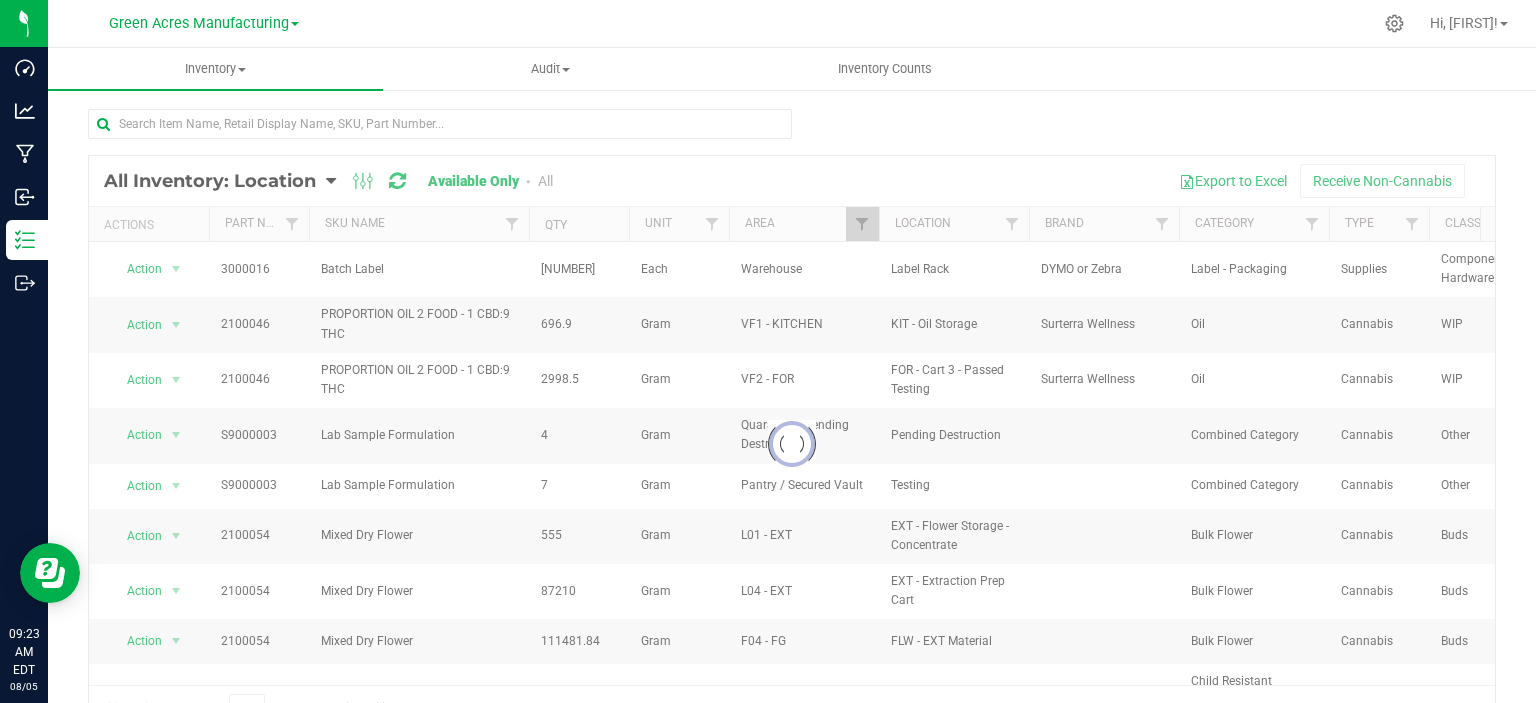 checkbox on "true" 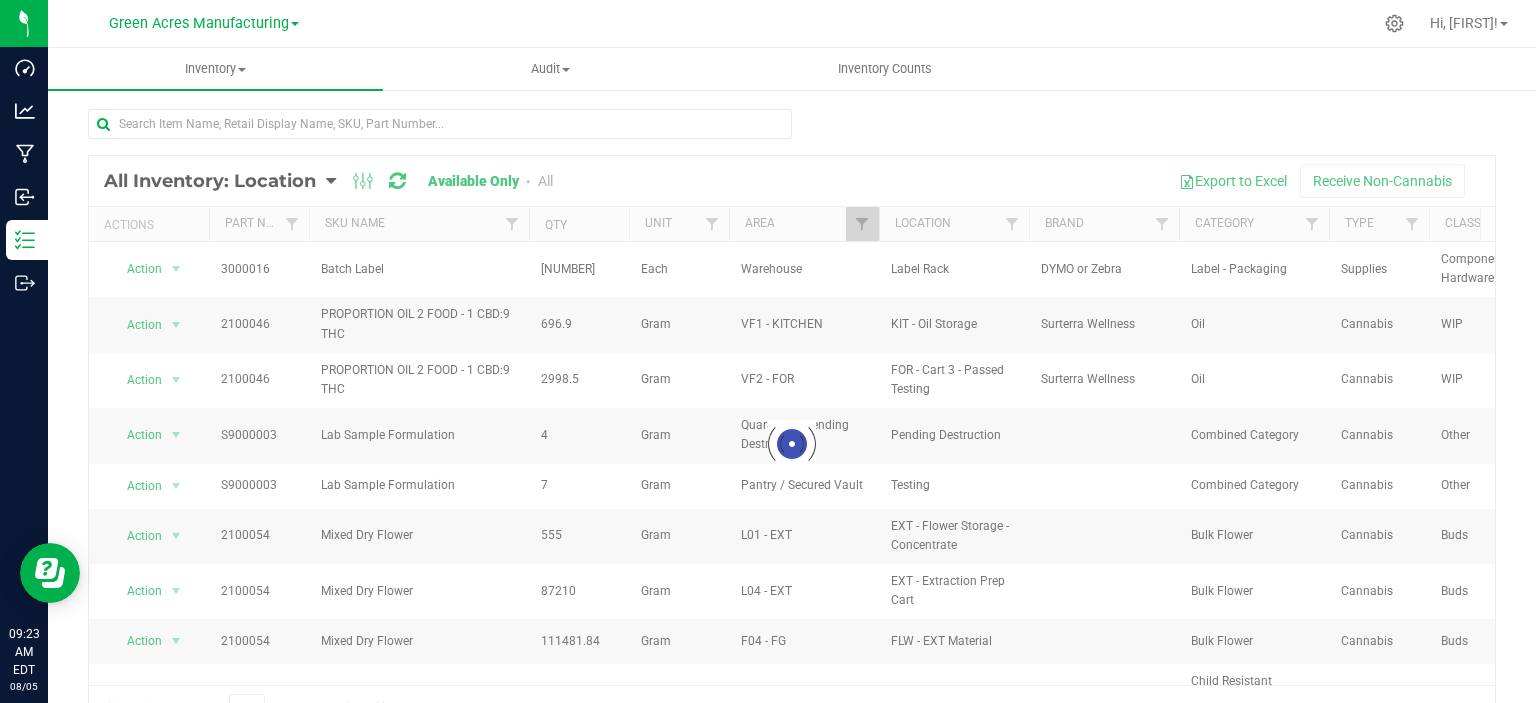 checkbox on "true" 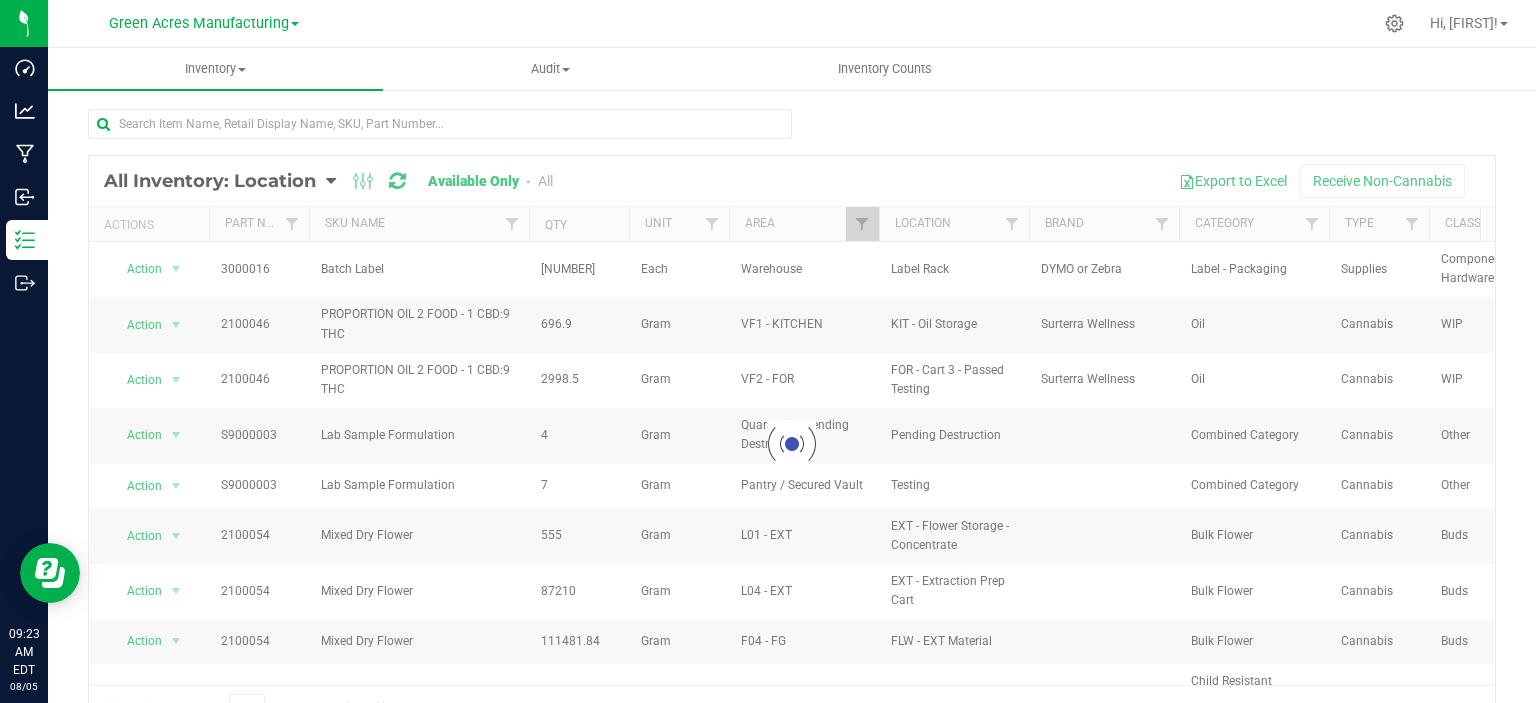 checkbox on "true" 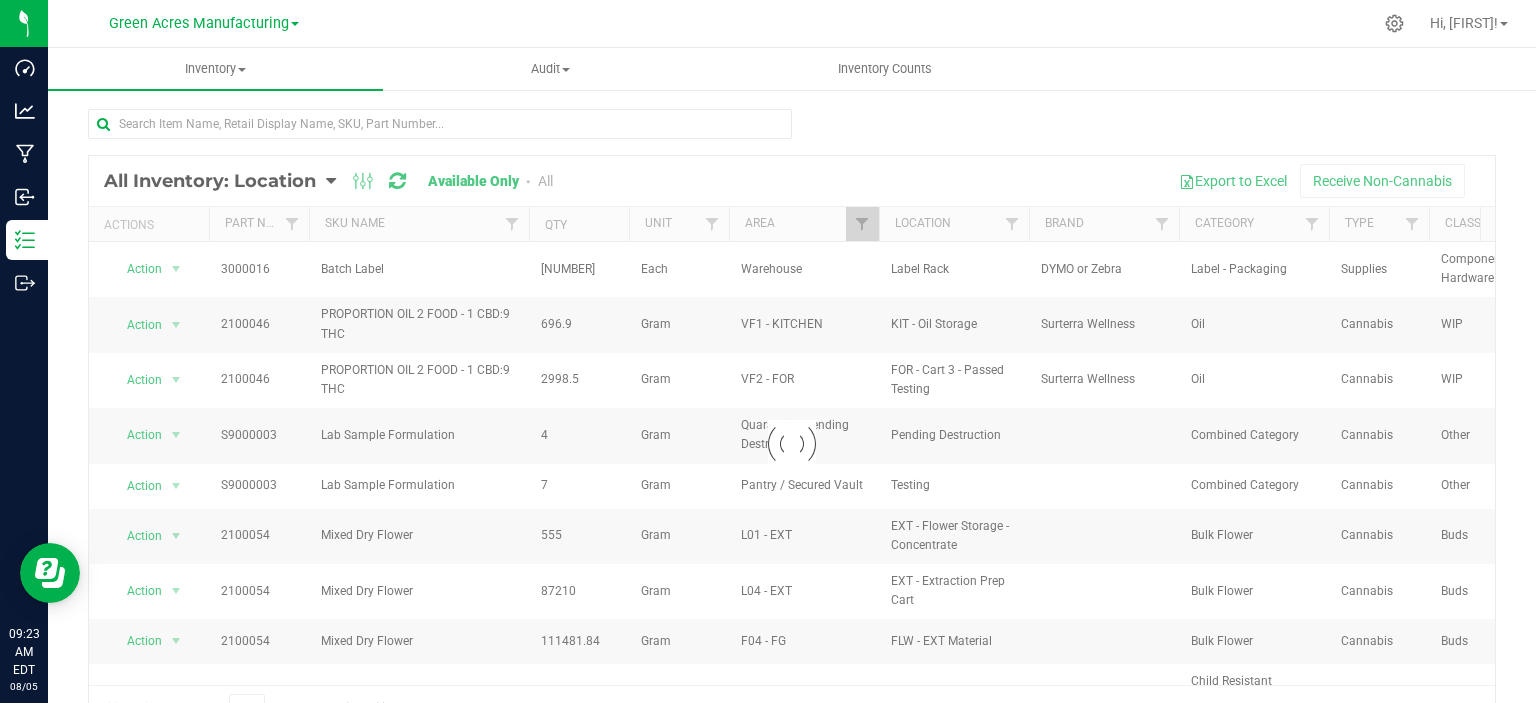 checkbox on "true" 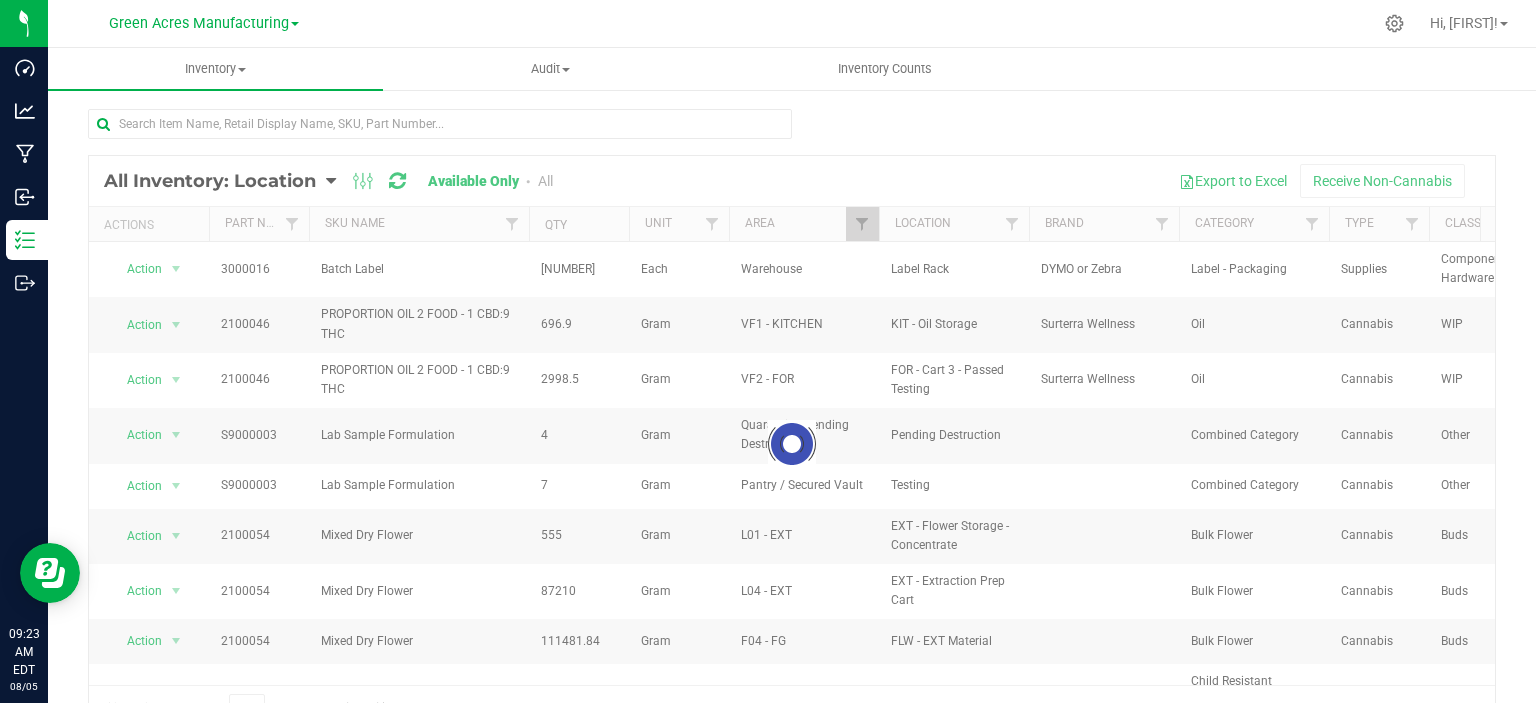 checkbox on "true" 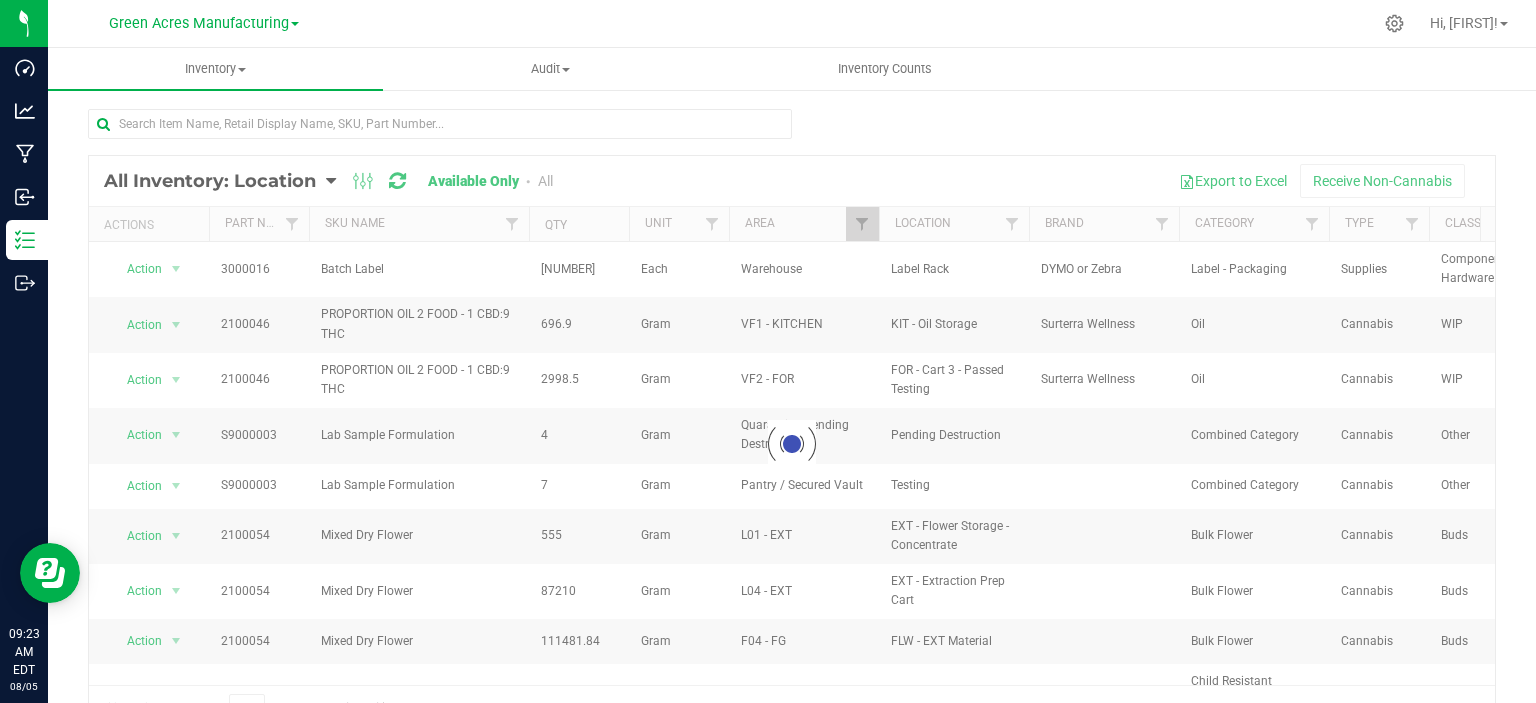checkbox on "true" 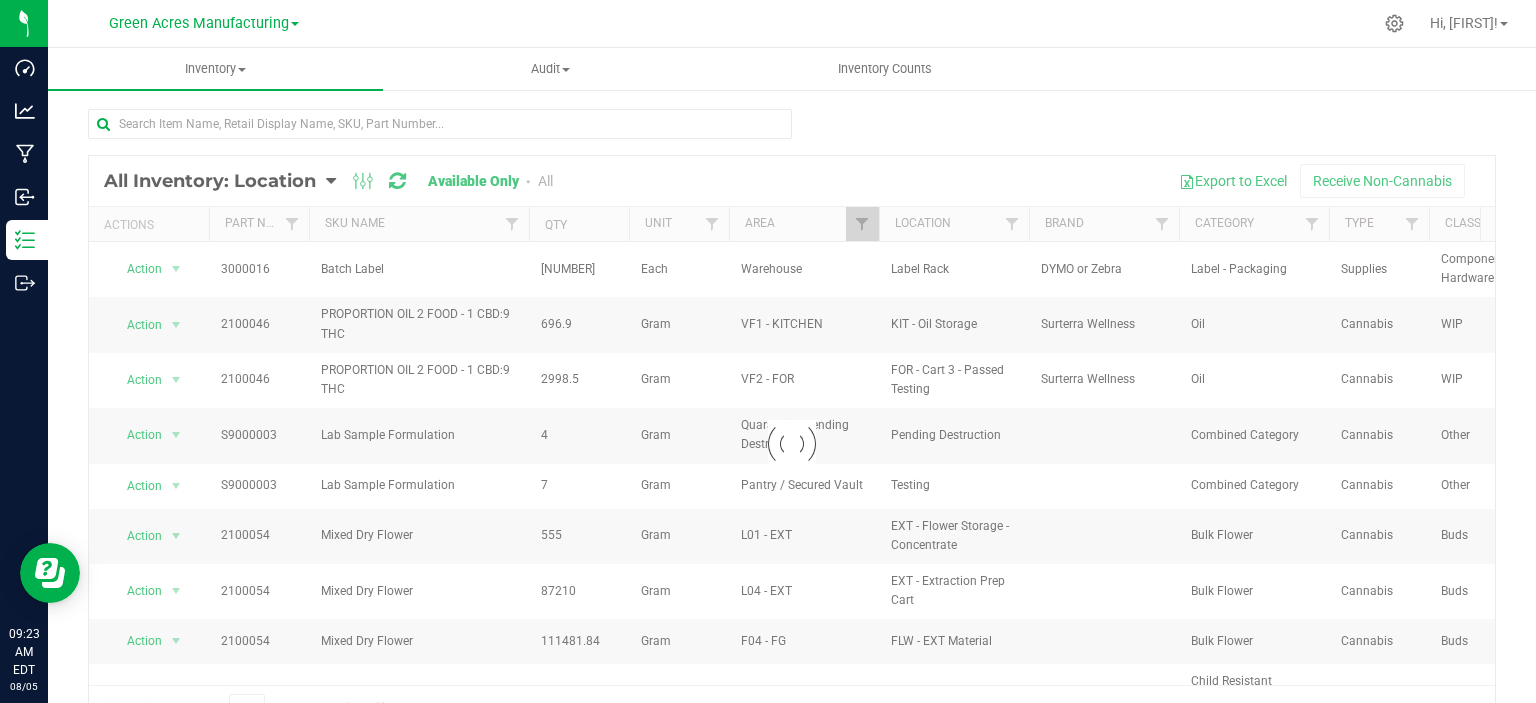 checkbox on "true" 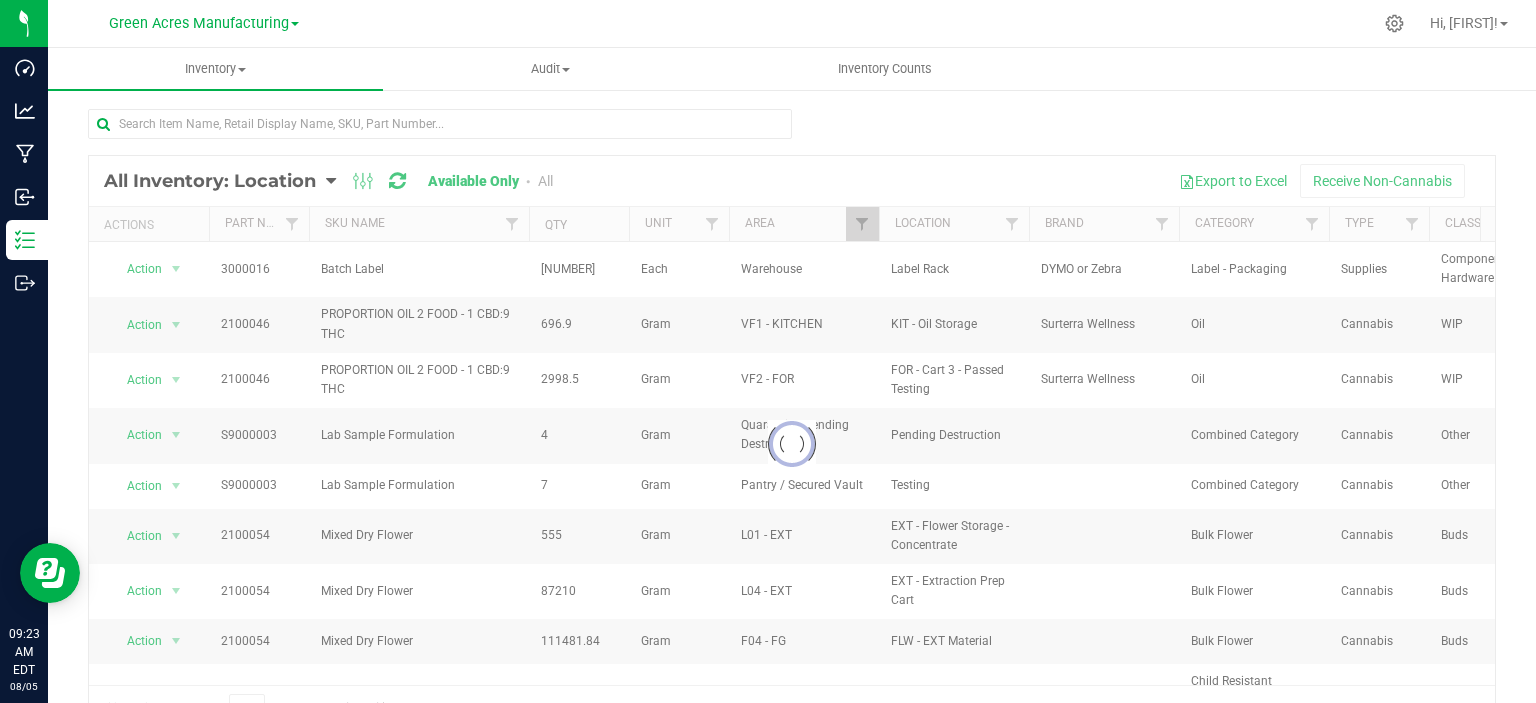 checkbox on "true" 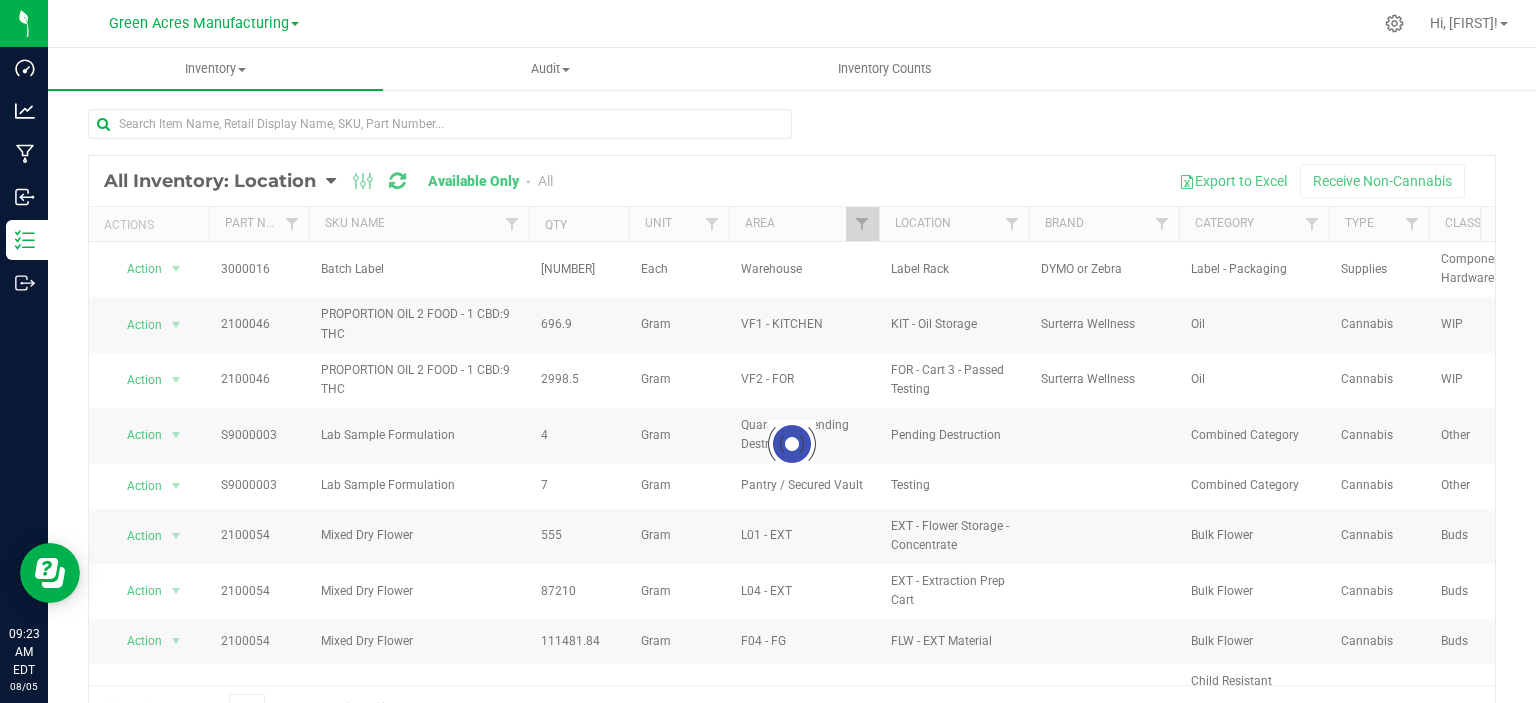 checkbox on "true" 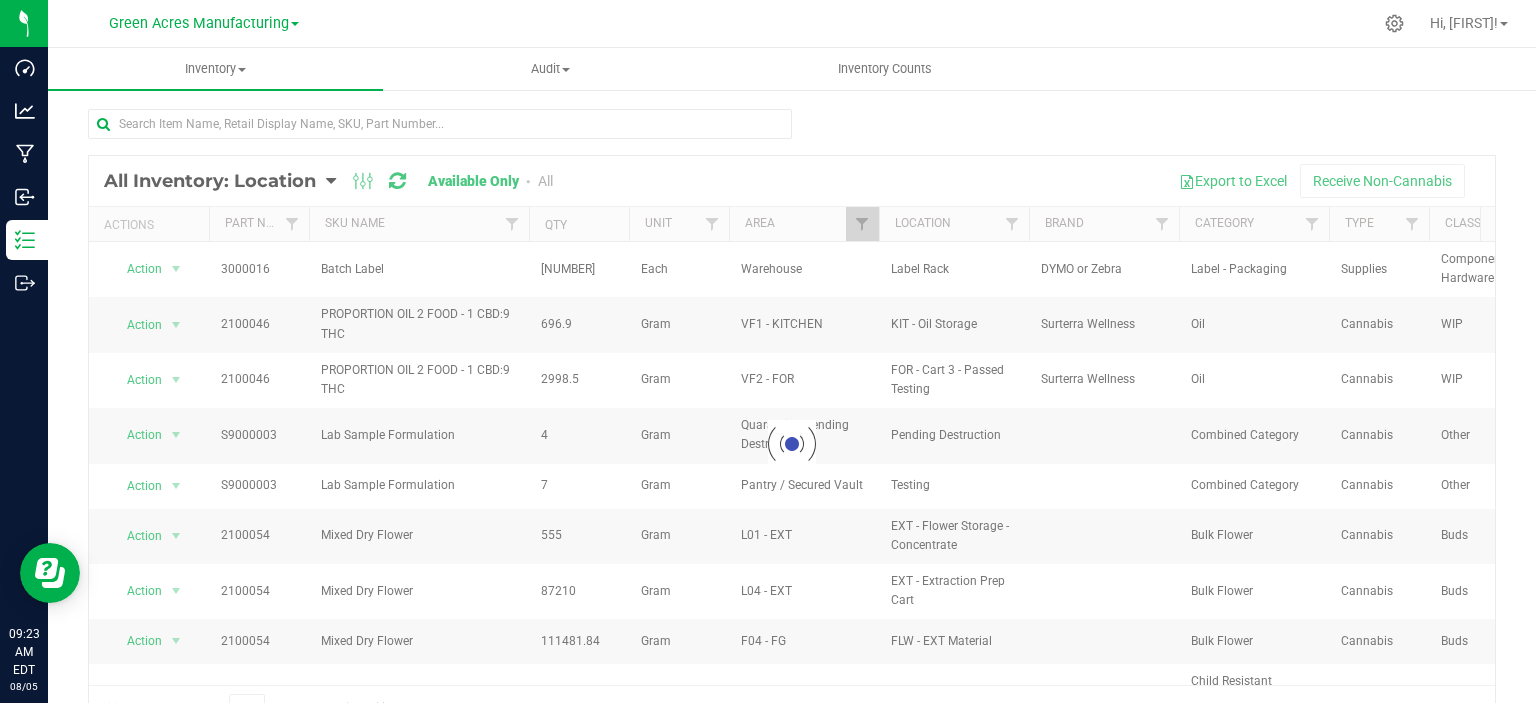 checkbox on "true" 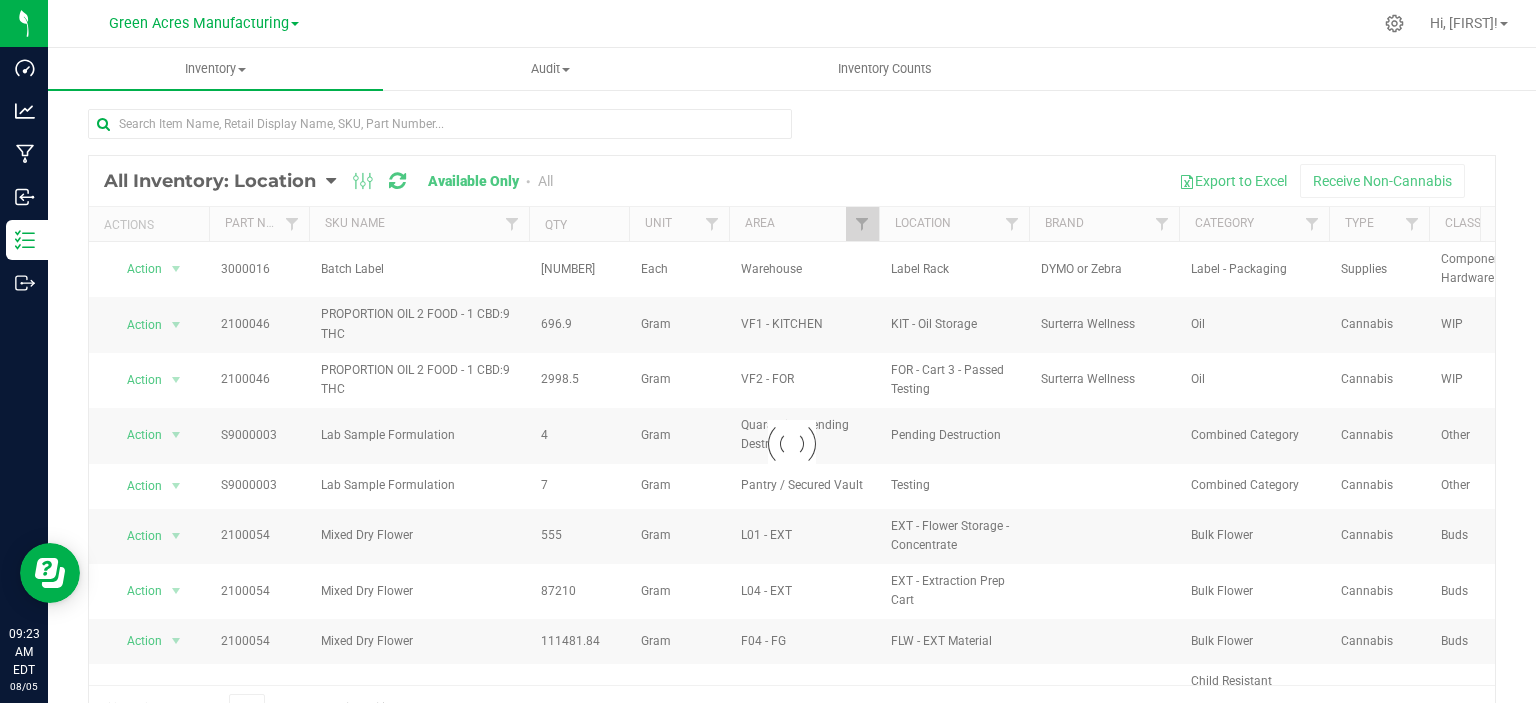 checkbox on "true" 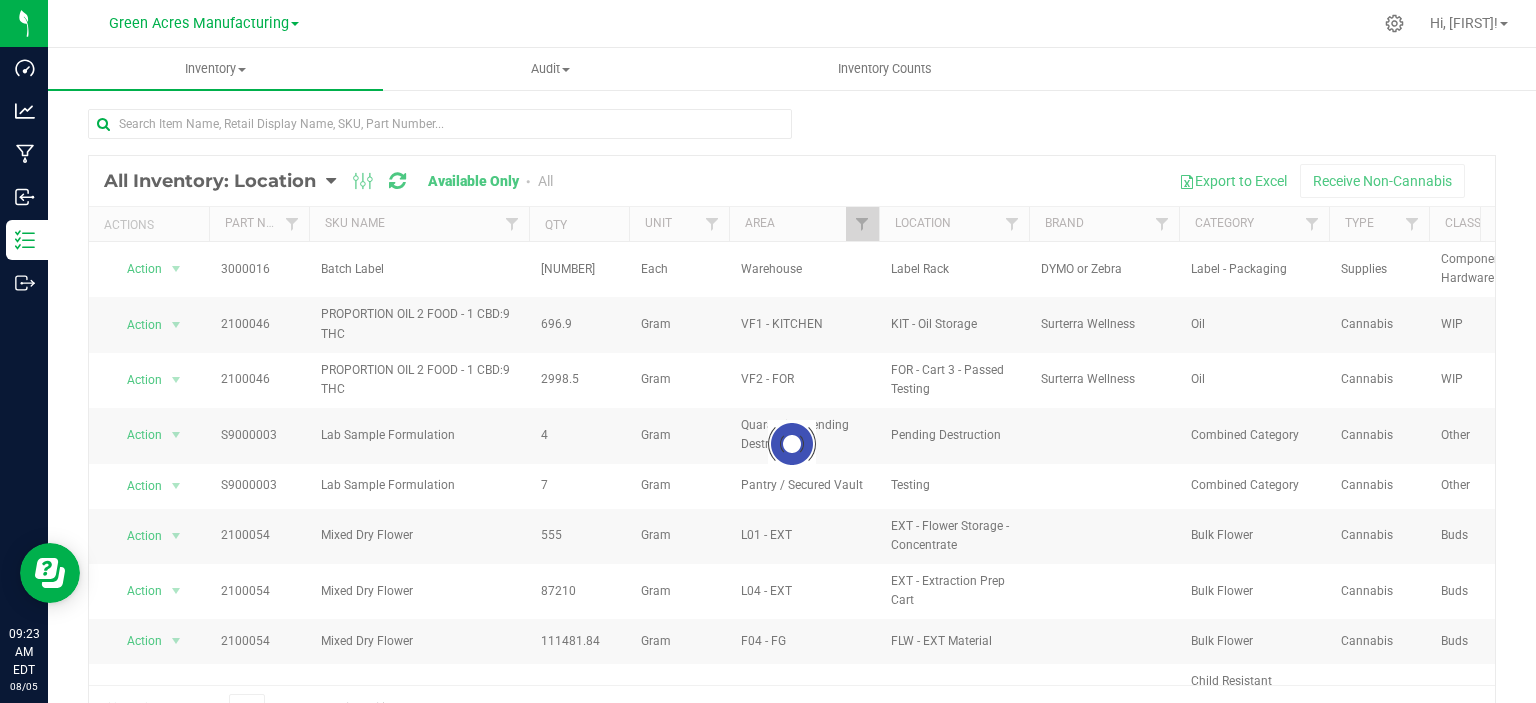checkbox on "true" 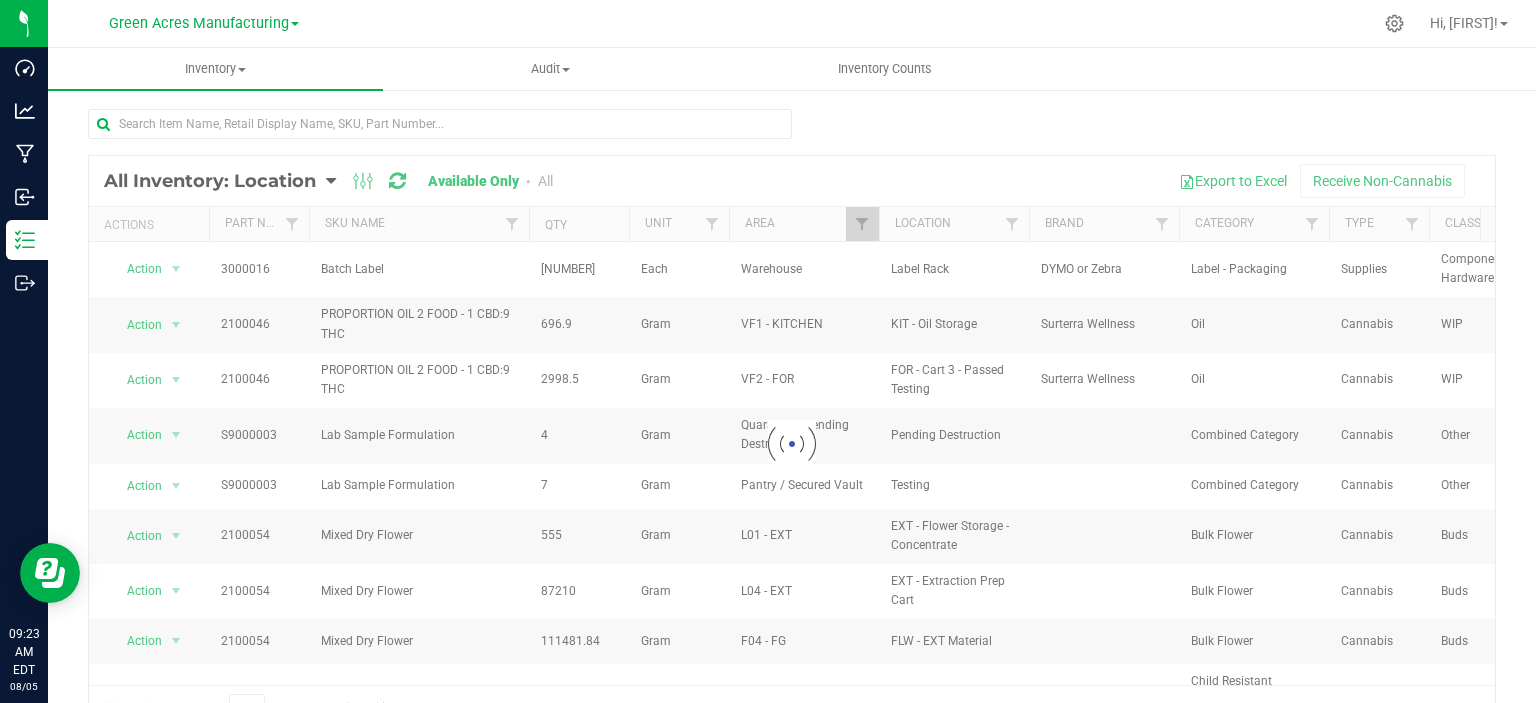 checkbox on "true" 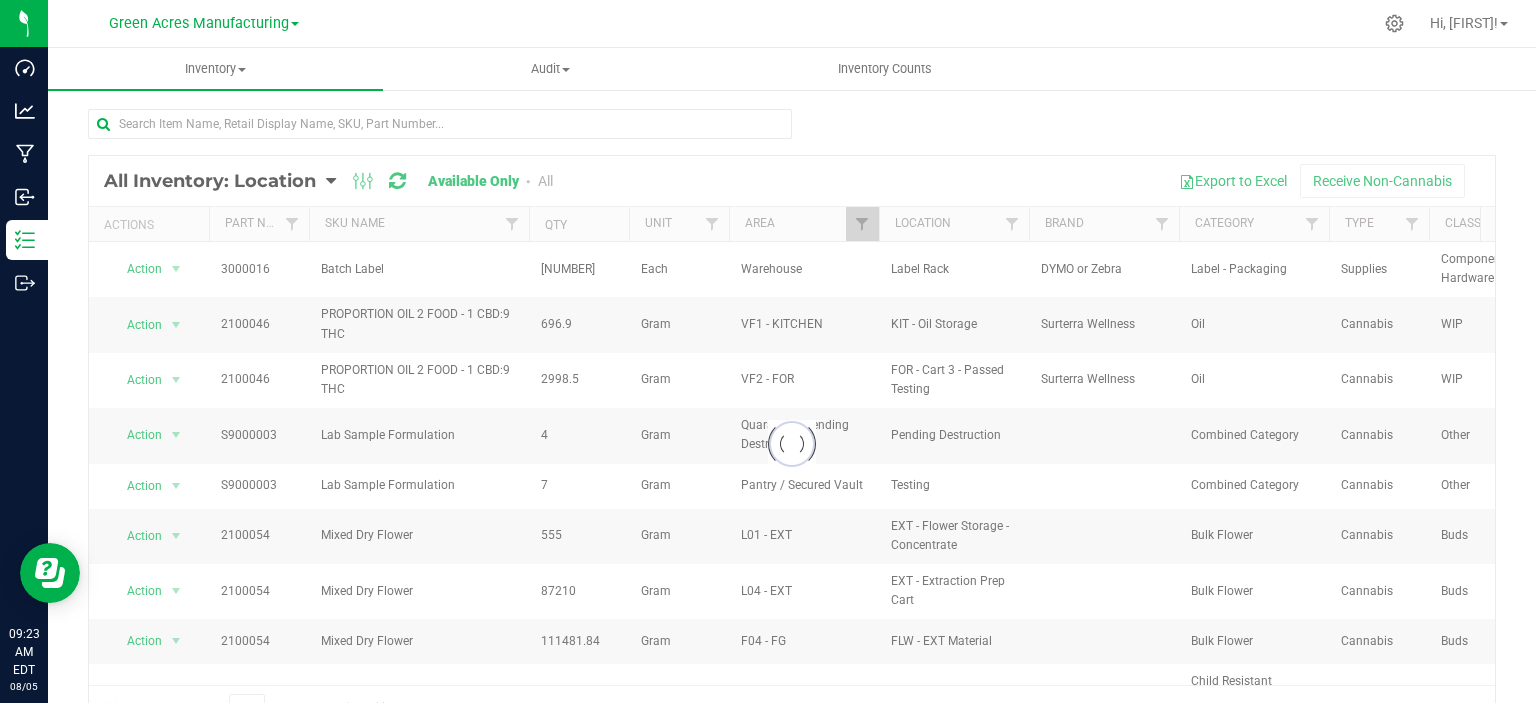 checkbox on "true" 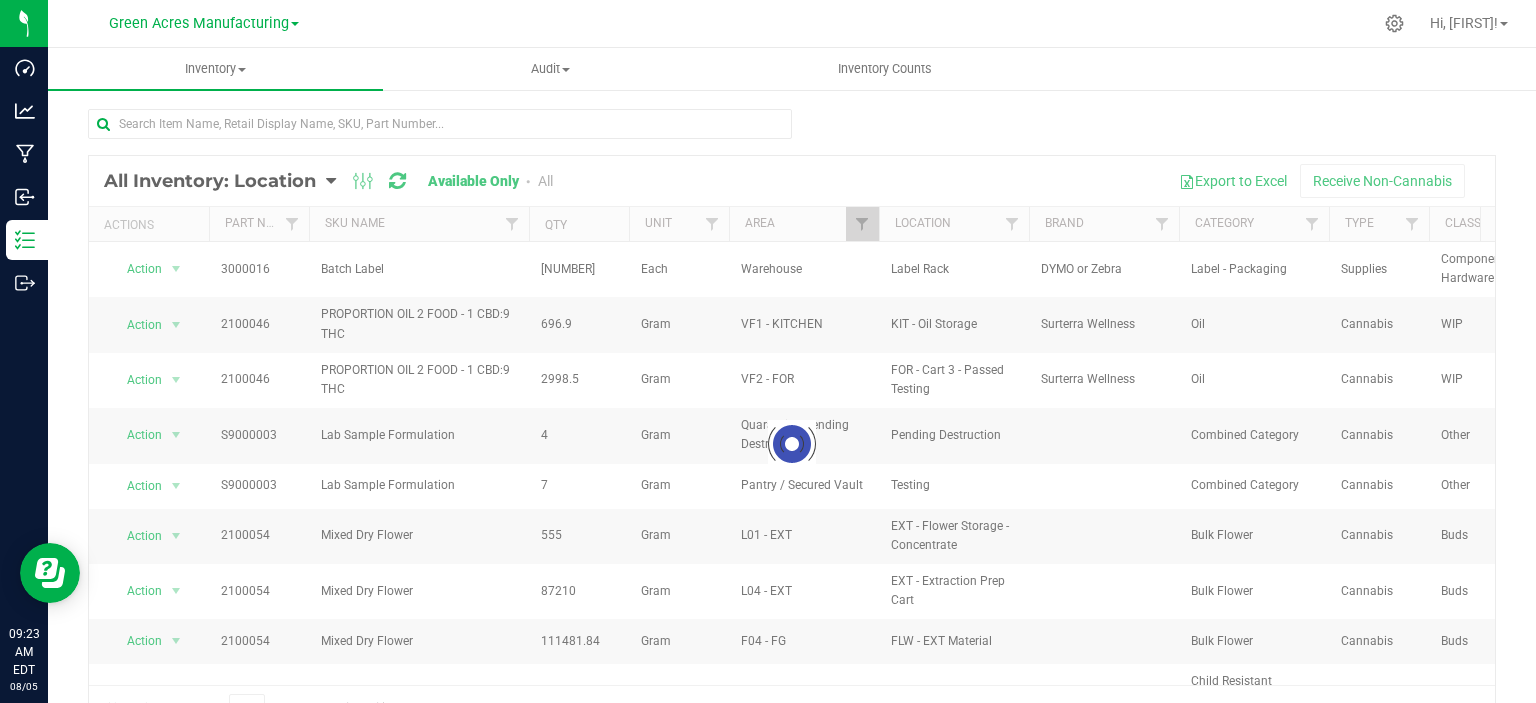 checkbox on "true" 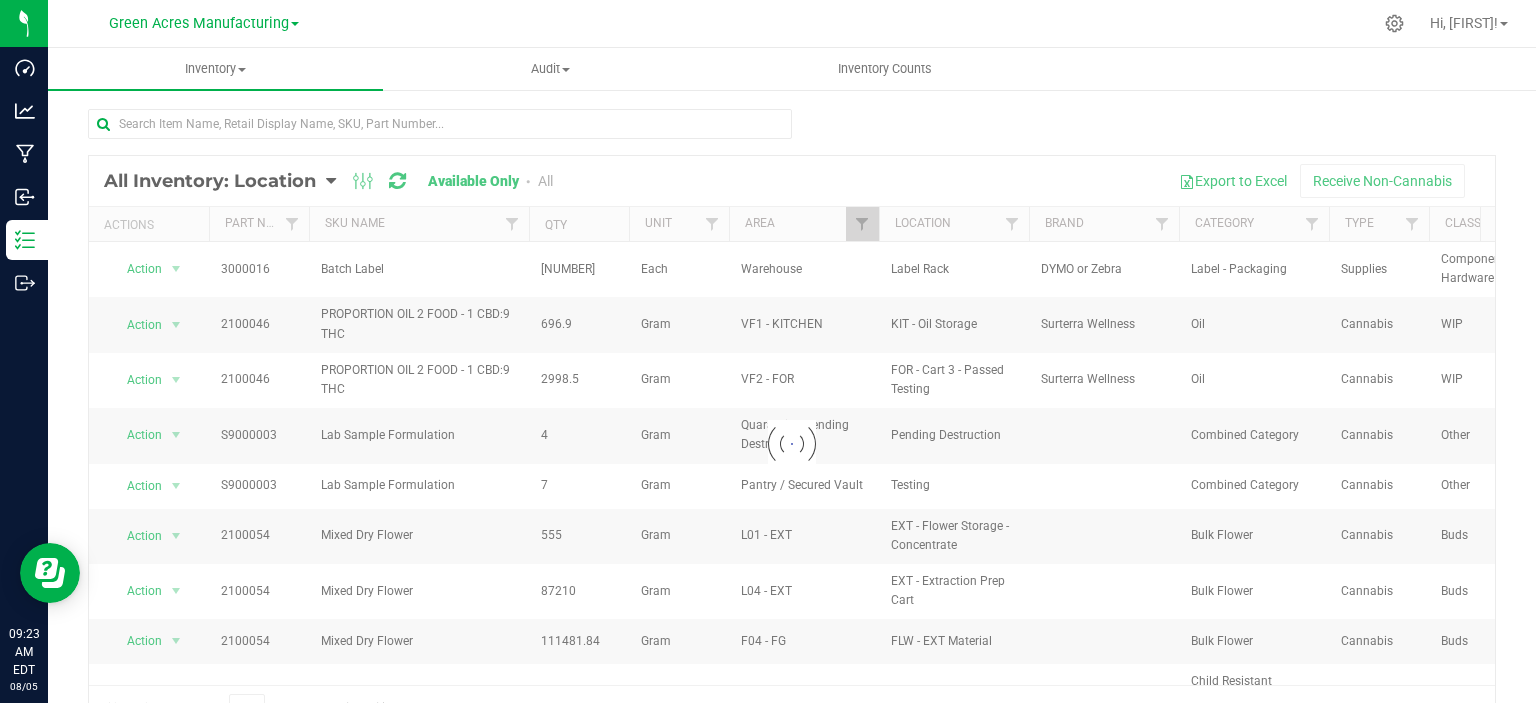 checkbox on "true" 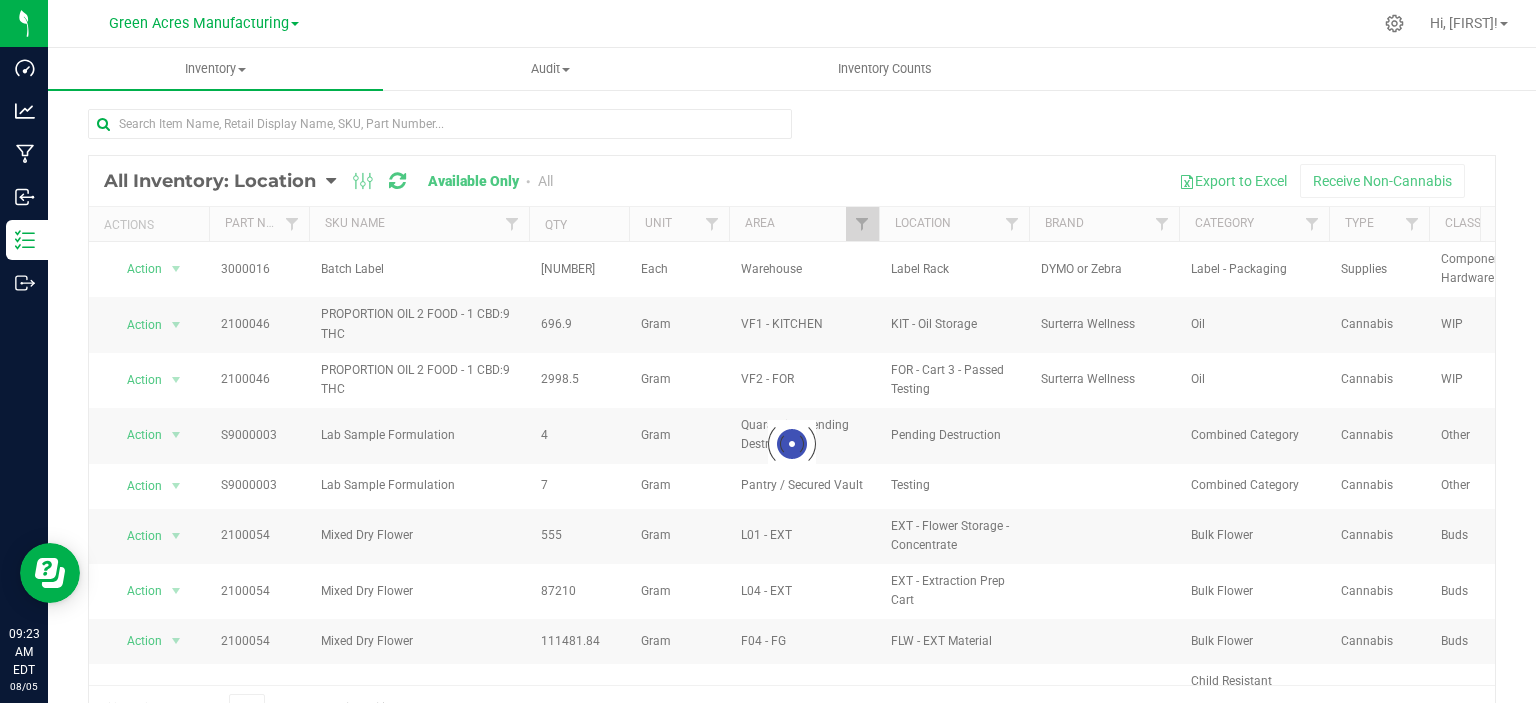 checkbox on "true" 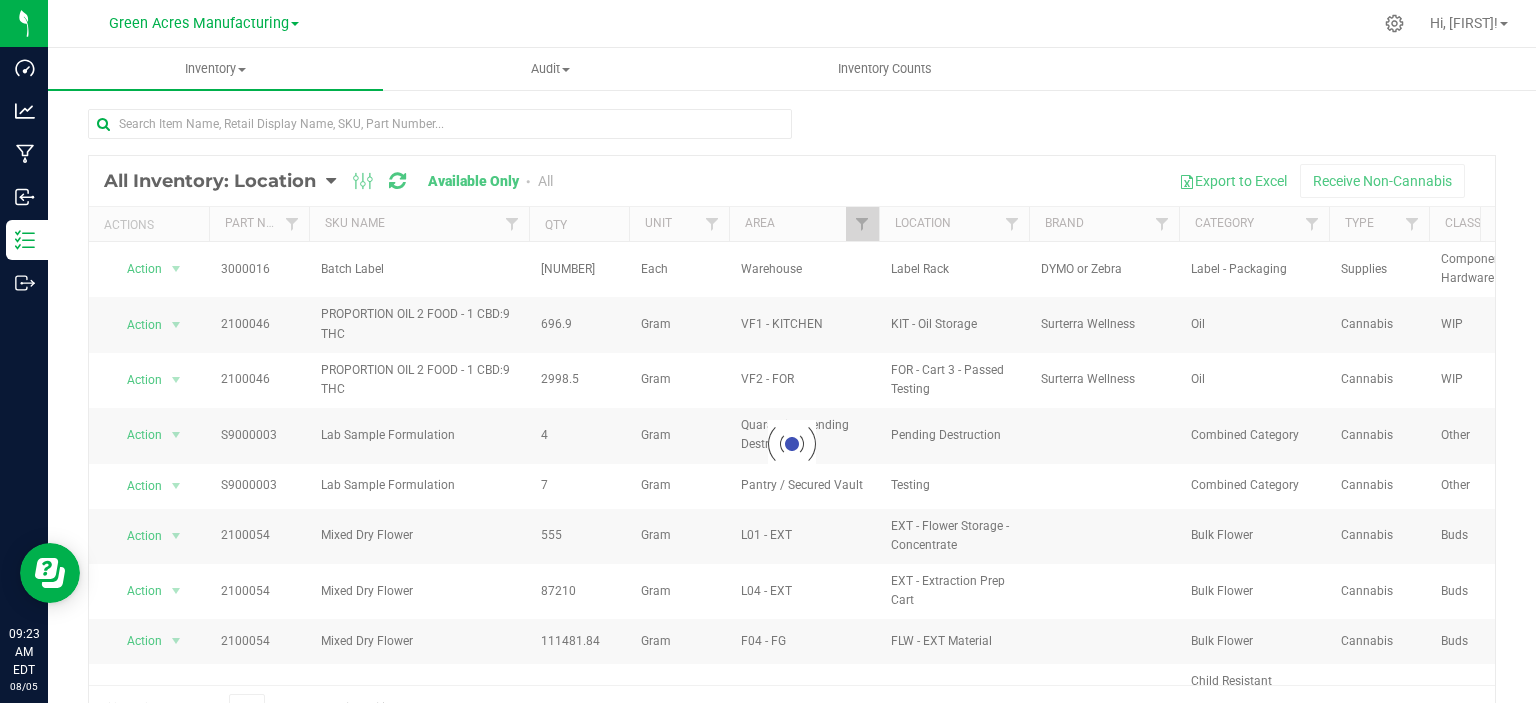 checkbox on "true" 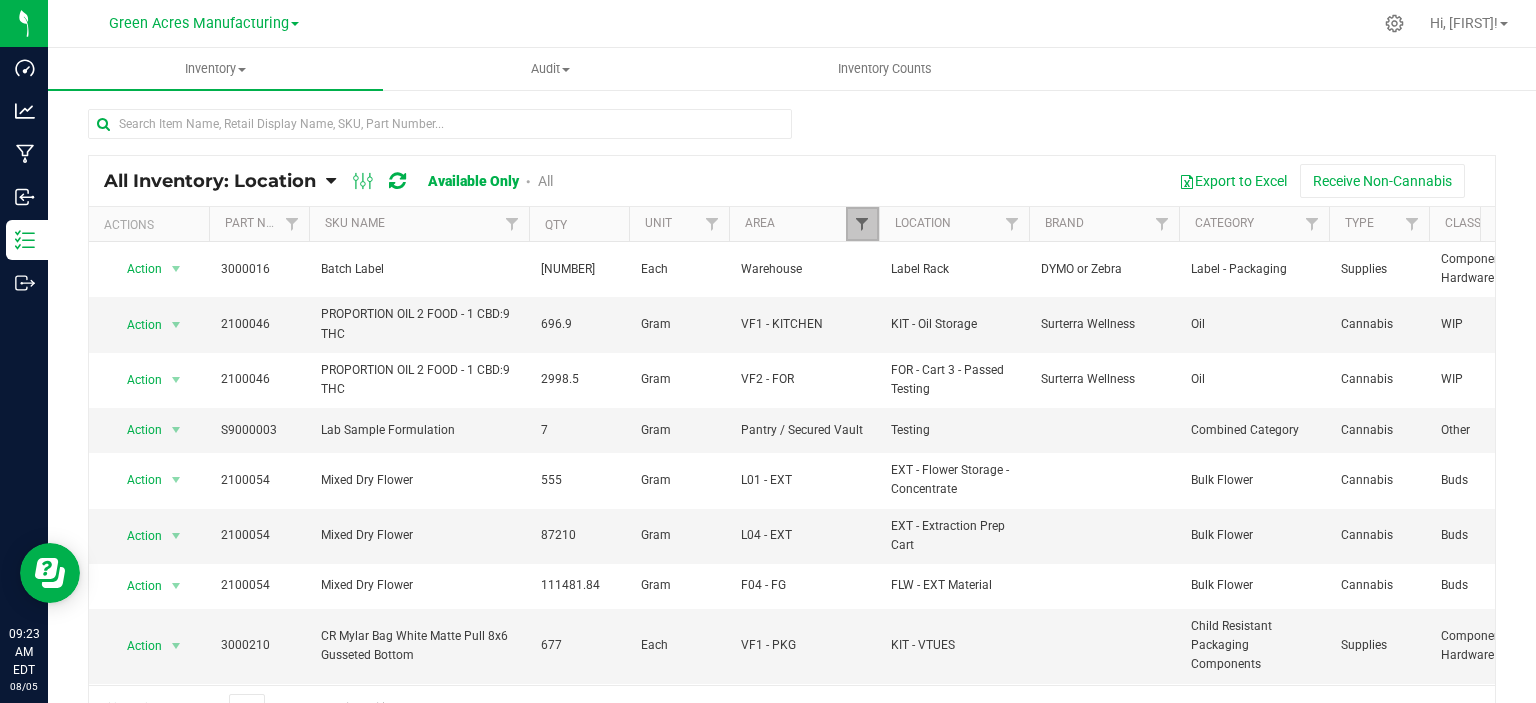 click at bounding box center [862, 224] 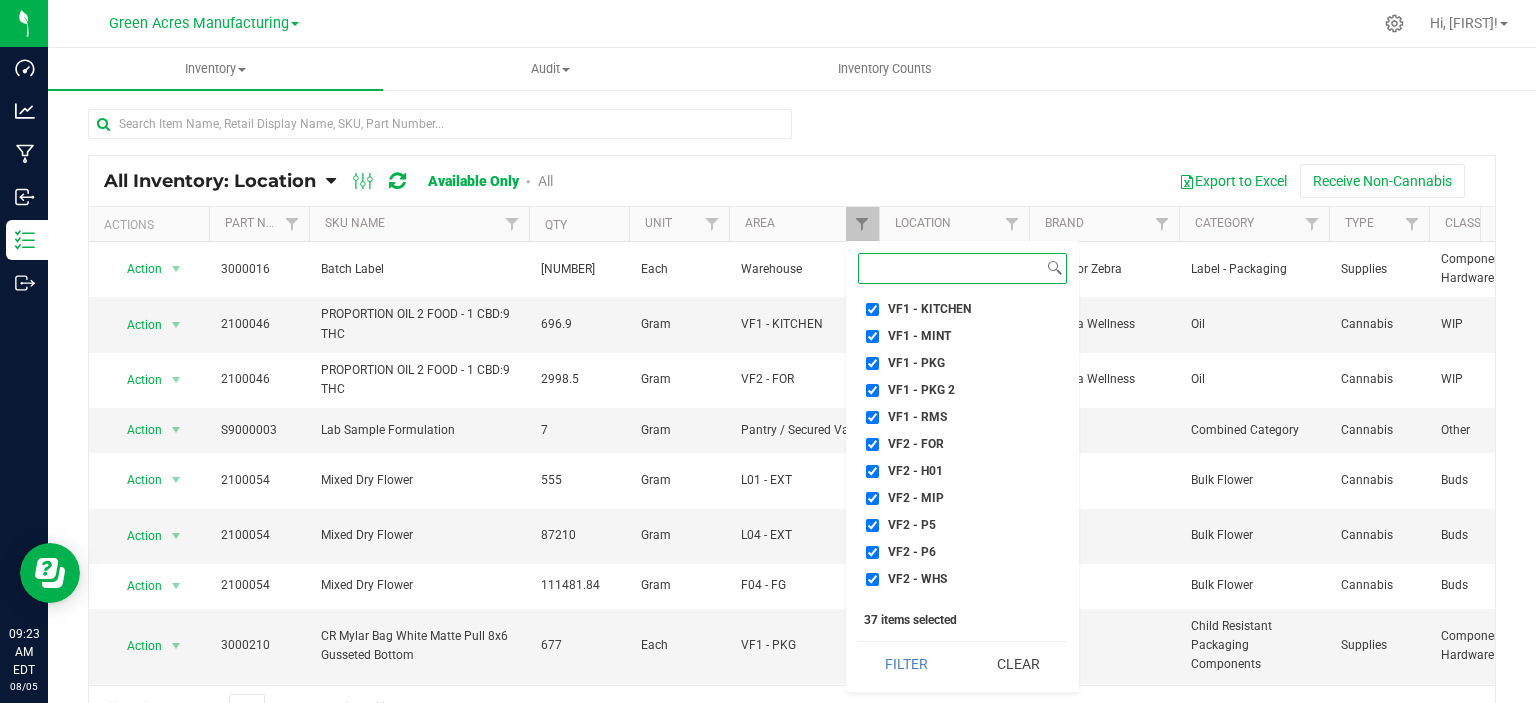 scroll, scrollTop: 855, scrollLeft: 0, axis: vertical 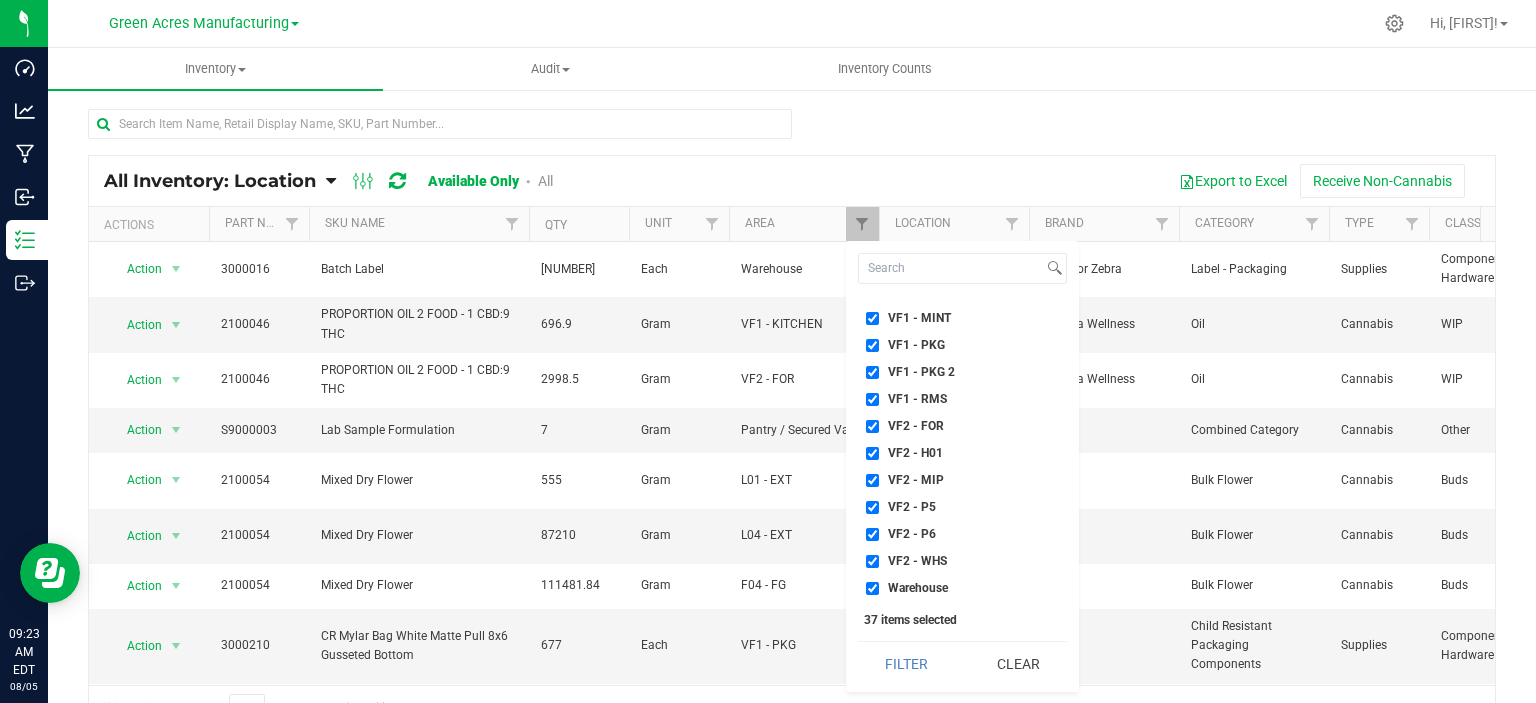 click on "Export to Excel
Receive Non-Cannabis" at bounding box center [1031, 181] 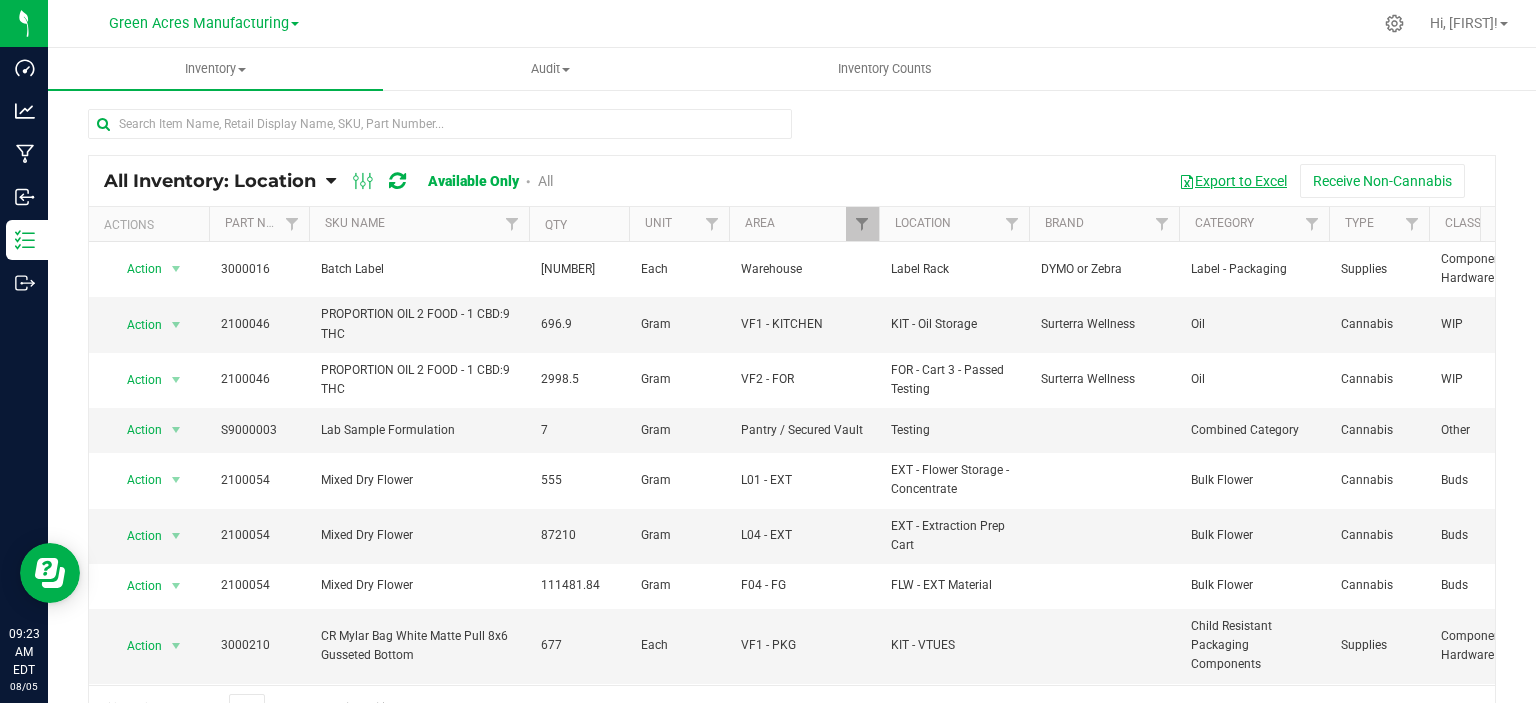 click on "Export to Excel" at bounding box center [1233, 181] 